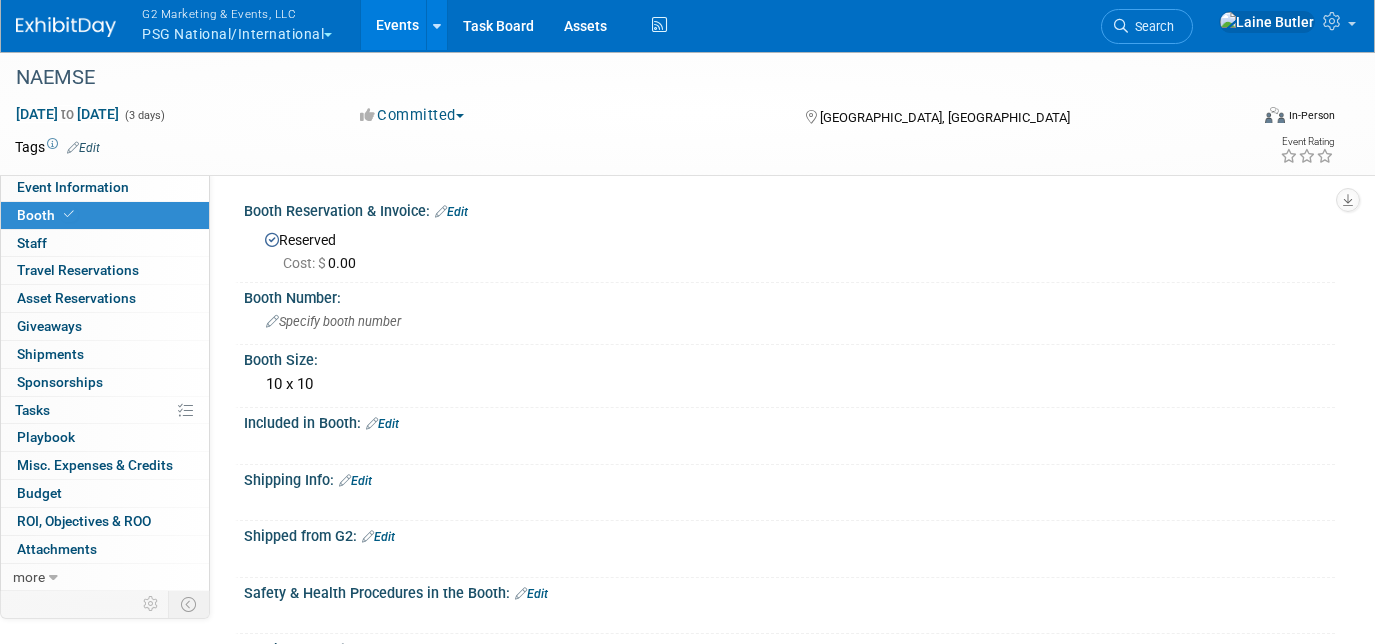 scroll, scrollTop: 340, scrollLeft: 0, axis: vertical 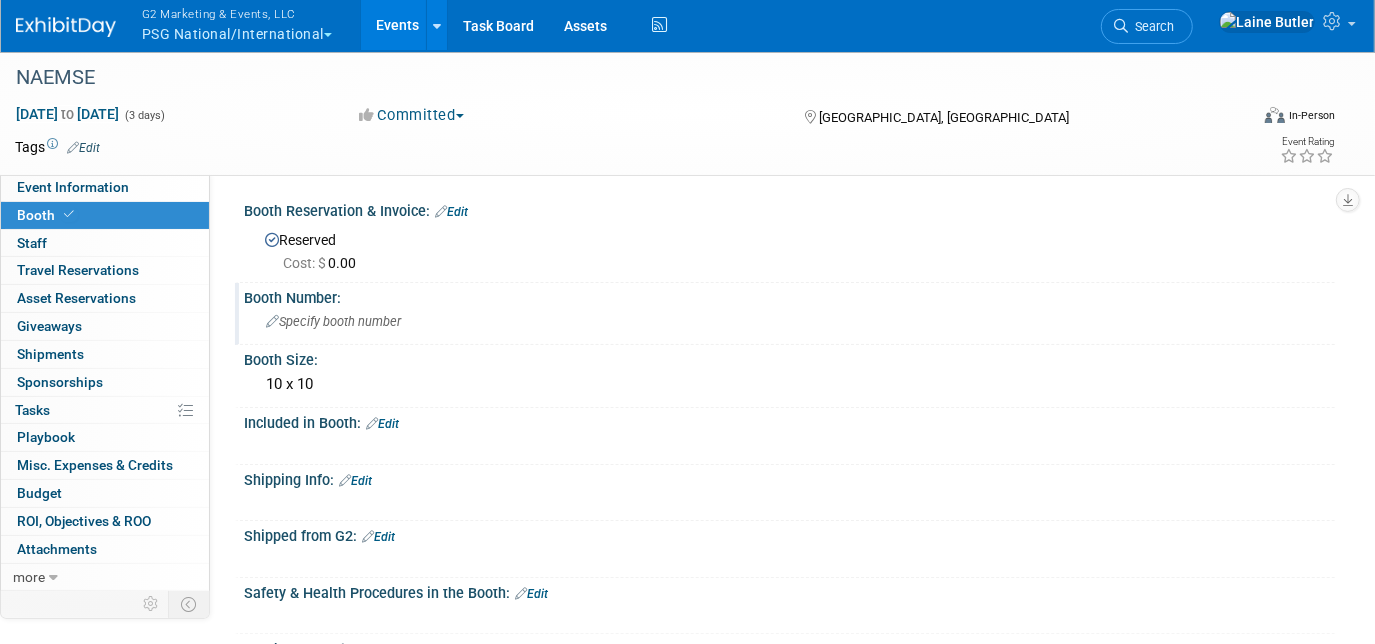 click on "Specify booth number" at bounding box center (333, 321) 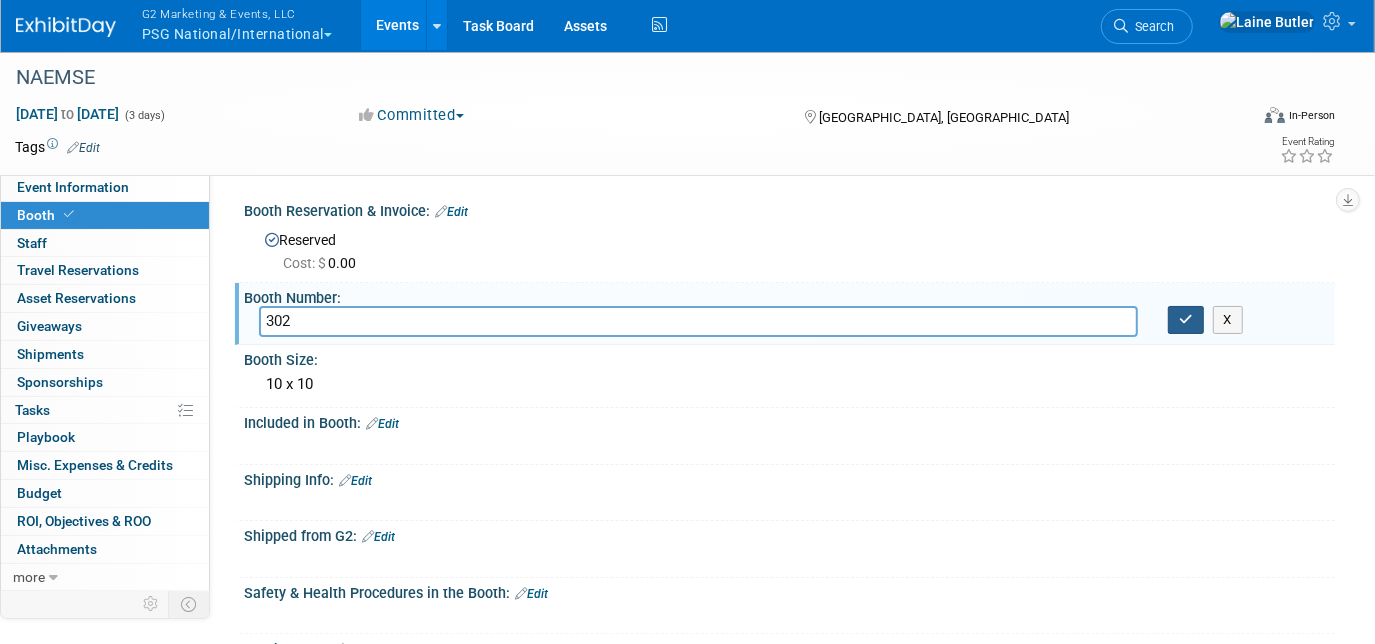 type on "302" 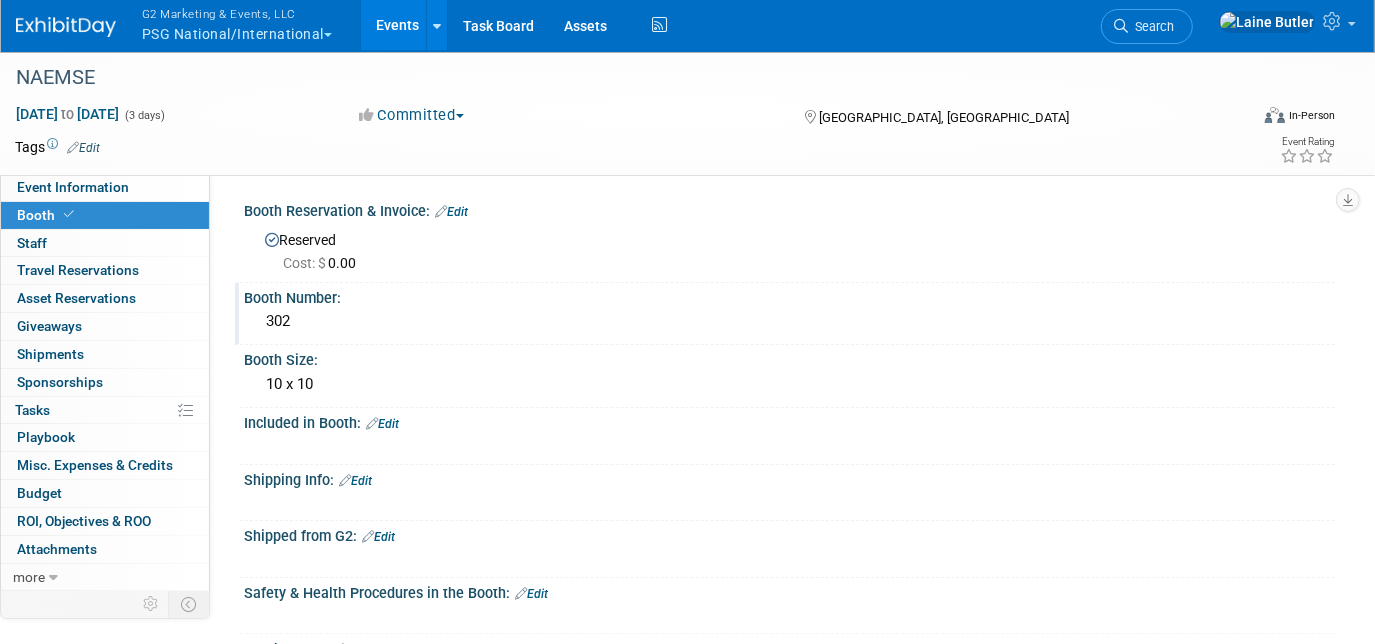 click on "G2 Marketing & Events, LLC
PSG National/International" at bounding box center [248, 26] 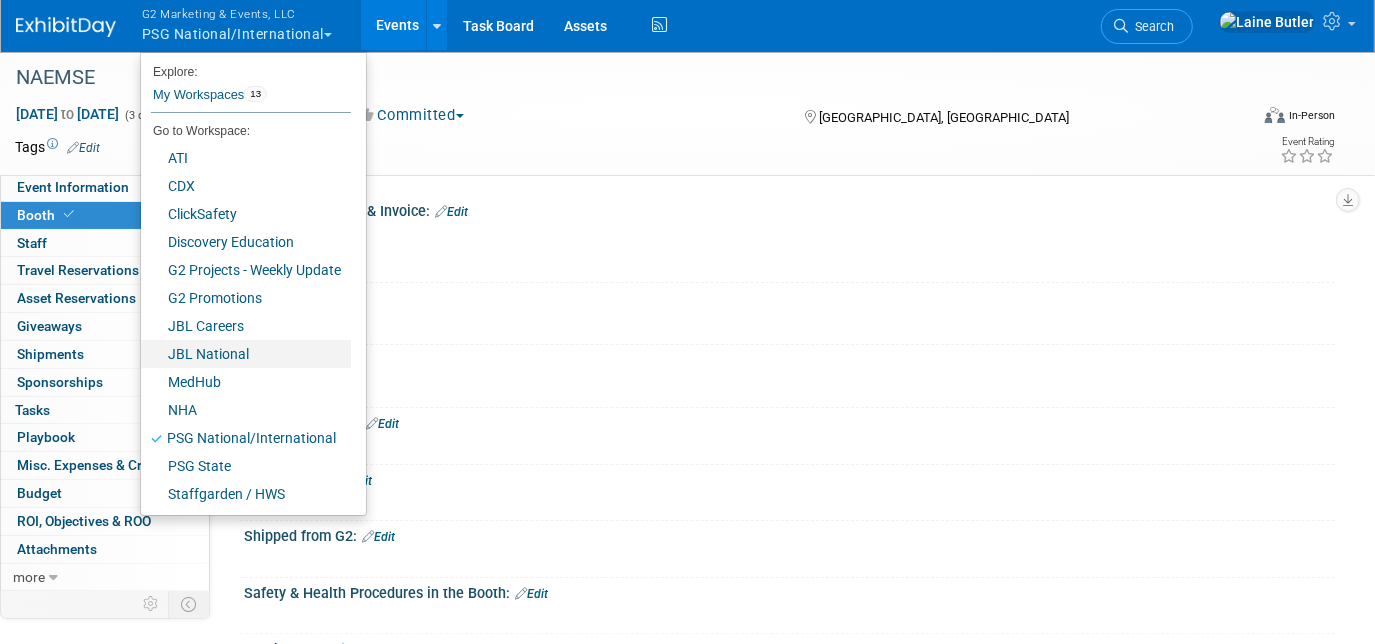 click on "JBL National" at bounding box center [246, 354] 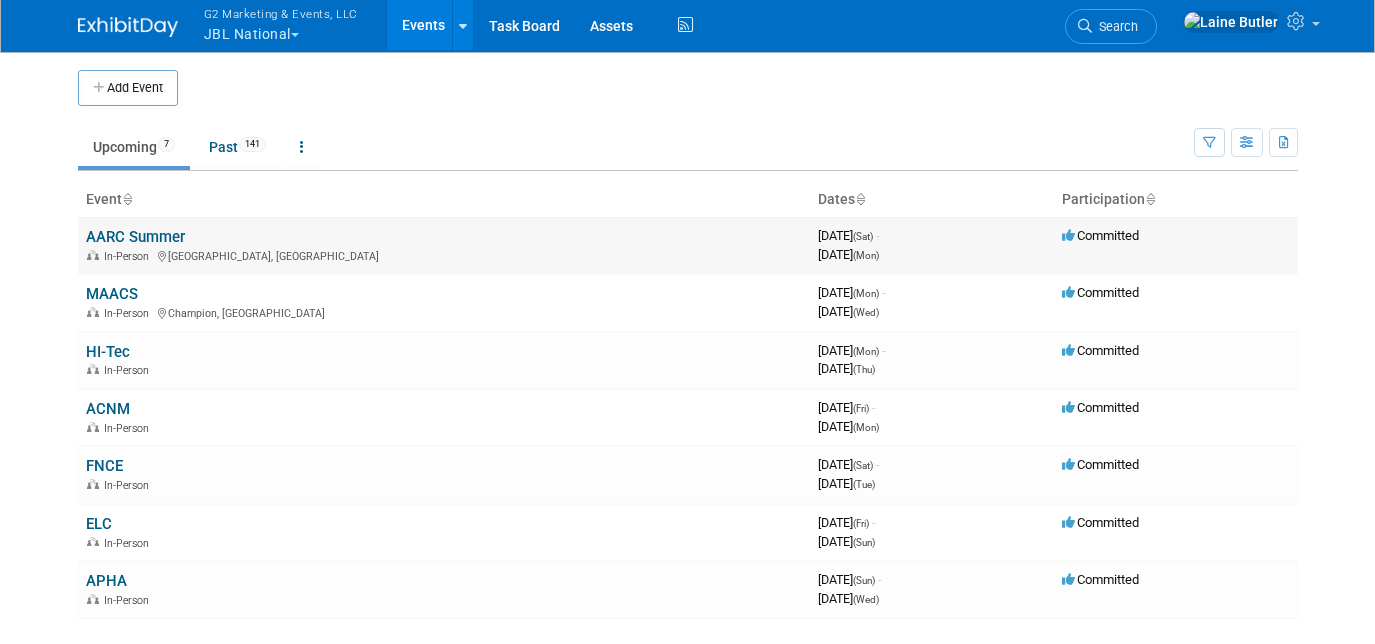 scroll, scrollTop: 0, scrollLeft: 0, axis: both 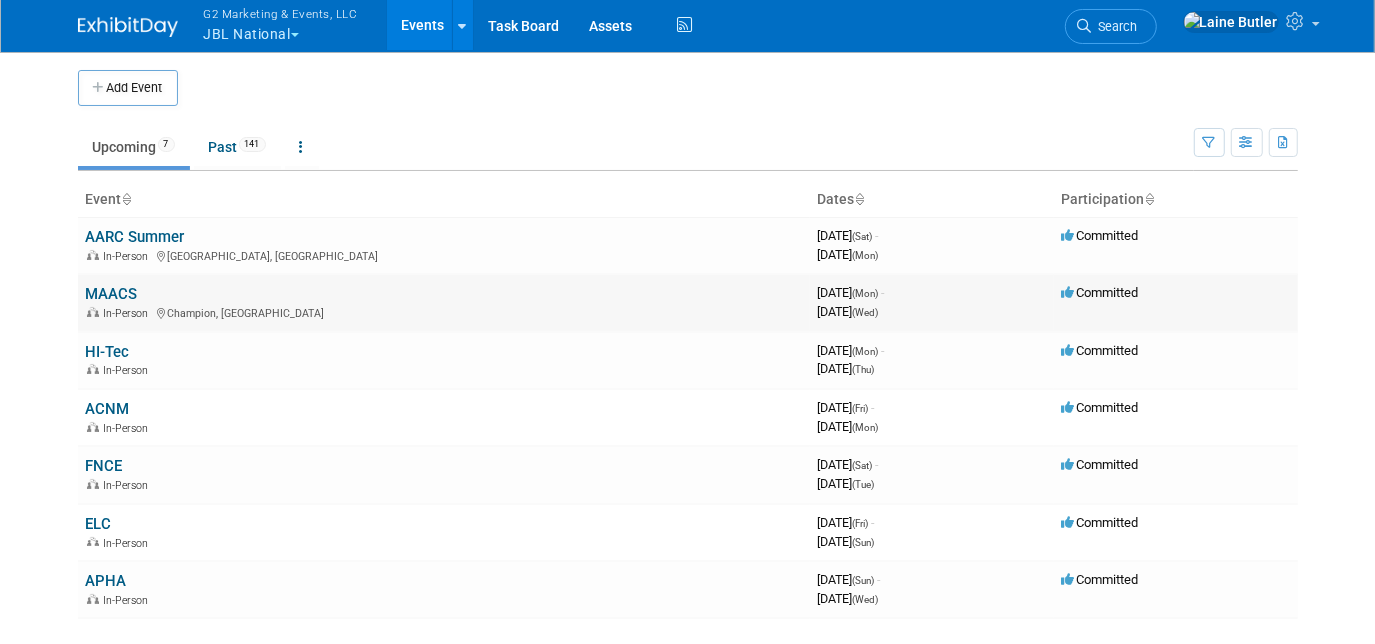 click on "MAACS" at bounding box center [112, 294] 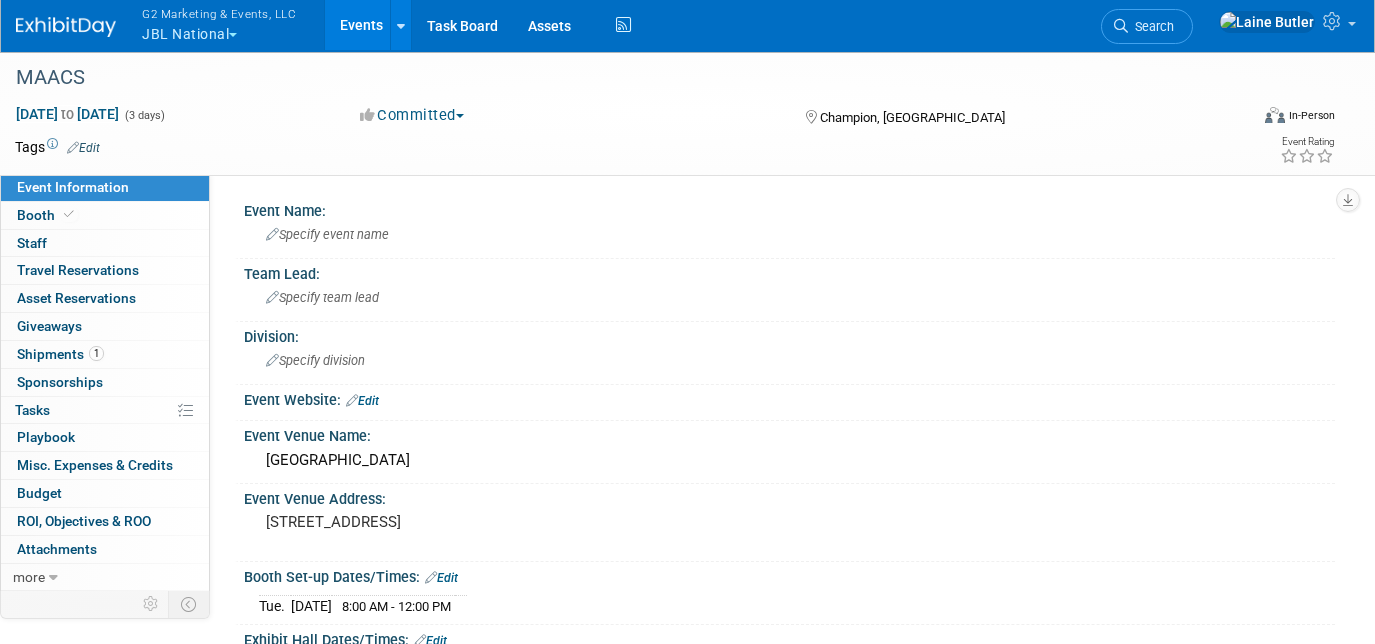 scroll, scrollTop: 0, scrollLeft: 0, axis: both 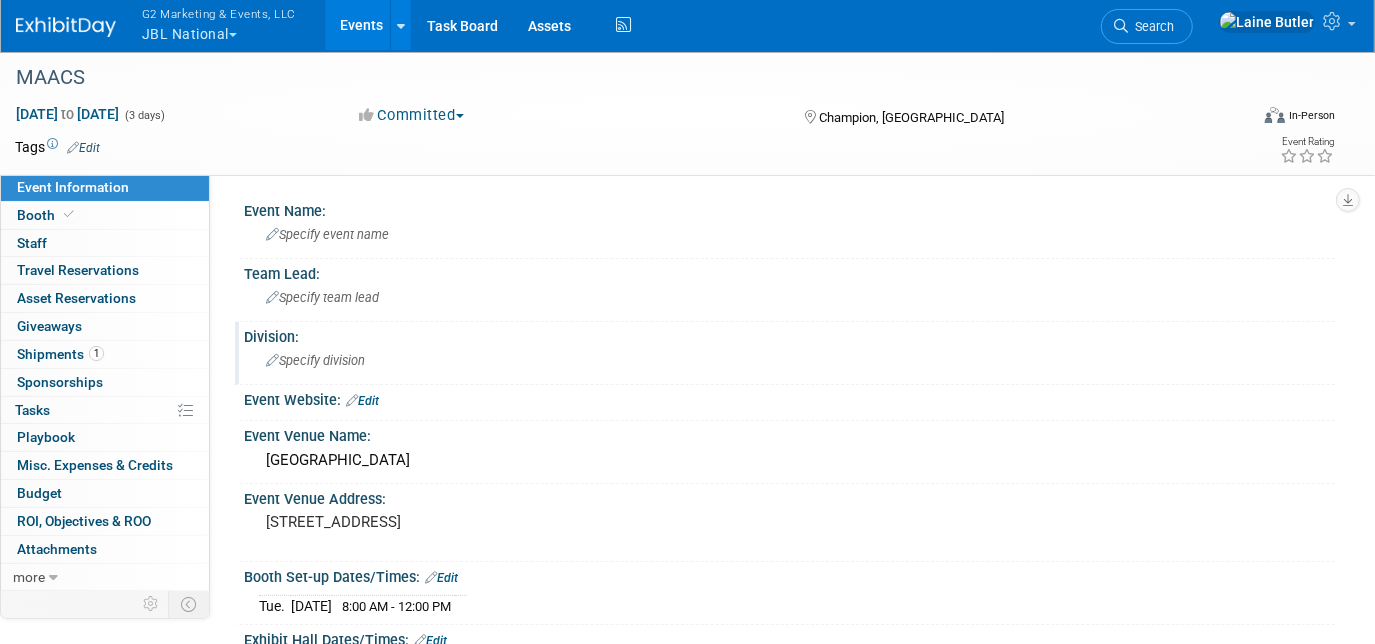 click on "Specify division" at bounding box center (789, 360) 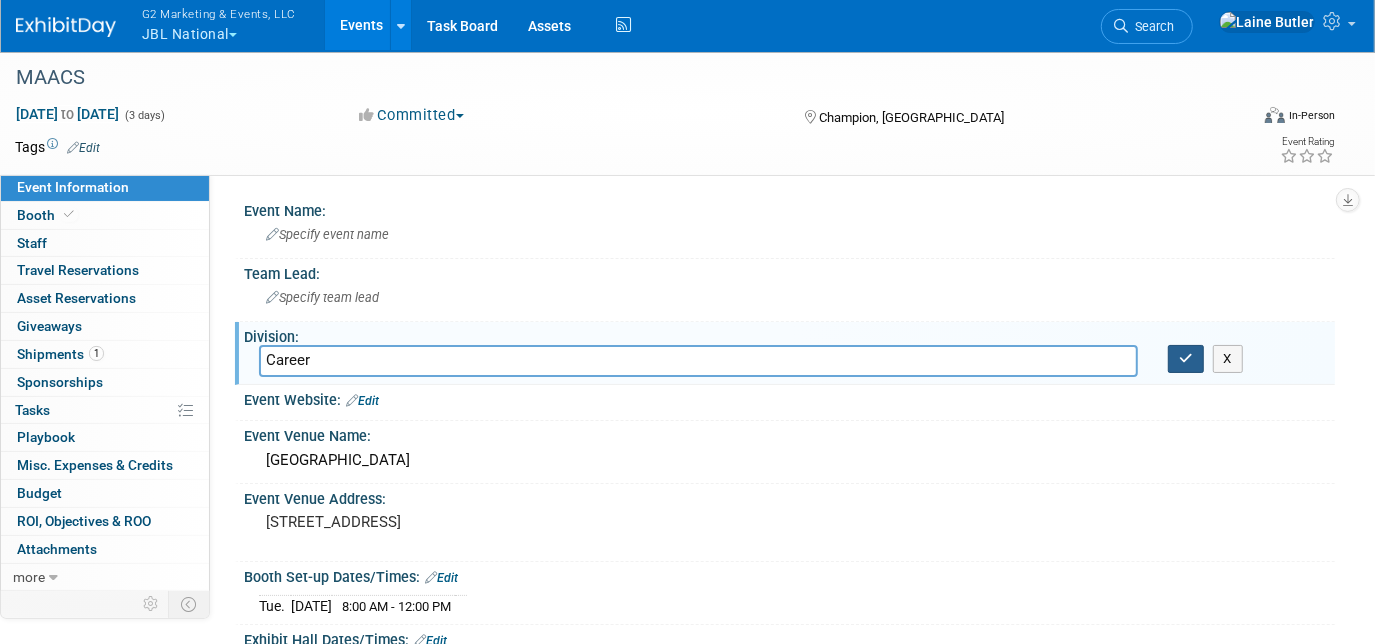 type on "Career" 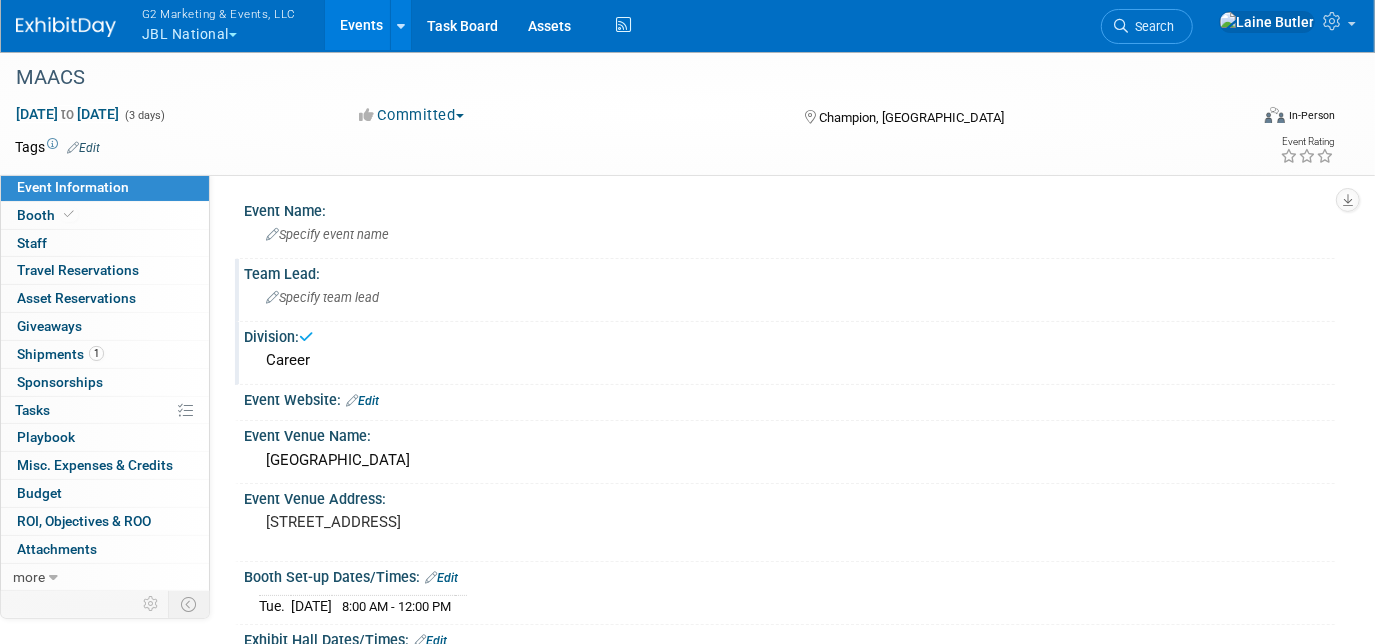 click on "Specify team lead" at bounding box center [789, 297] 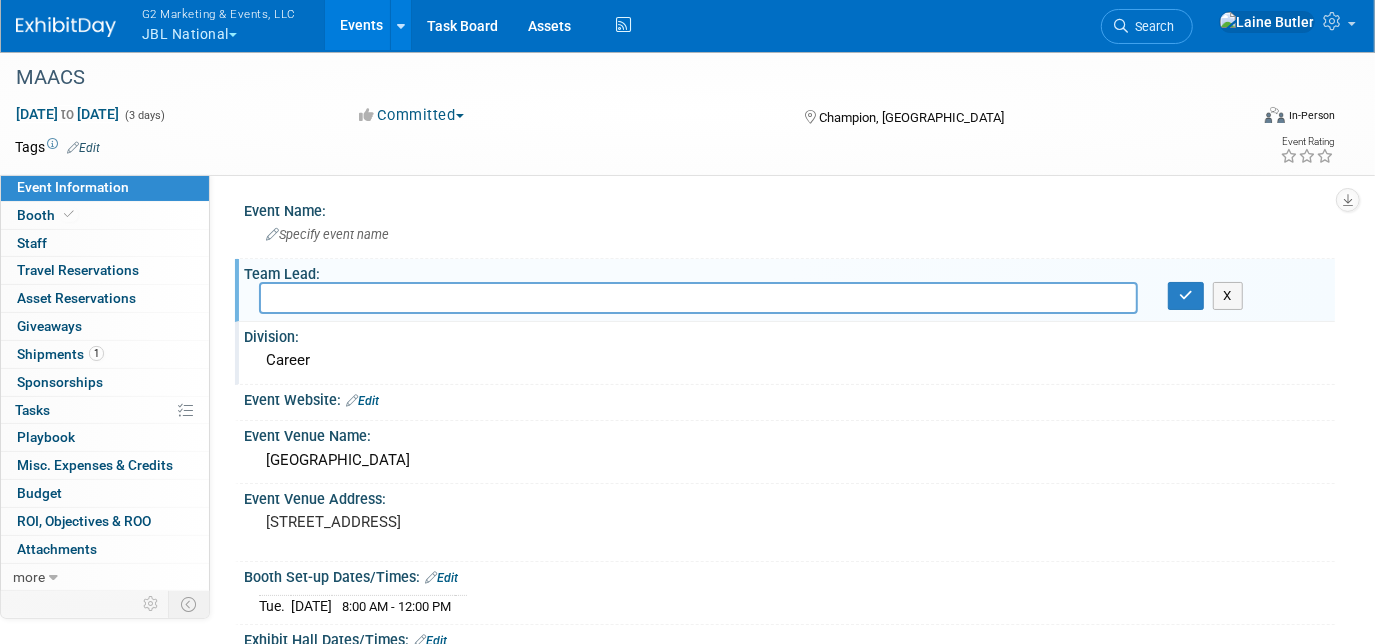 paste on "[PERSON_NAME]" 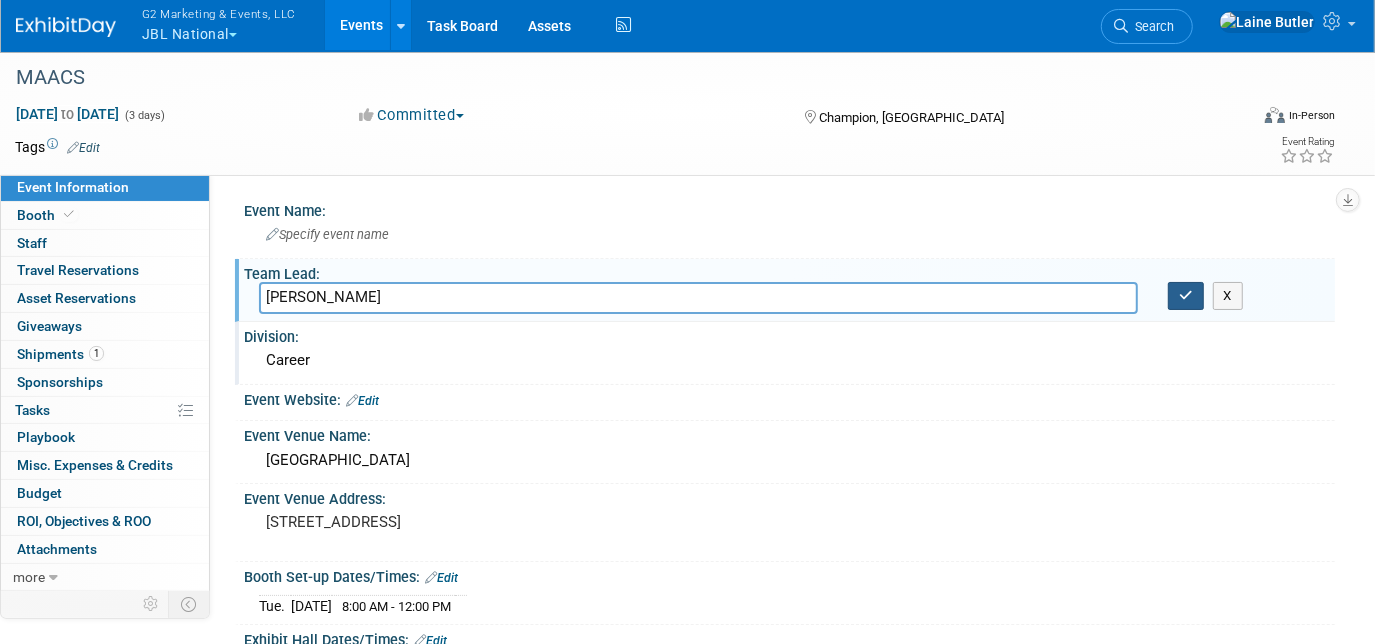 type on "Mark Sullivan" 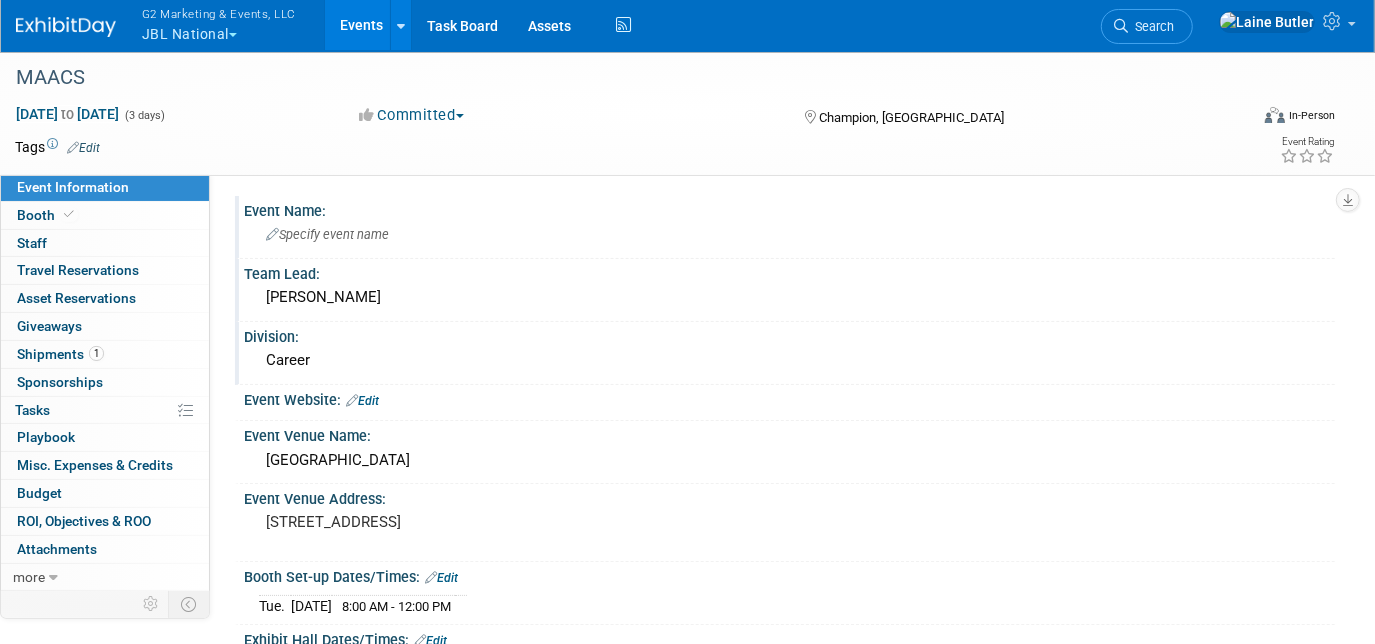 click on "Specify event name" at bounding box center [327, 234] 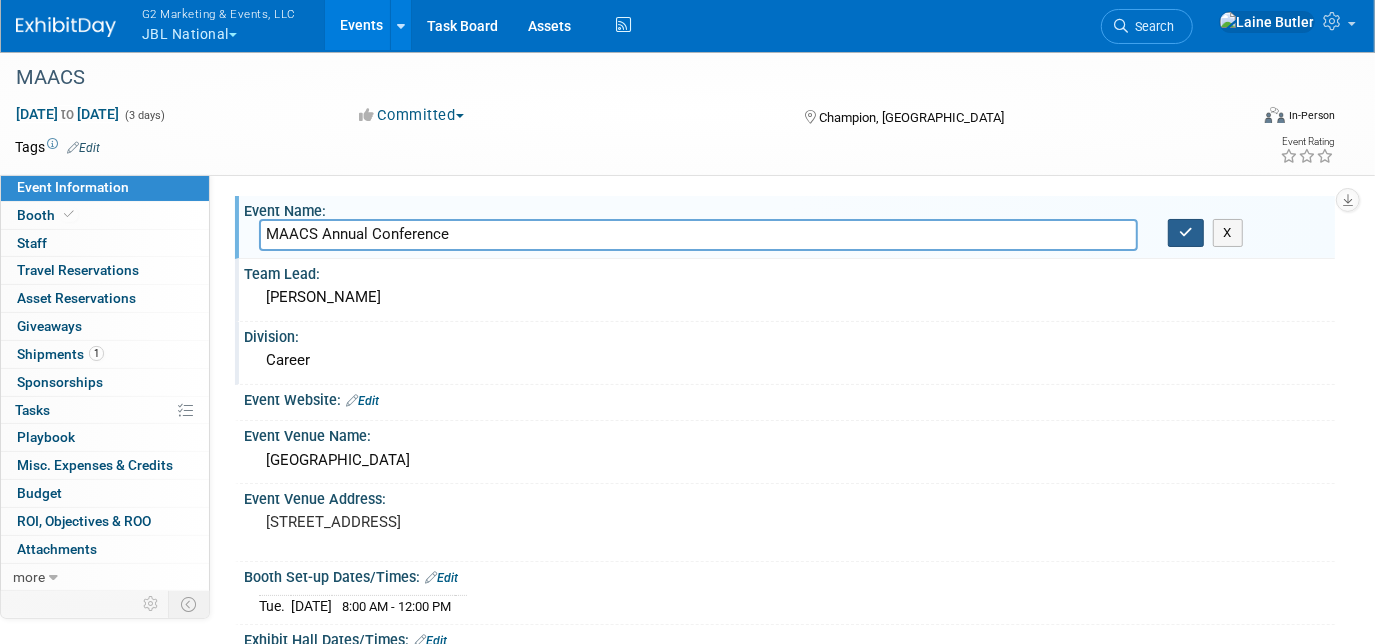 type on "MAACS Annual Conference" 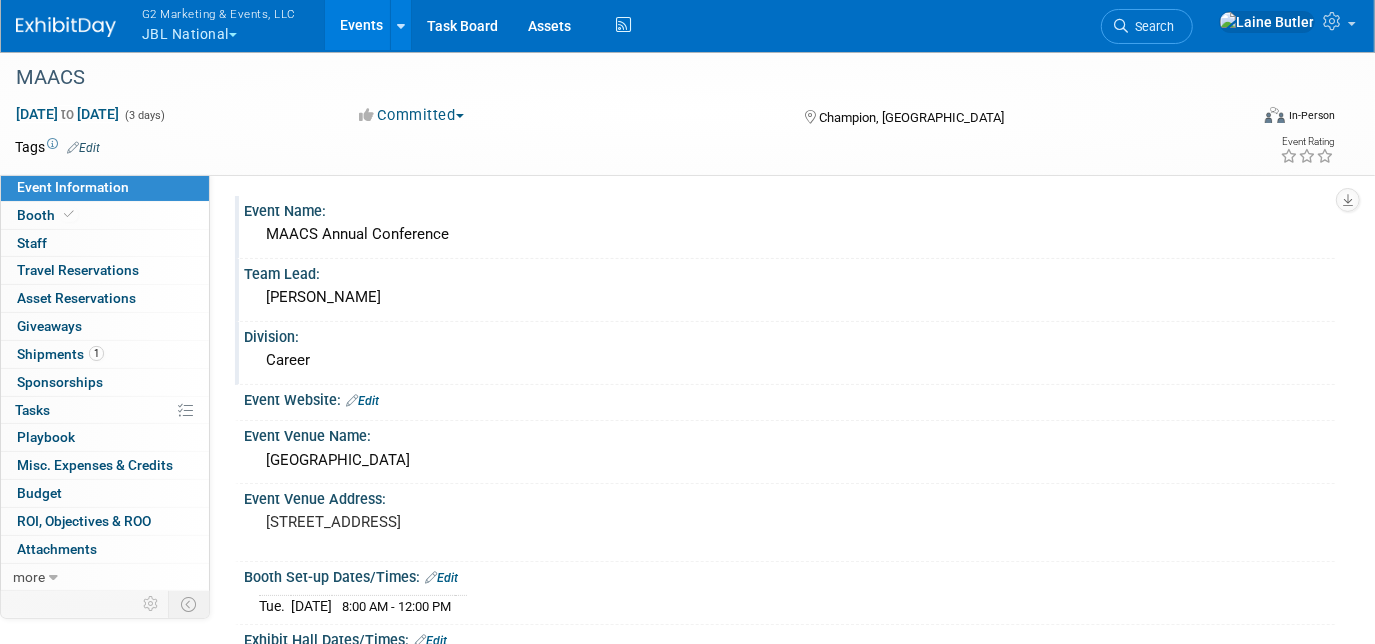 click on "Edit" at bounding box center [362, 401] 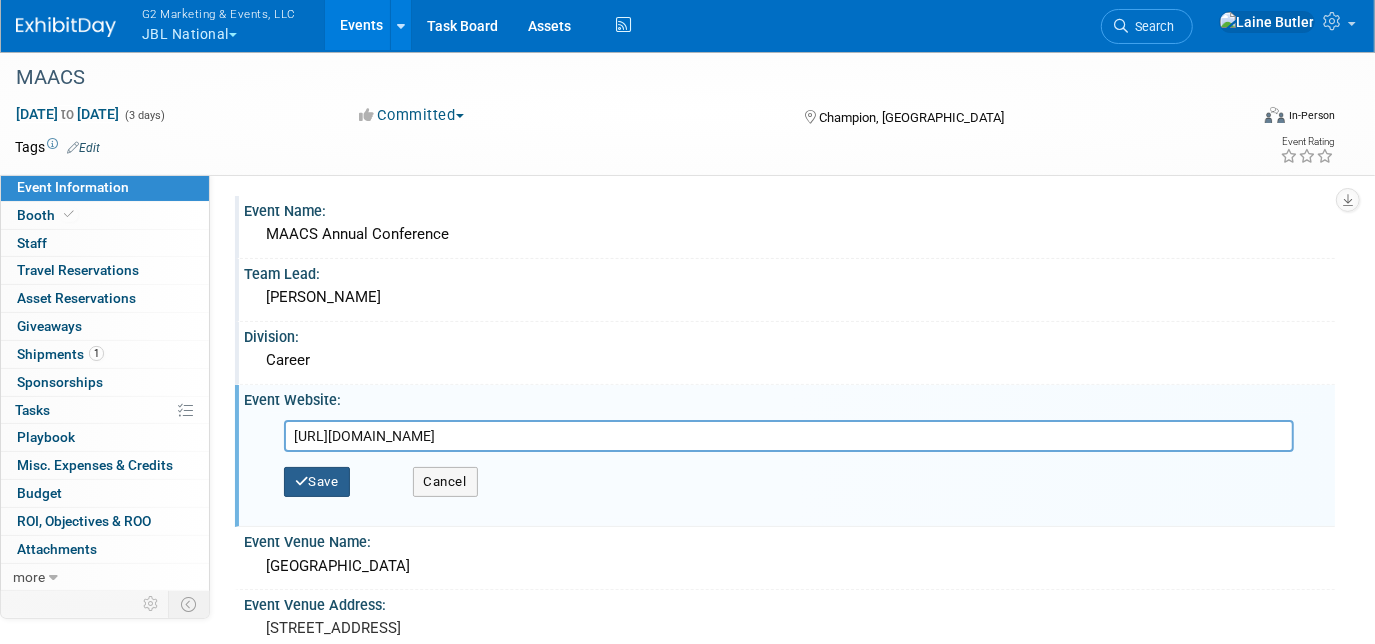 type on "https://app.glueup.com/event/maacs-2025-annual-conference-126275/" 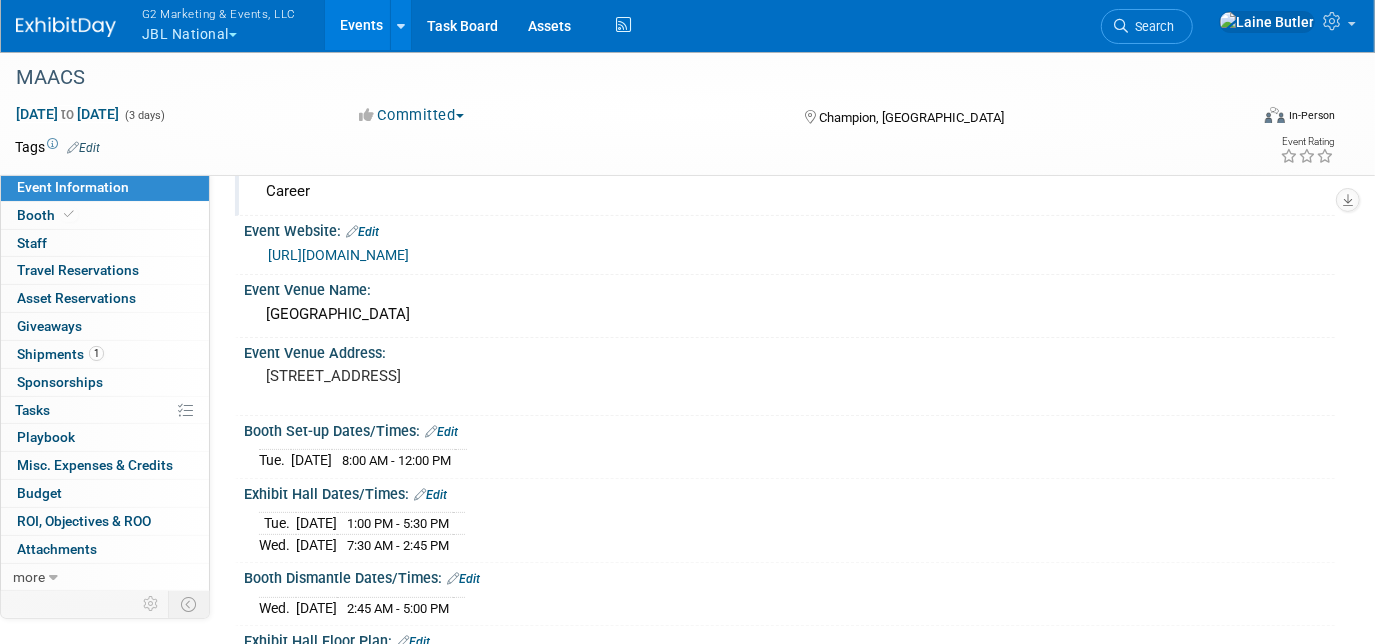 scroll, scrollTop: 0, scrollLeft: 0, axis: both 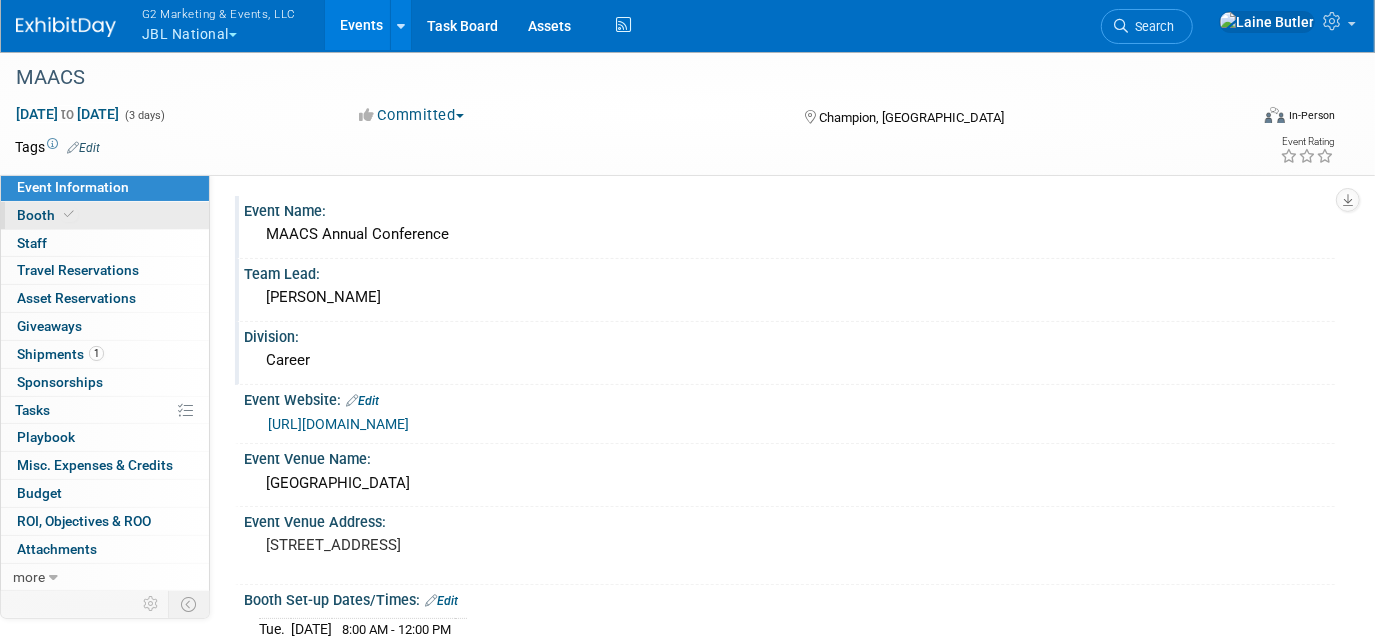 click on "Booth" at bounding box center (105, 215) 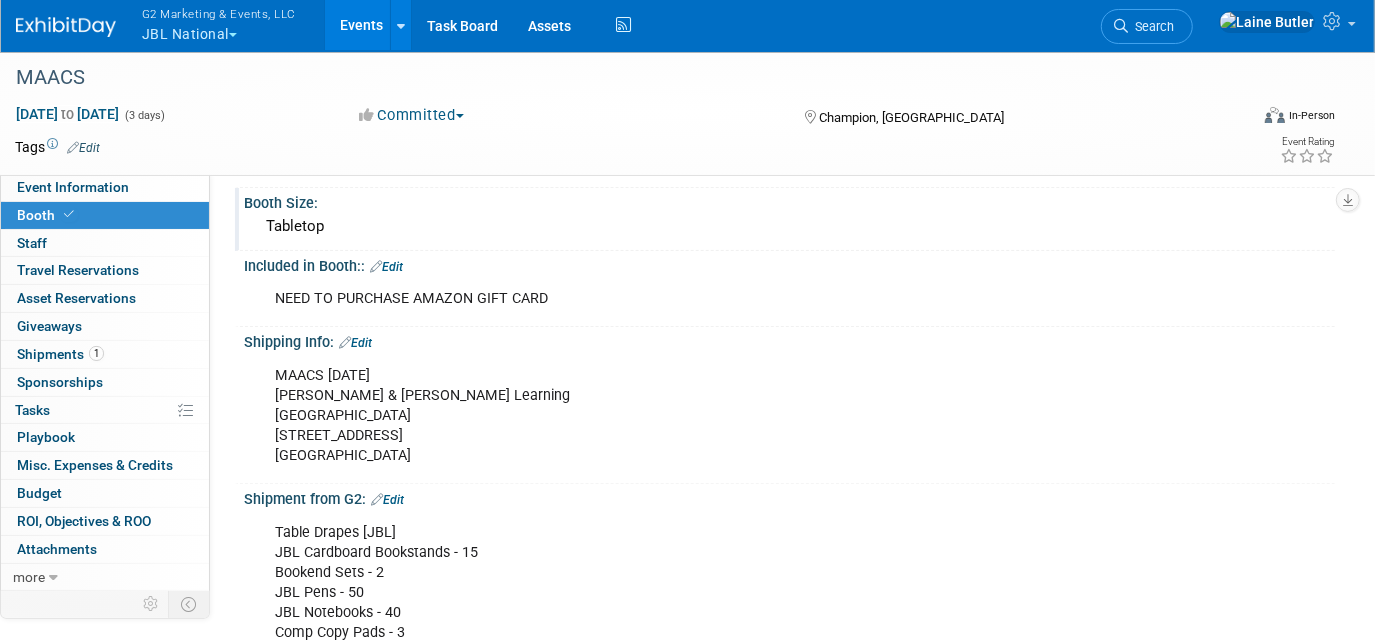 scroll, scrollTop: 200, scrollLeft: 0, axis: vertical 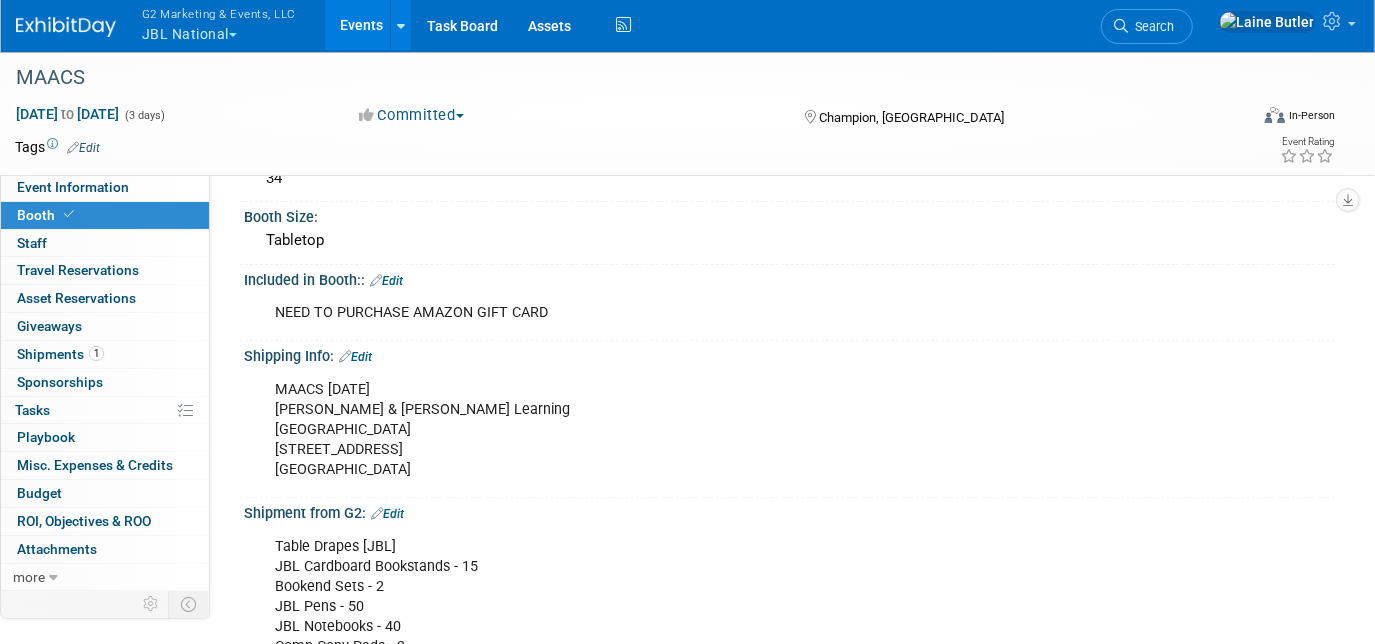 click on "Edit" at bounding box center (386, 281) 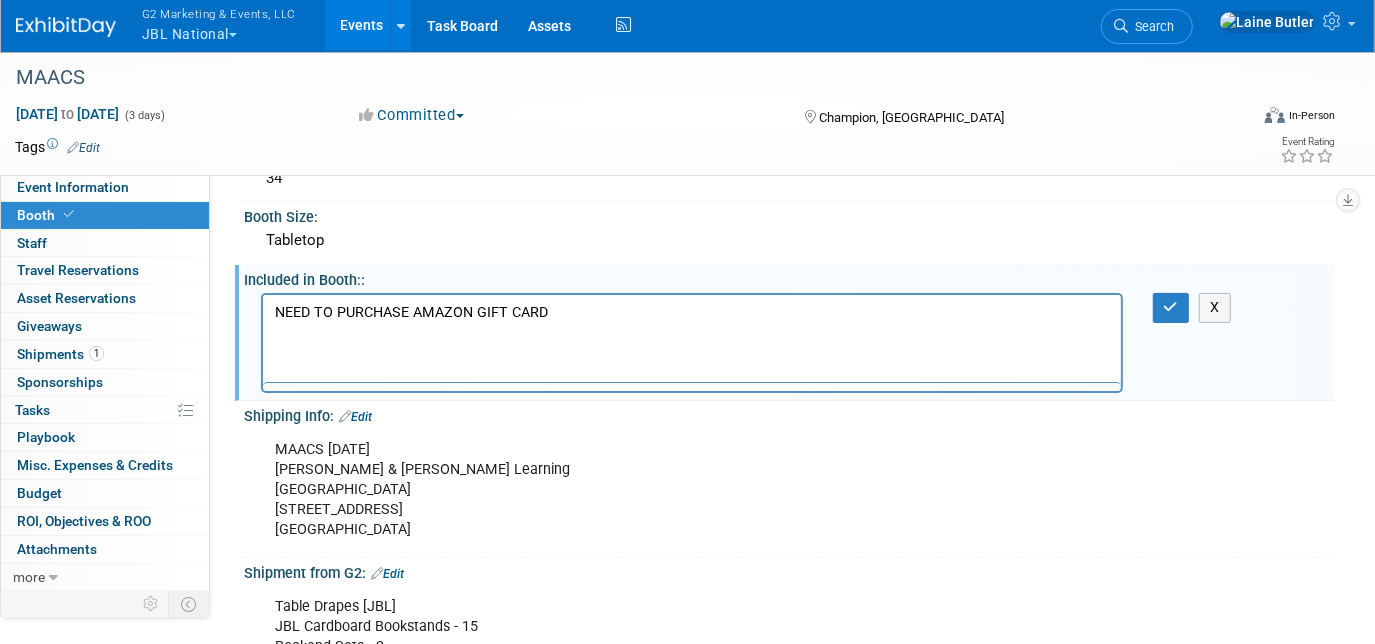 scroll, scrollTop: 0, scrollLeft: 0, axis: both 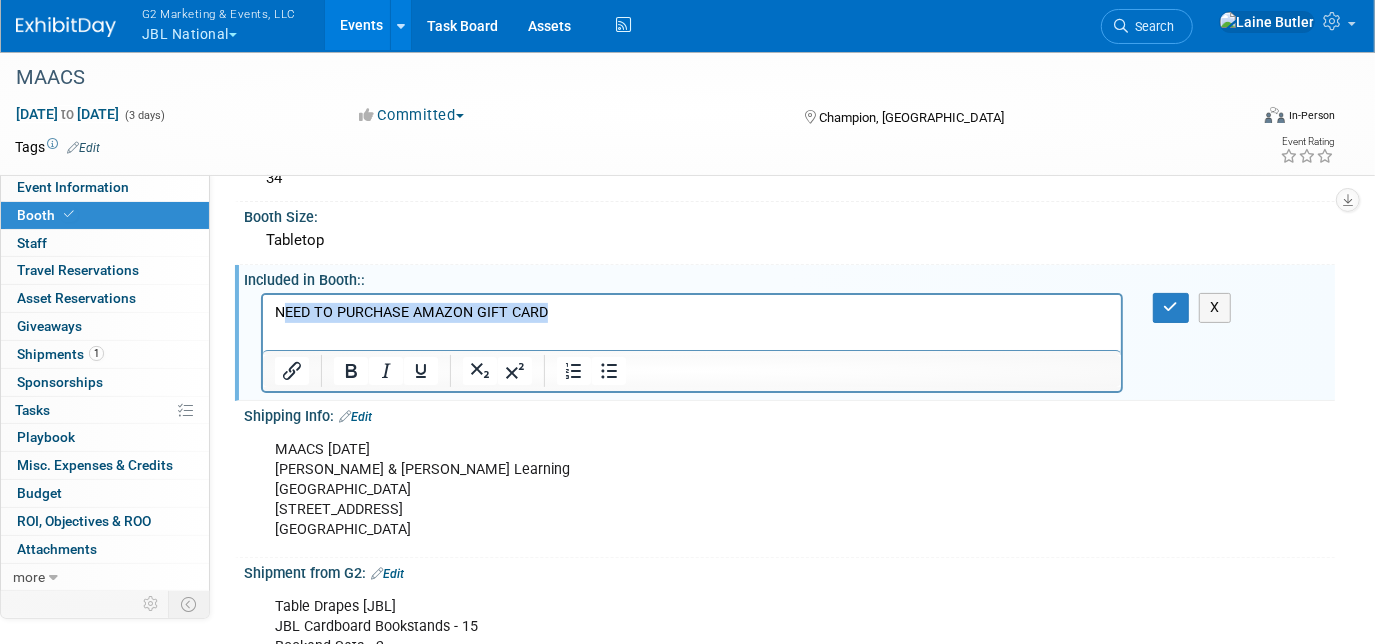 drag, startPoint x: 581, startPoint y: 322, endPoint x: 274, endPoint y: 326, distance: 307.02606 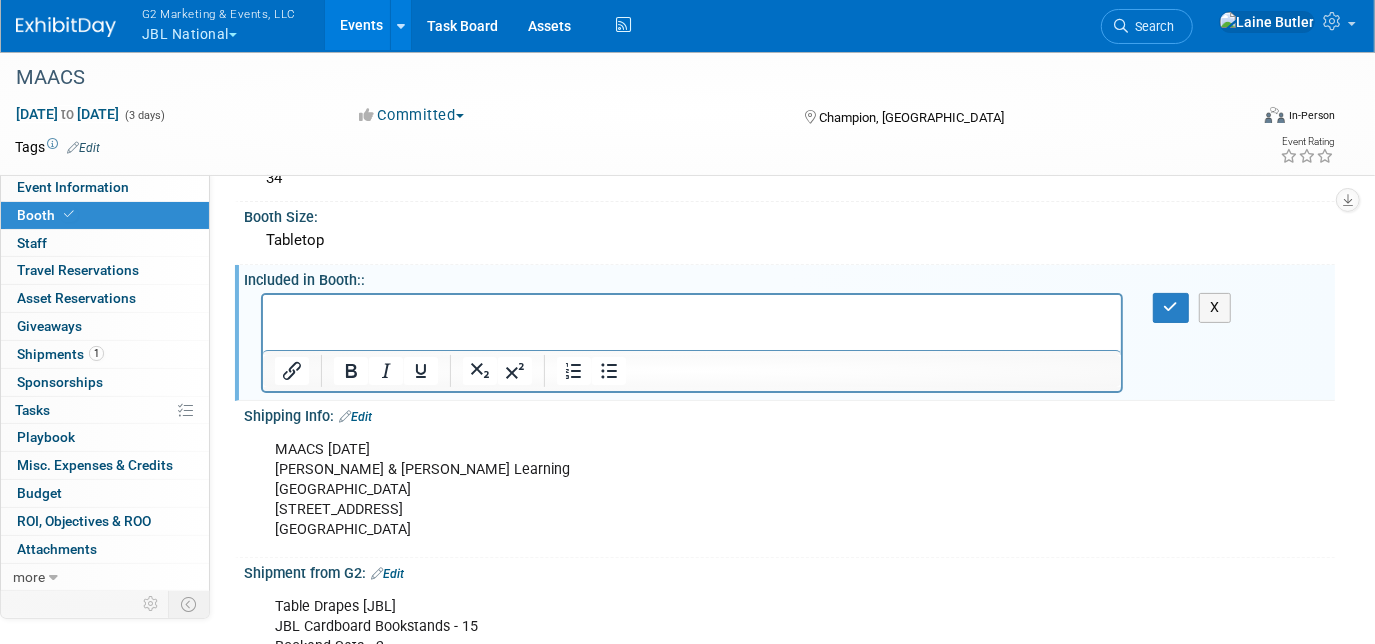 type 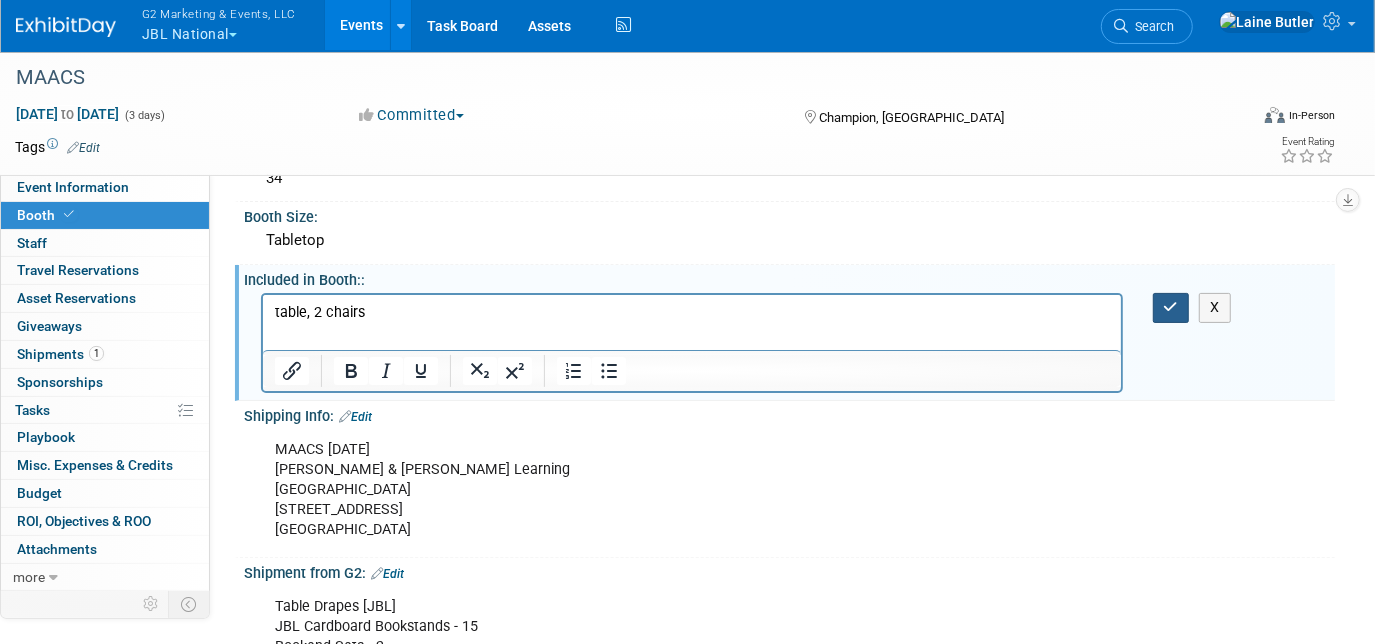 click at bounding box center [1171, 307] 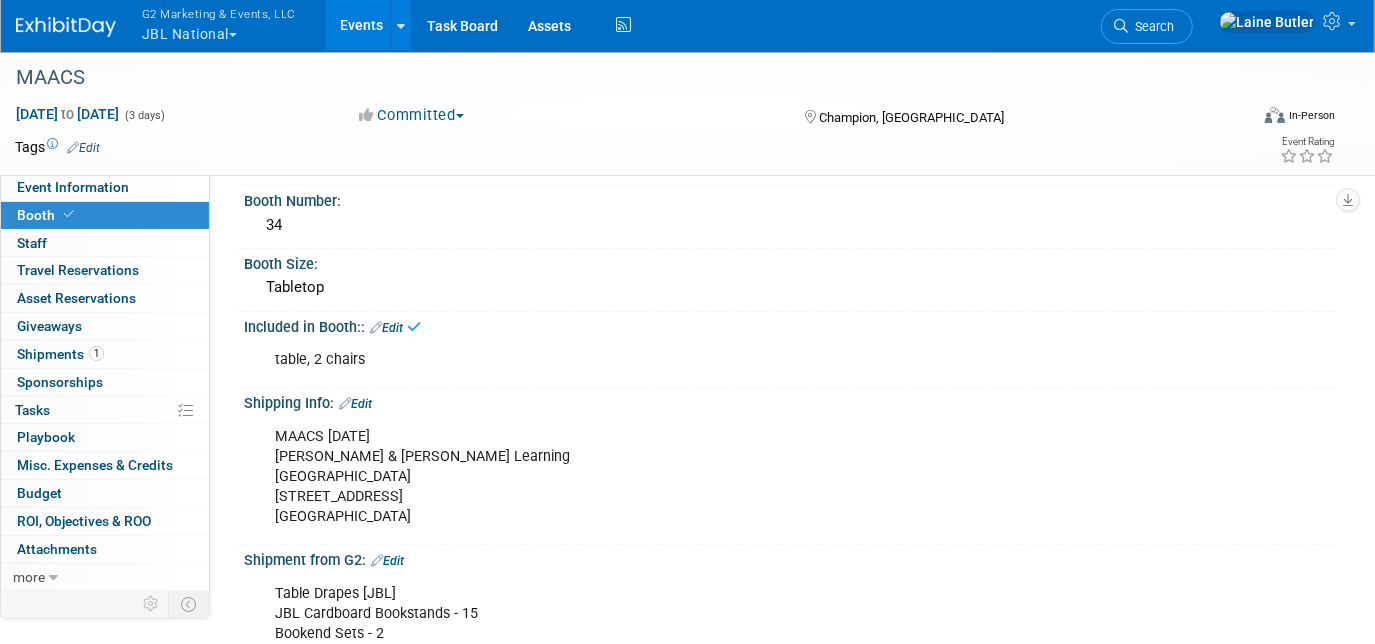 scroll, scrollTop: 142, scrollLeft: 0, axis: vertical 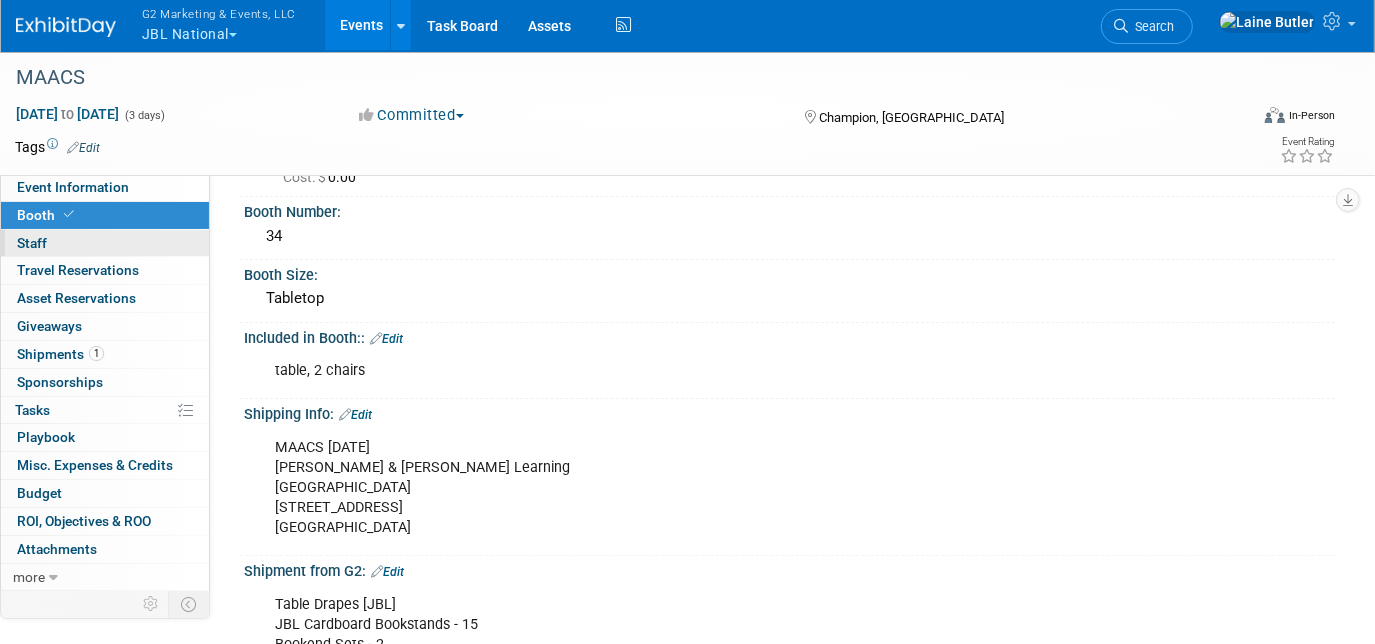 click on "0
Staff 0" at bounding box center [105, 243] 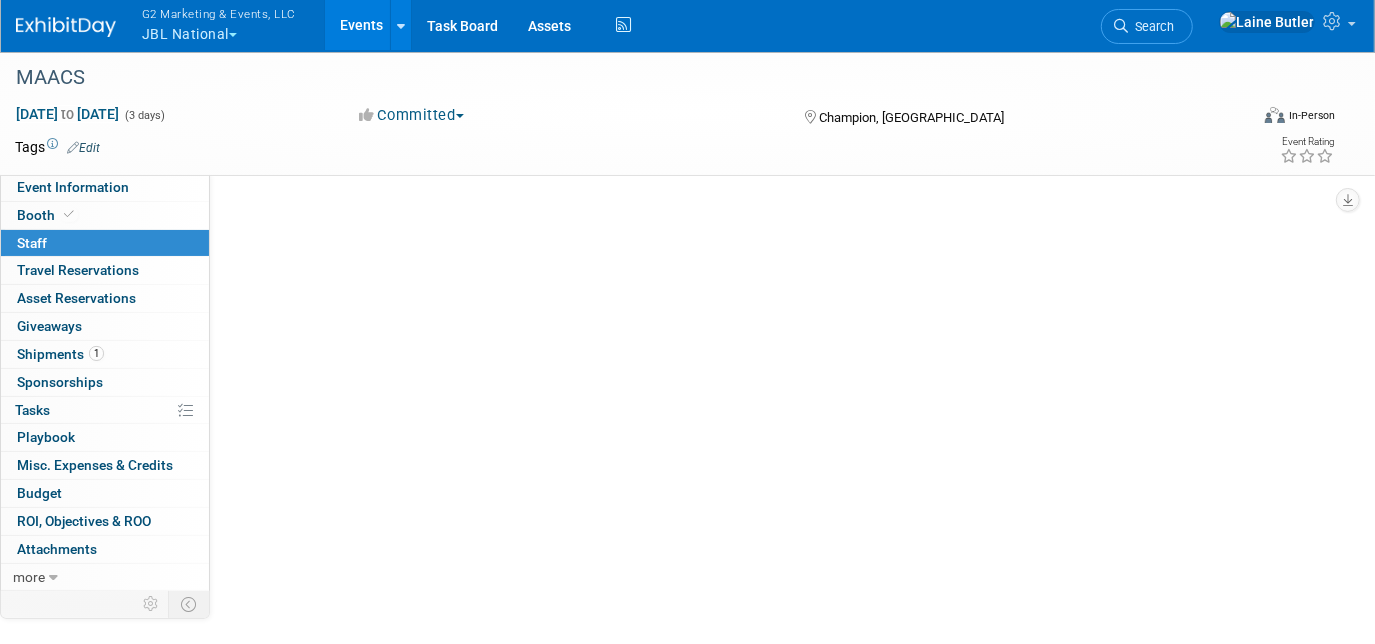 scroll, scrollTop: 0, scrollLeft: 0, axis: both 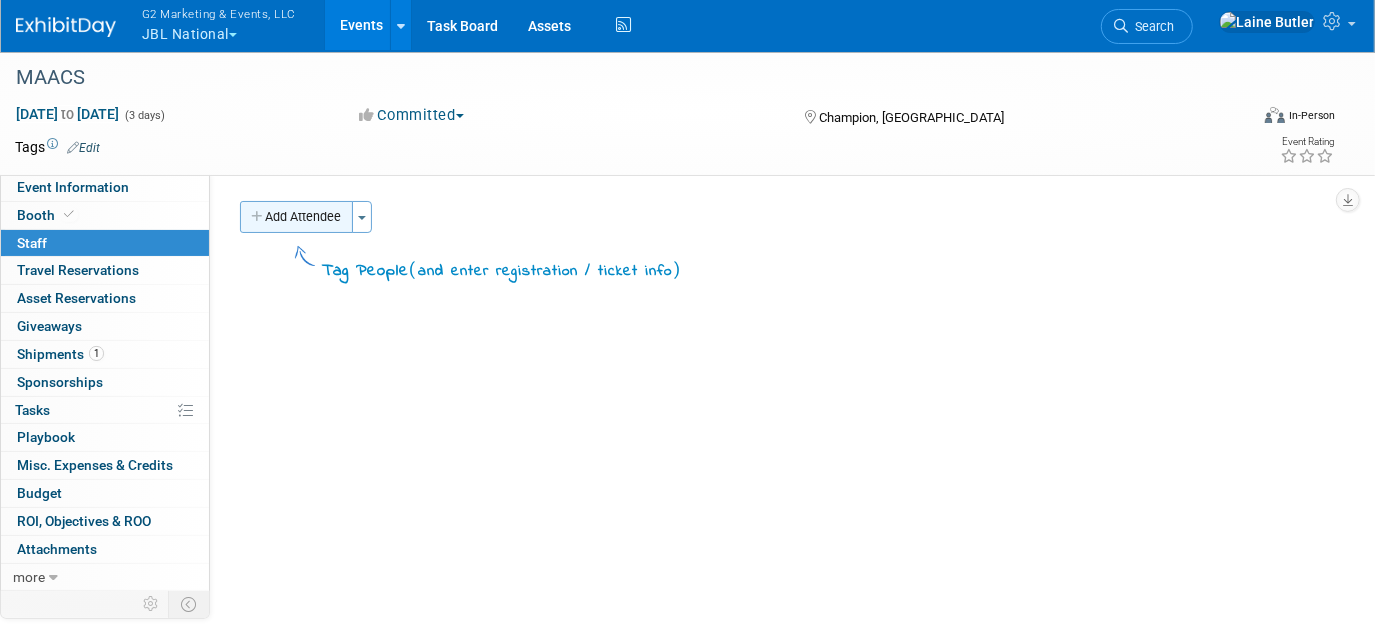 click on "Add Attendee" at bounding box center [296, 217] 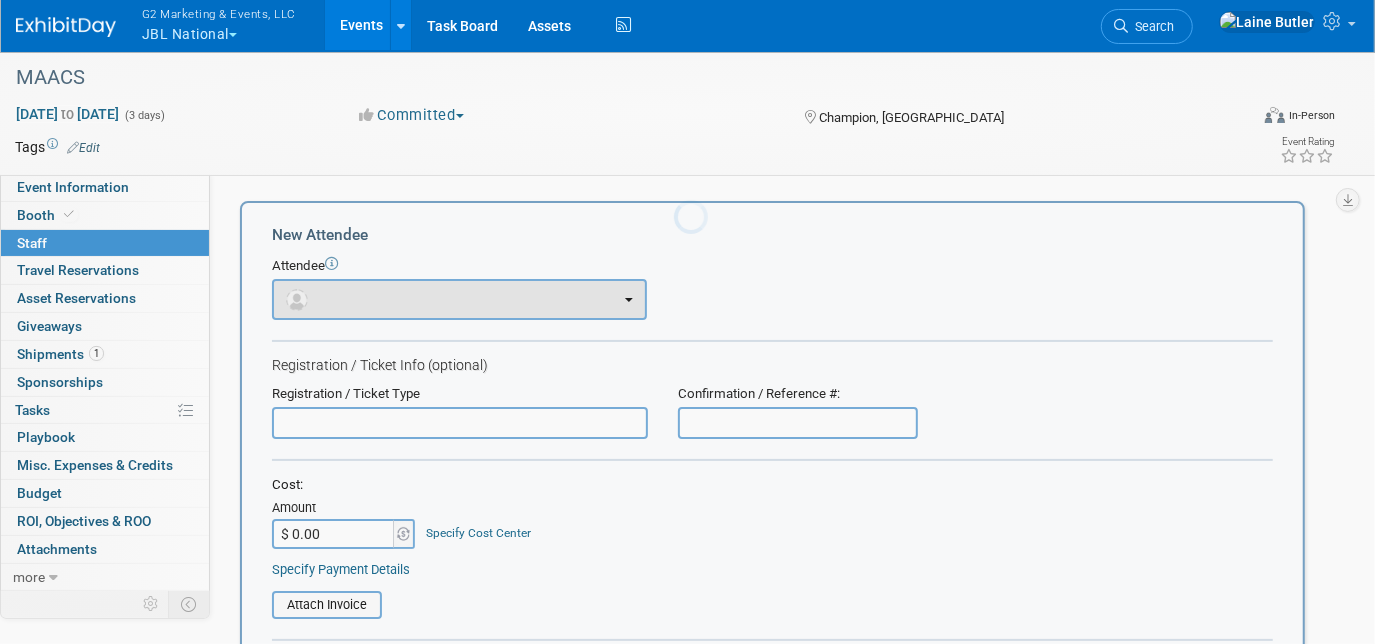 scroll, scrollTop: 0, scrollLeft: 0, axis: both 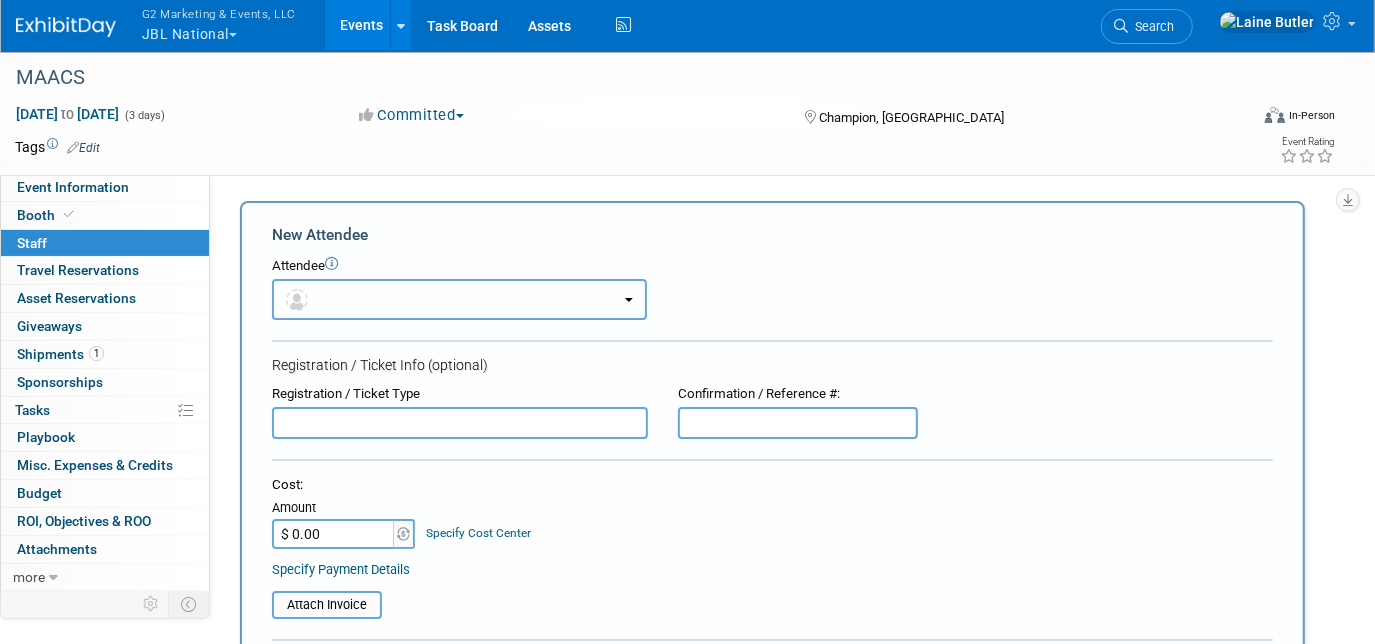 click at bounding box center (459, 299) 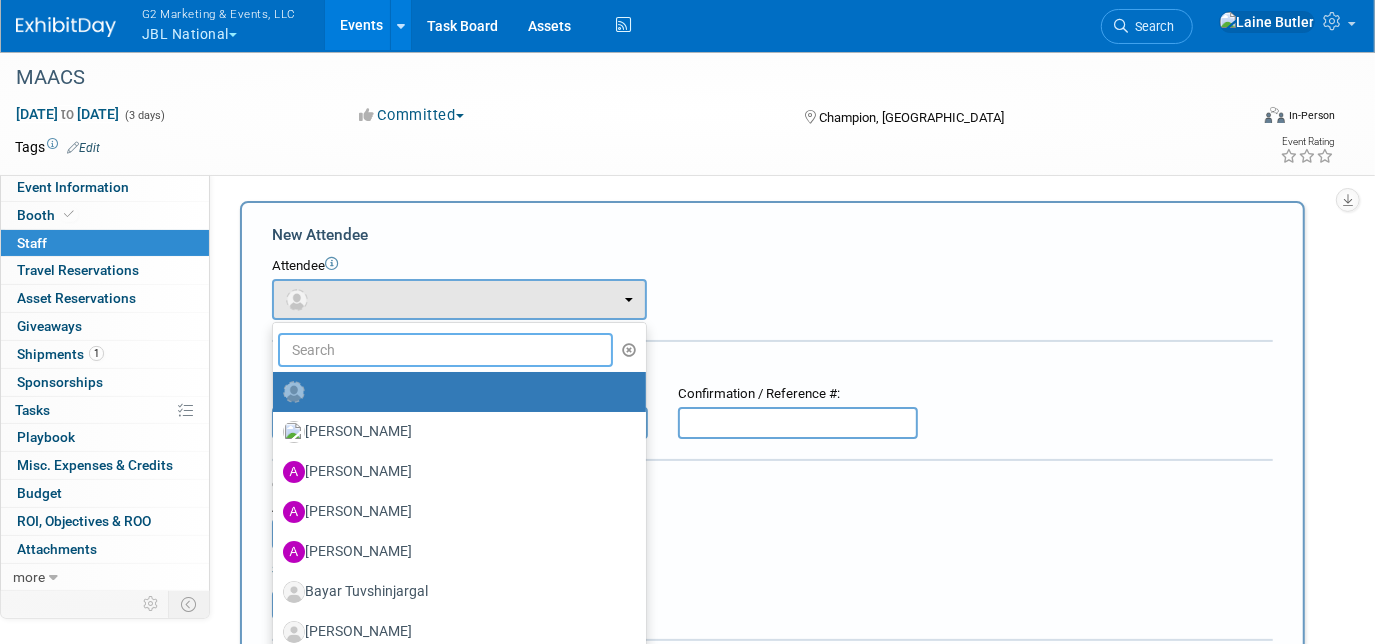 click at bounding box center (445, 350) 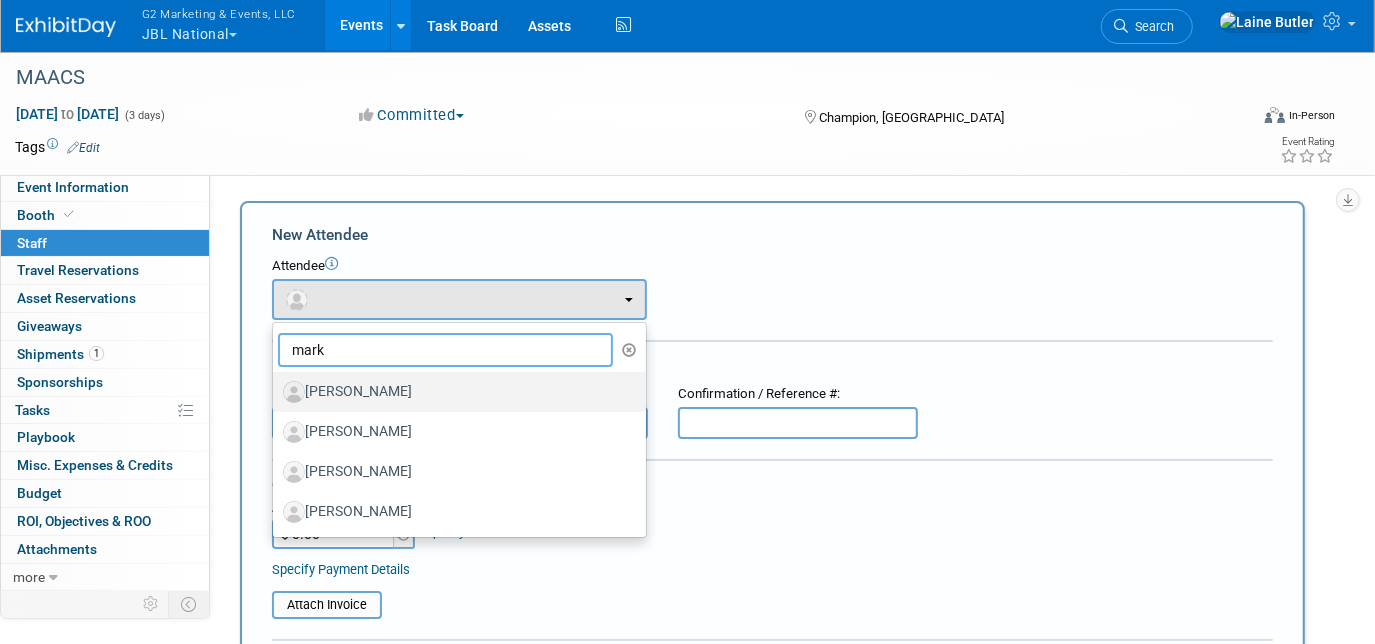 type on "mark" 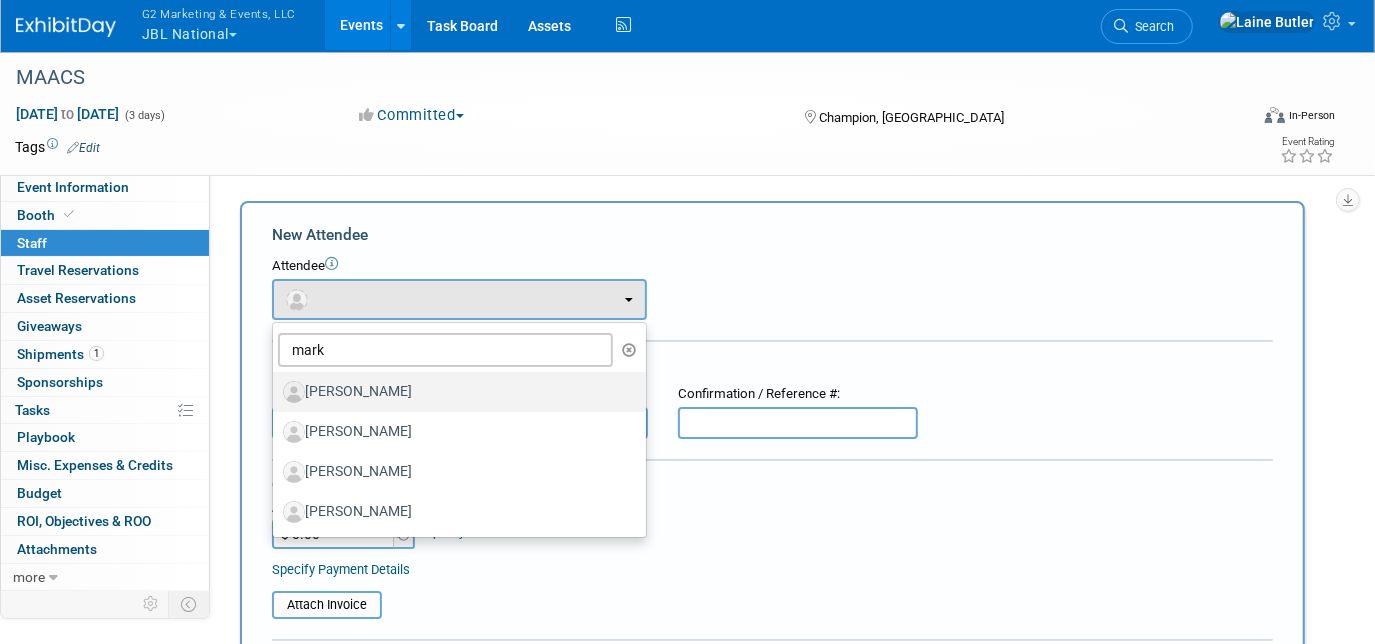 click on "Mark Sullivan" at bounding box center (454, 392) 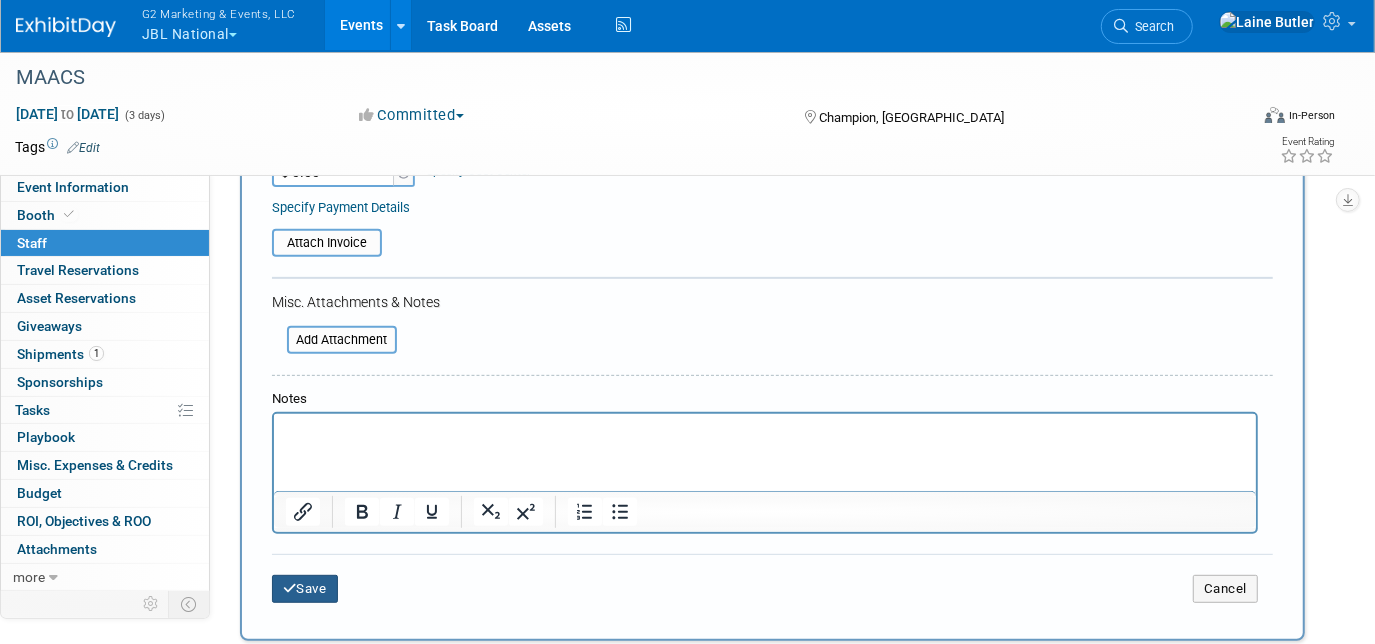 click on "Save" at bounding box center (305, 589) 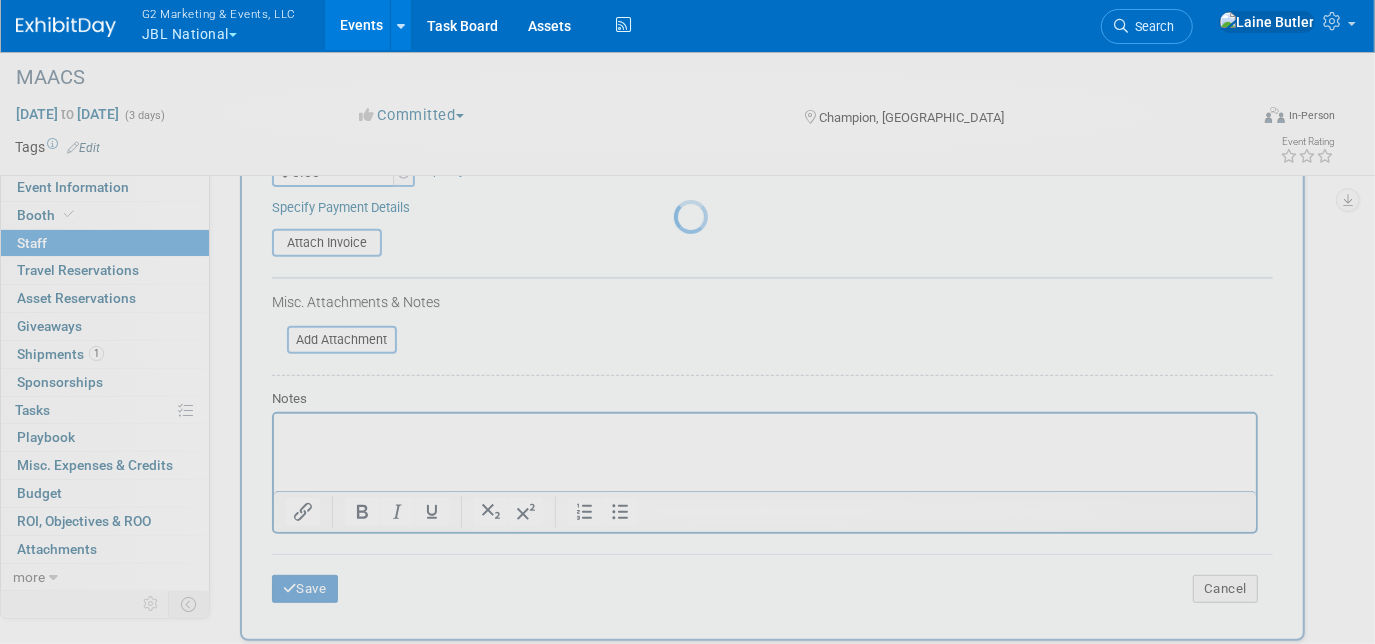 scroll, scrollTop: 159, scrollLeft: 0, axis: vertical 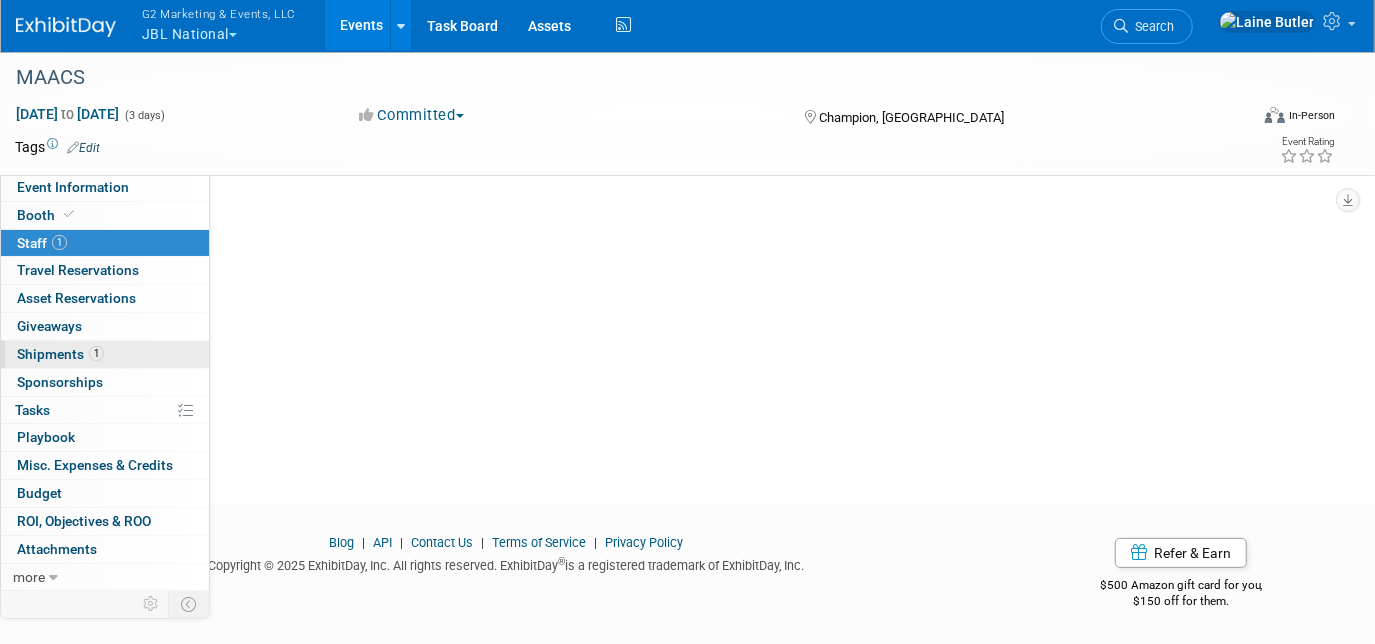 click on "1
Shipments 1" at bounding box center (105, 354) 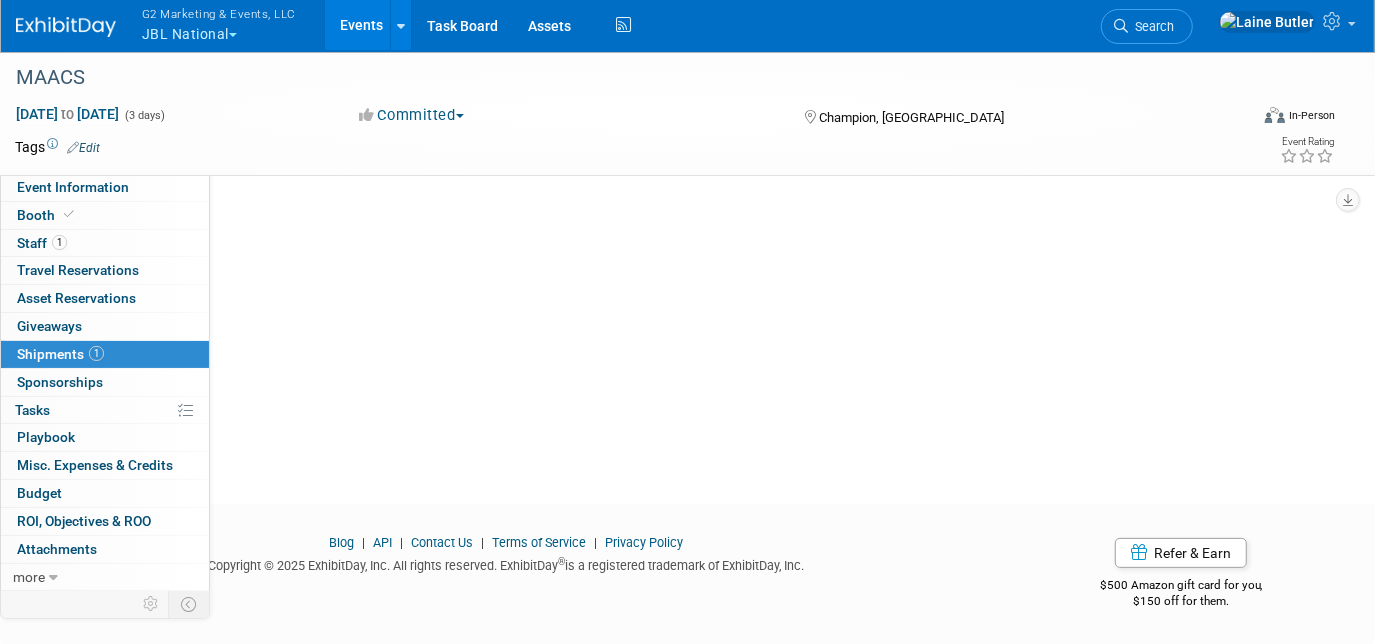 scroll, scrollTop: 0, scrollLeft: 0, axis: both 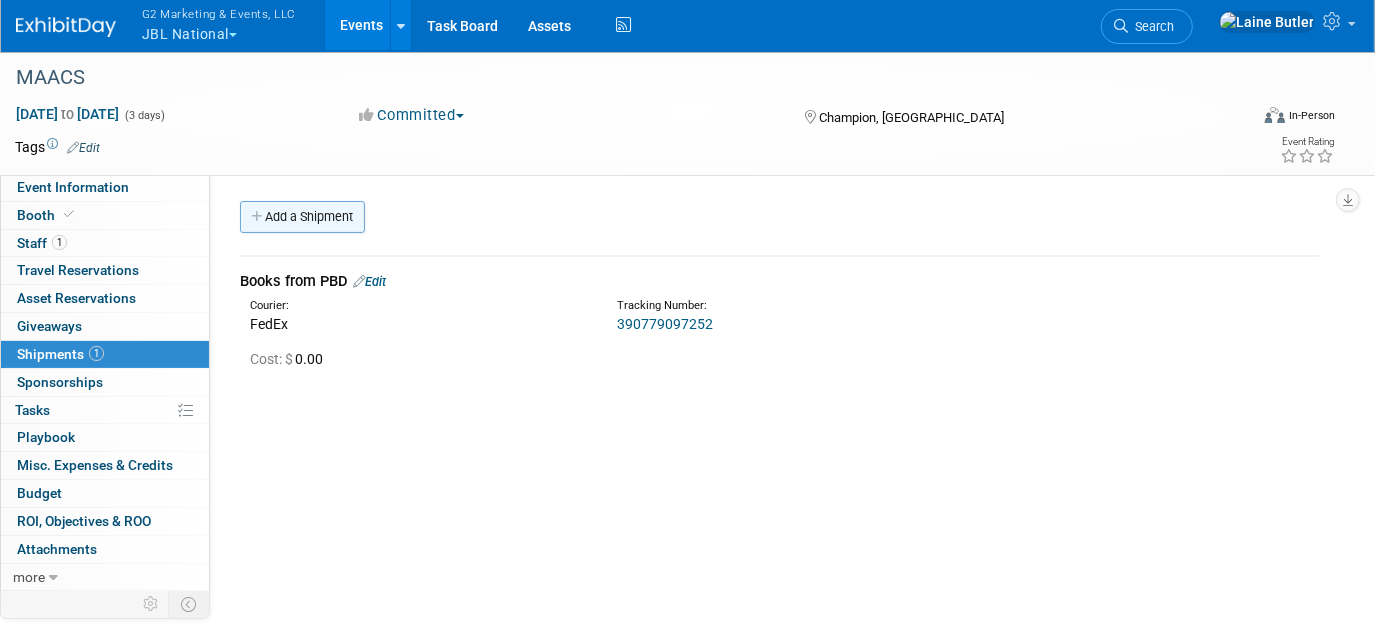 click on "Add a Shipment" at bounding box center [302, 217] 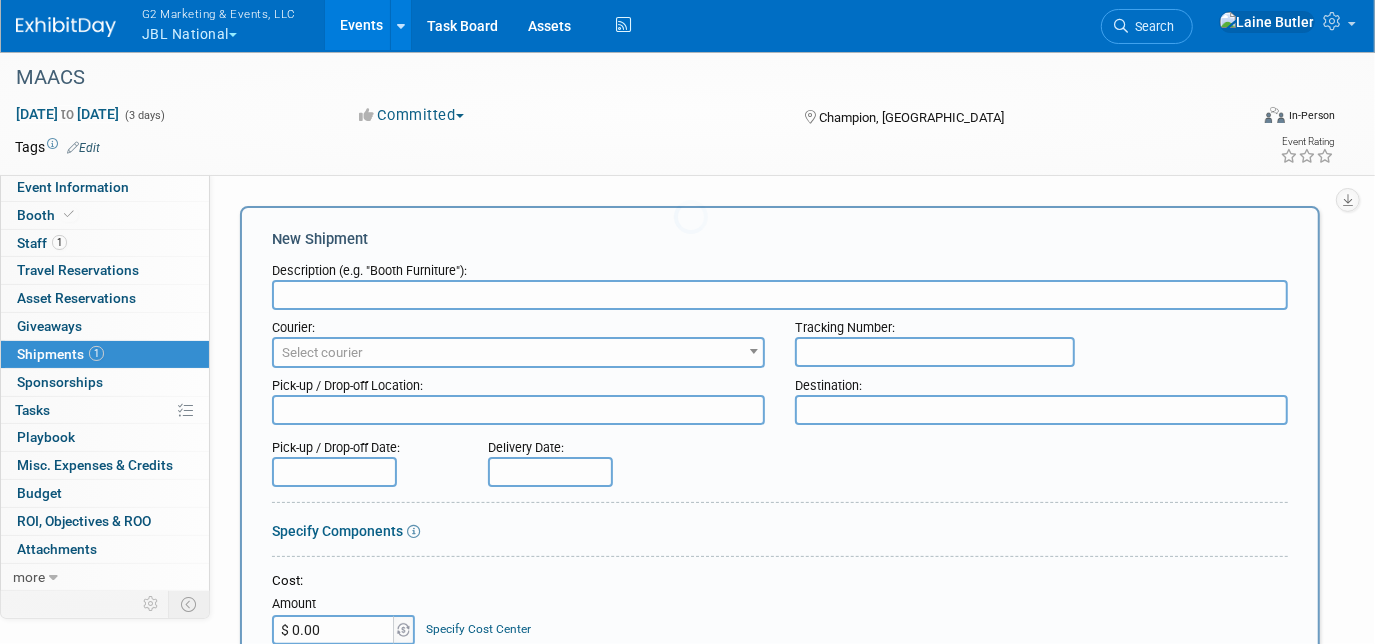 scroll, scrollTop: 0, scrollLeft: 0, axis: both 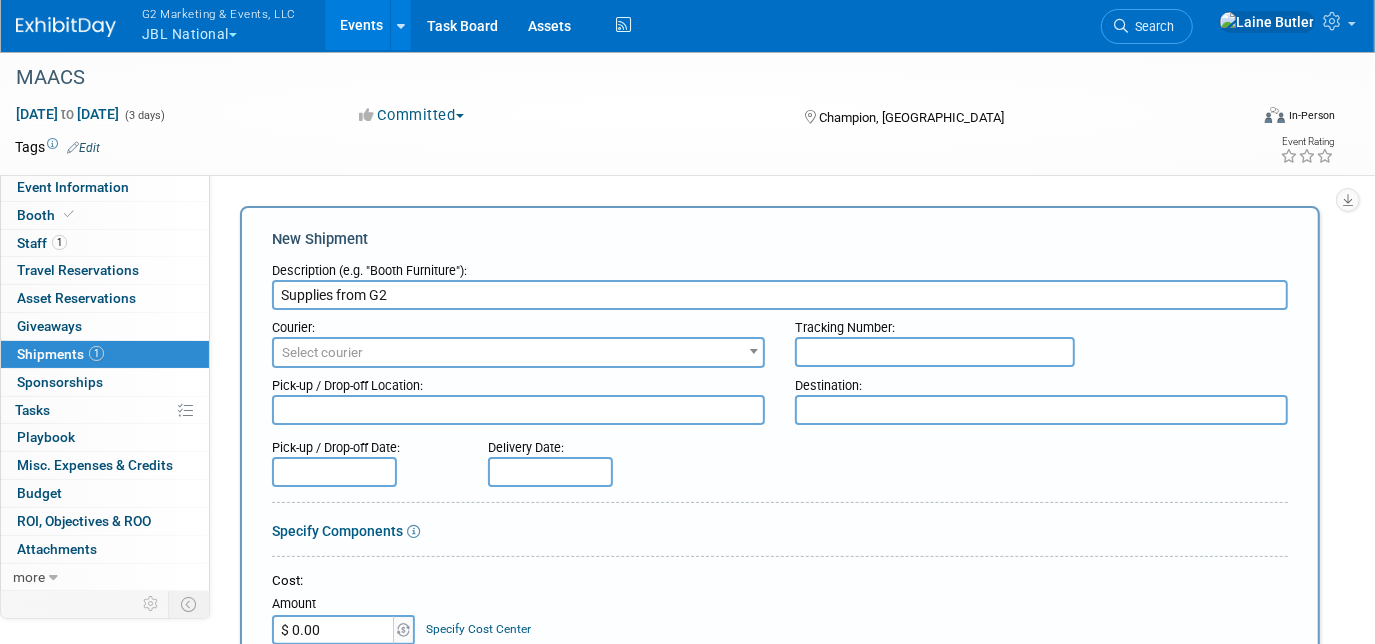 type on "Supplies from G2" 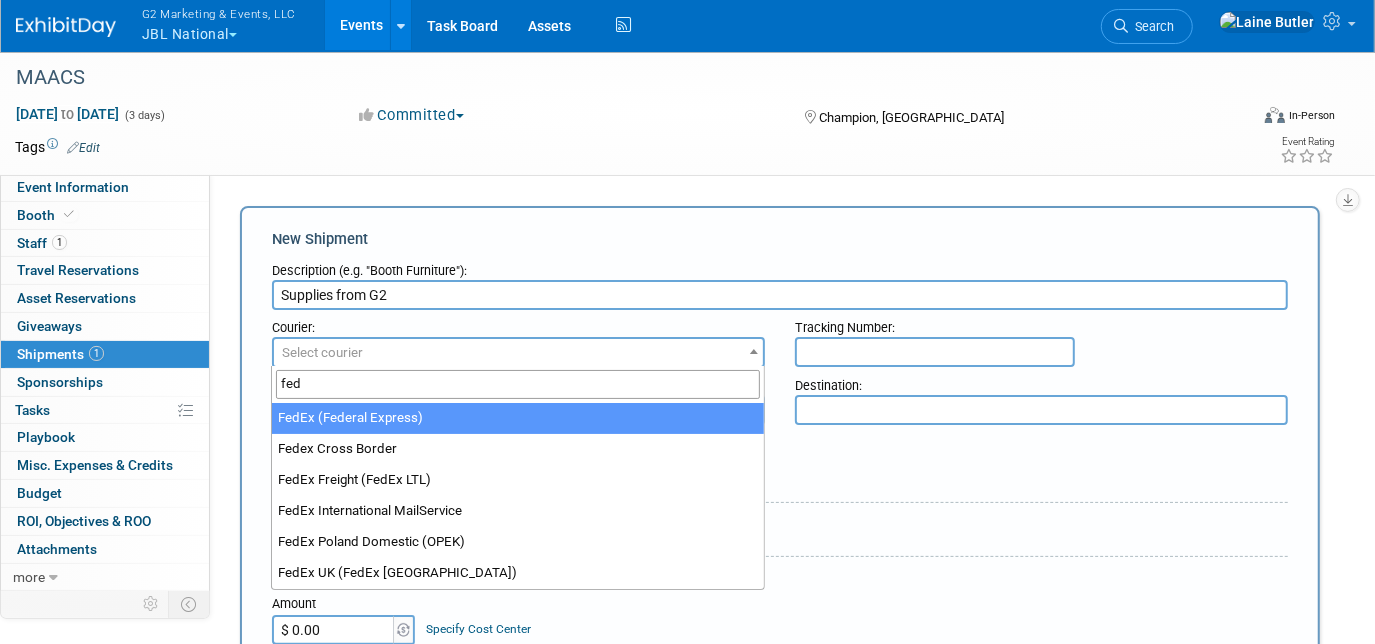 type on "fed" 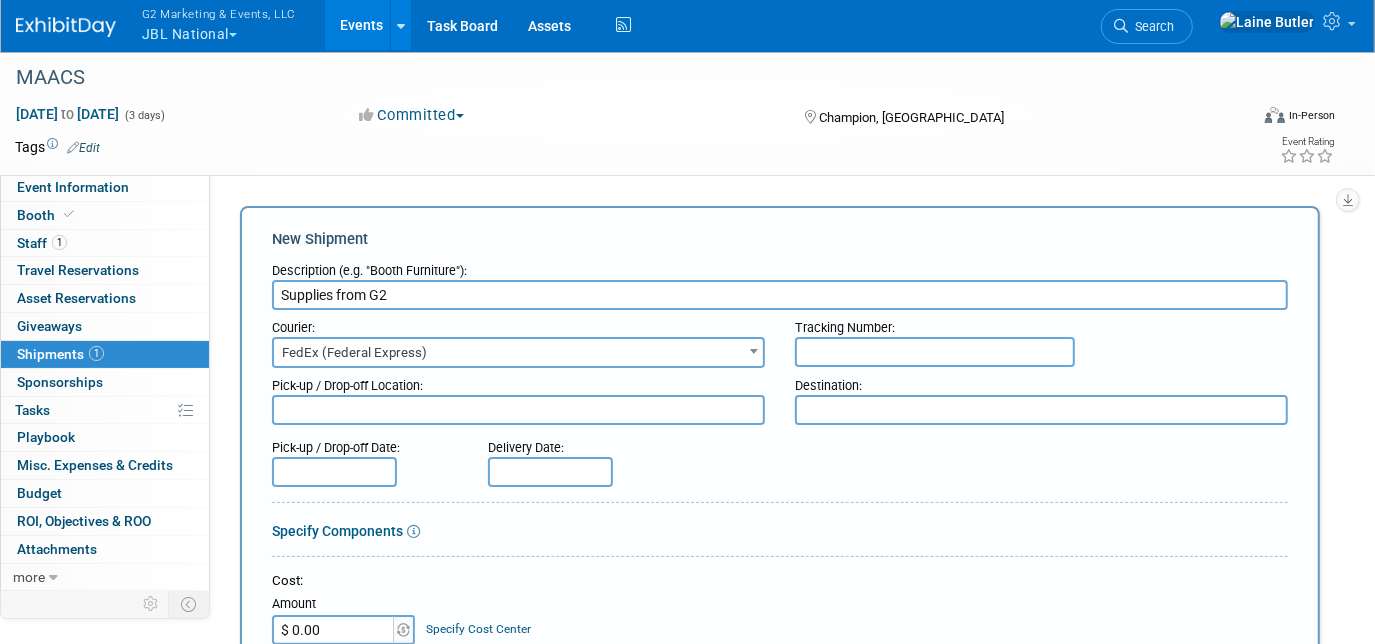 click at bounding box center (1041, 410) 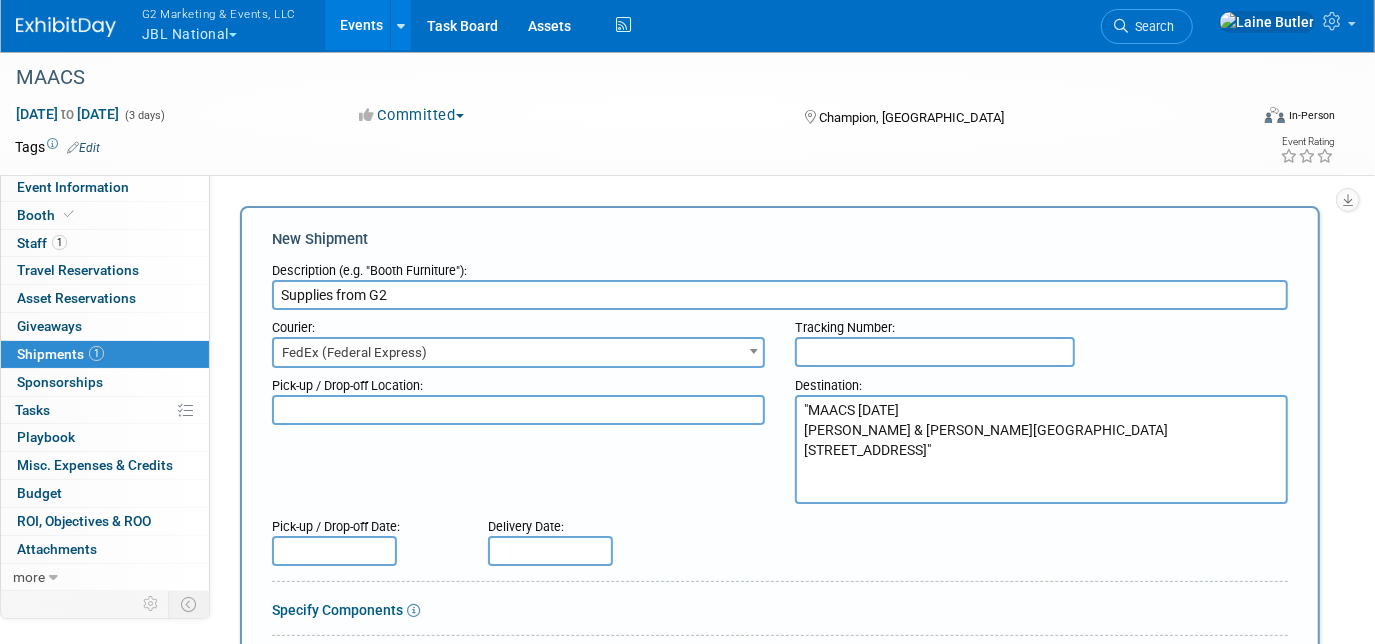 click on ""MAACS July 14th
Jones & Bartlett Learning
SEVEN SPRINGS MOUNTAIN RESORT
777 Waterwheel Drive
Seven Springs, PA 15622"" at bounding box center (1041, 449) 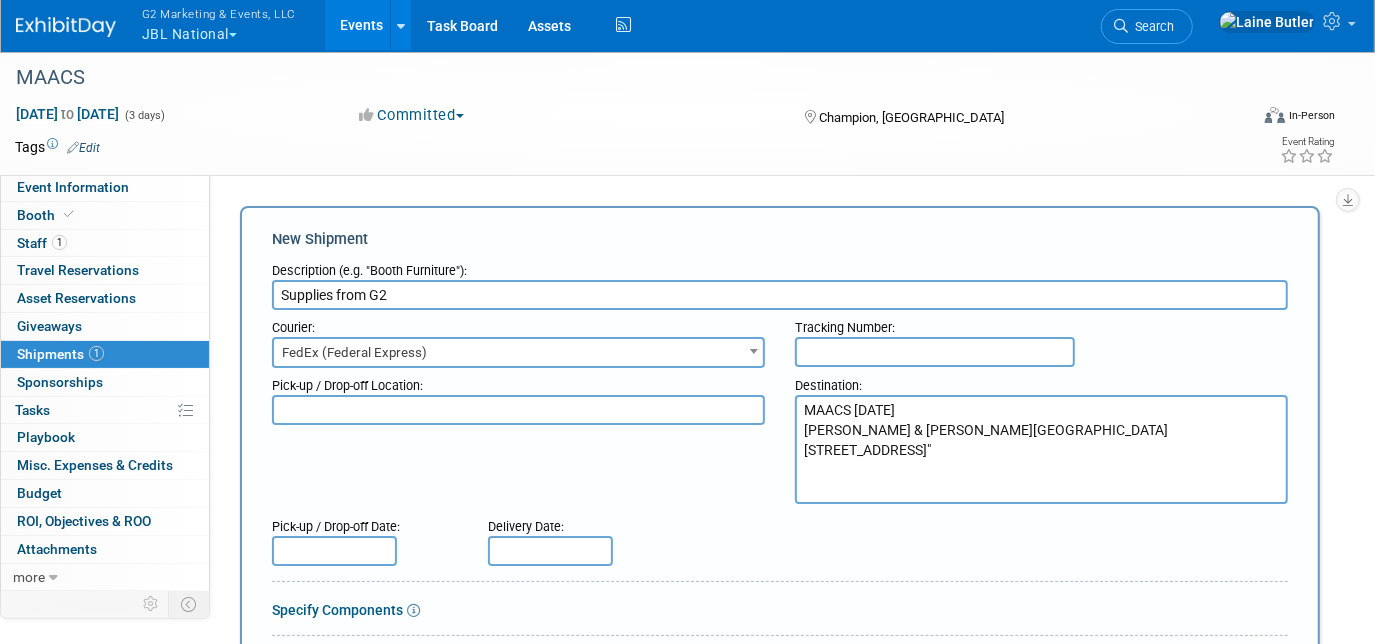 click on "MAACS July 14th
Jones & Bartlett Learning
SEVEN SPRINGS MOUNTAIN RESORT
777 Waterwheel Drive
Seven Springs, PA 15622"" at bounding box center [1041, 449] 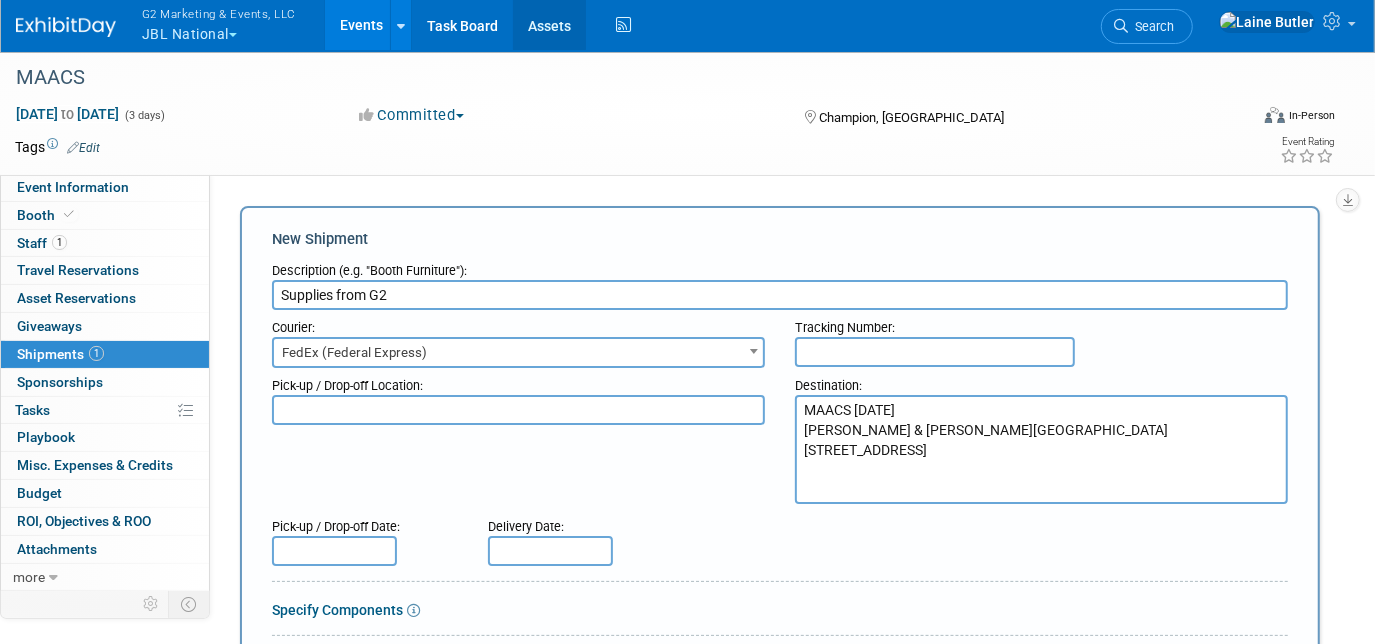 type on "MAACS July 14th
Jones & Bartlett Learning
SEVEN SPRINGS MOUNTAIN RESORT
777 Waterwheel Drive
Seven Springs, PA 15622" 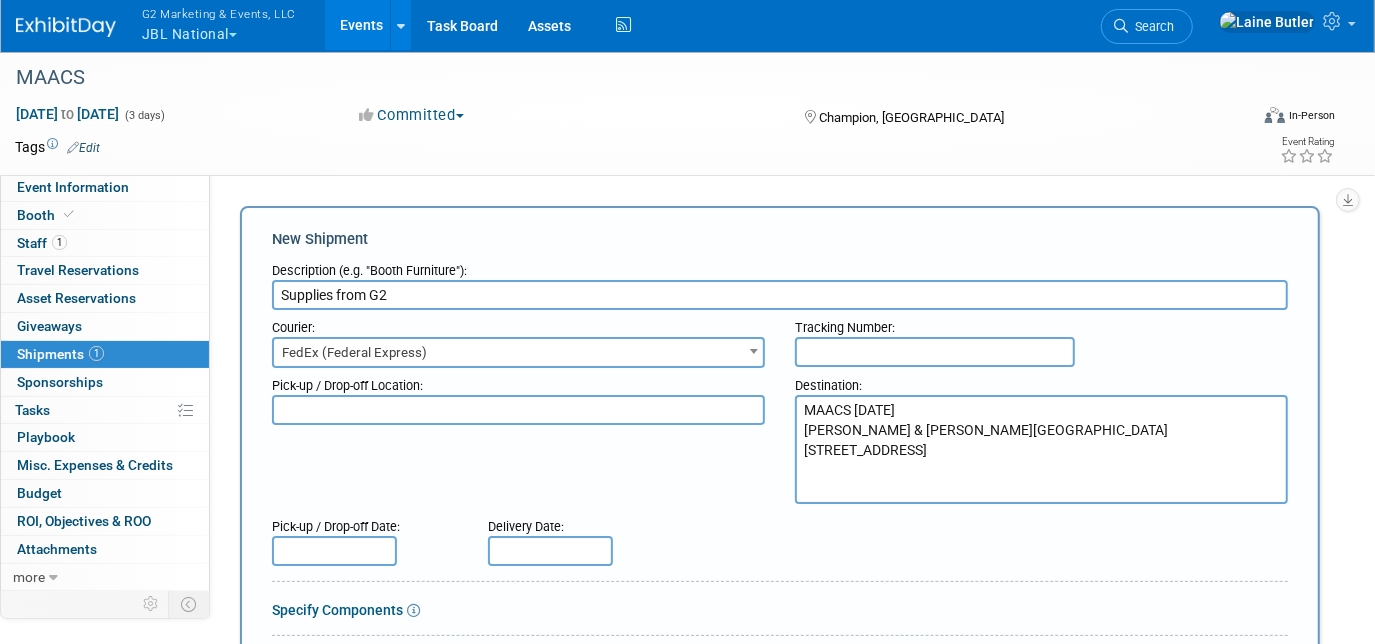 click at bounding box center [935, 352] 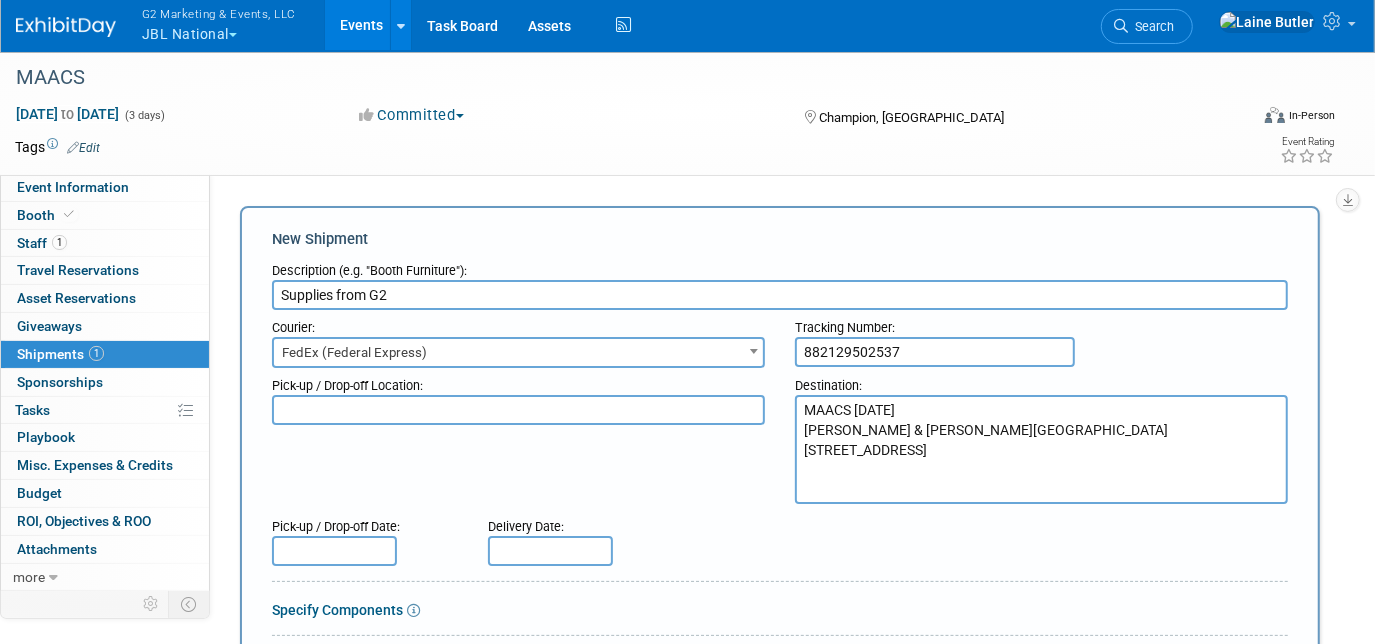 type on "882129502537" 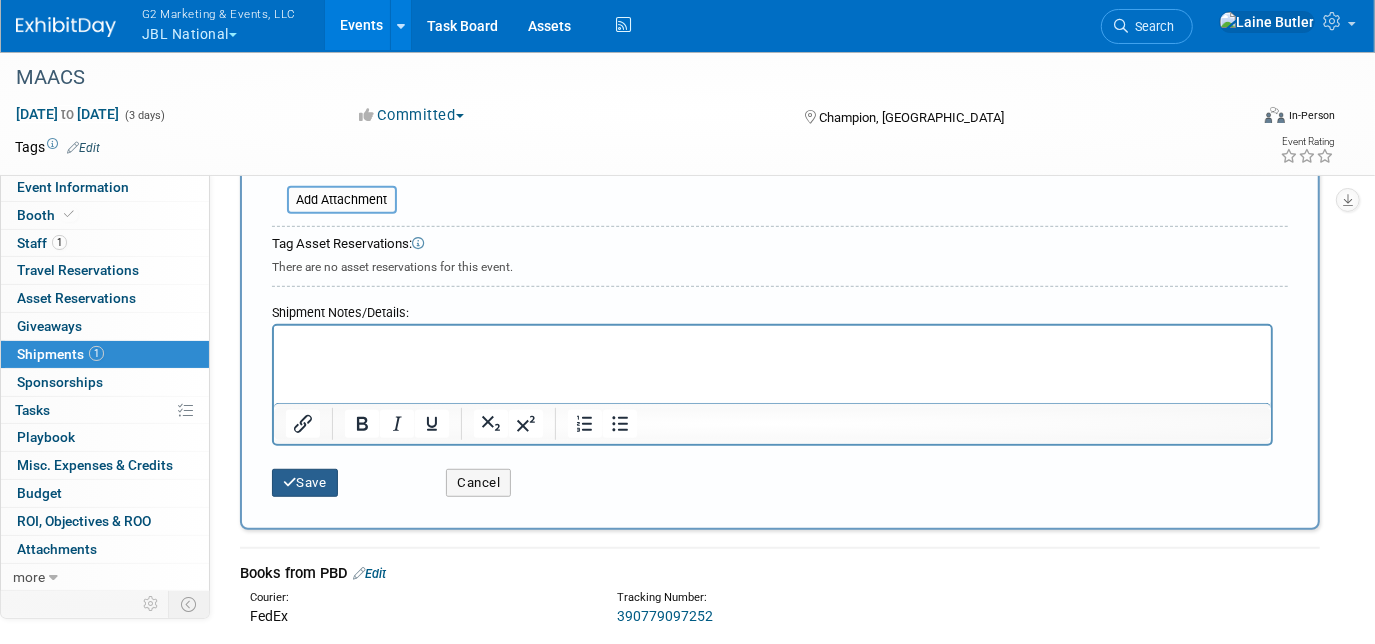 click on "Save" at bounding box center (305, 483) 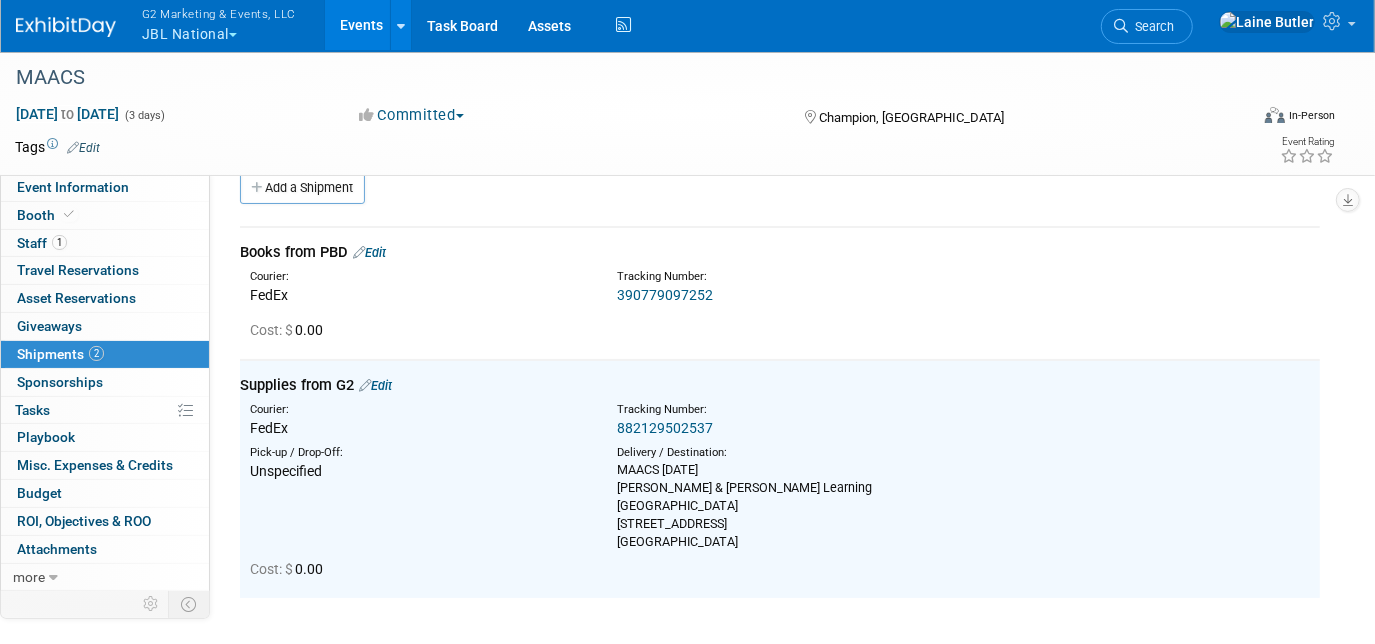 scroll, scrollTop: 26, scrollLeft: 0, axis: vertical 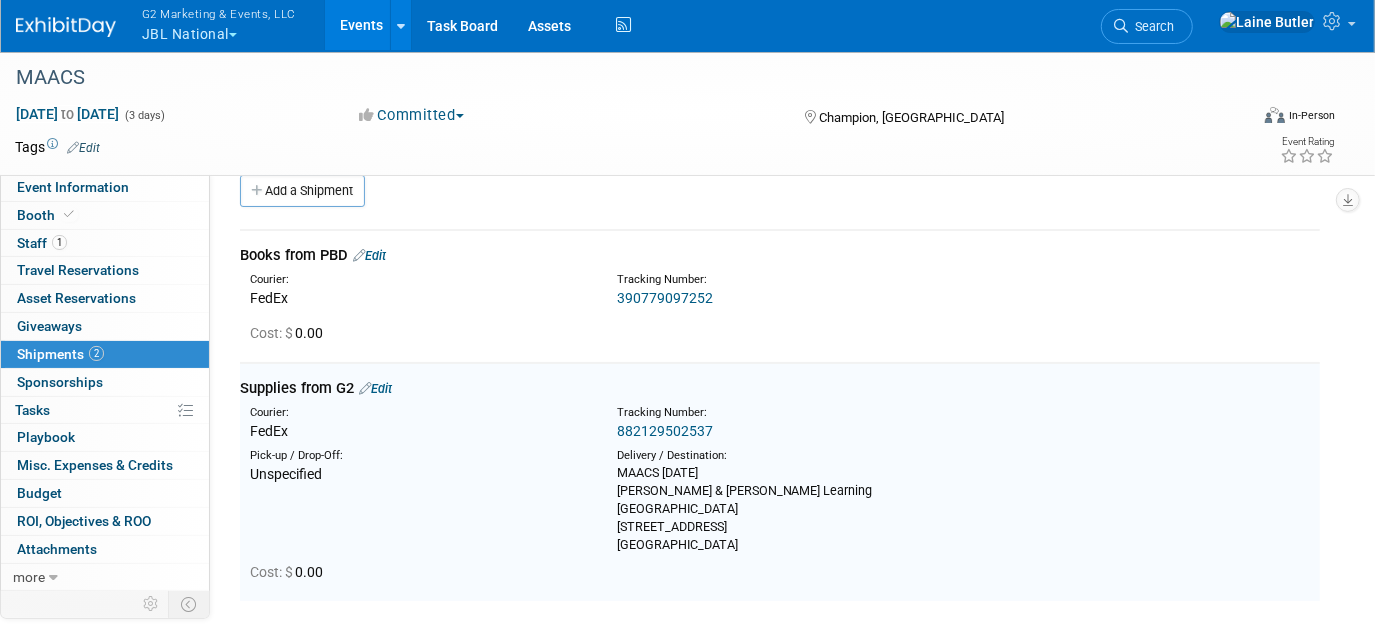 click on "Books from PBD
Edit" at bounding box center [780, 255] 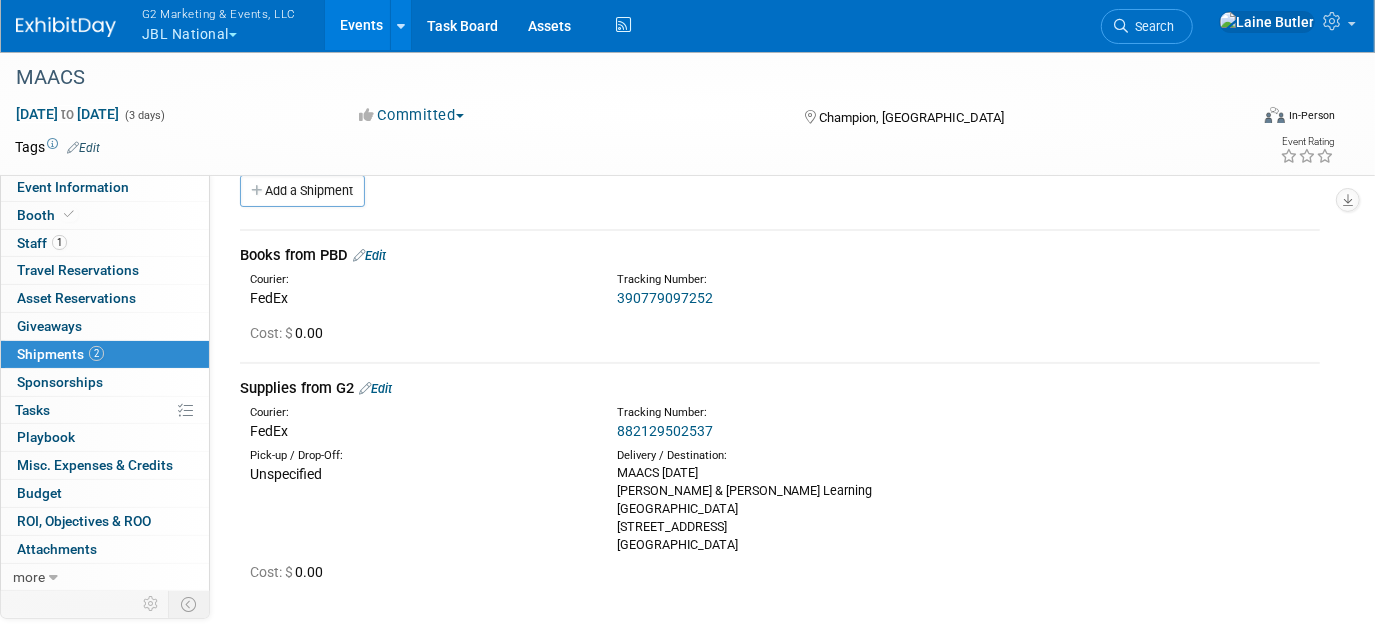 click on "Edit" at bounding box center [369, 255] 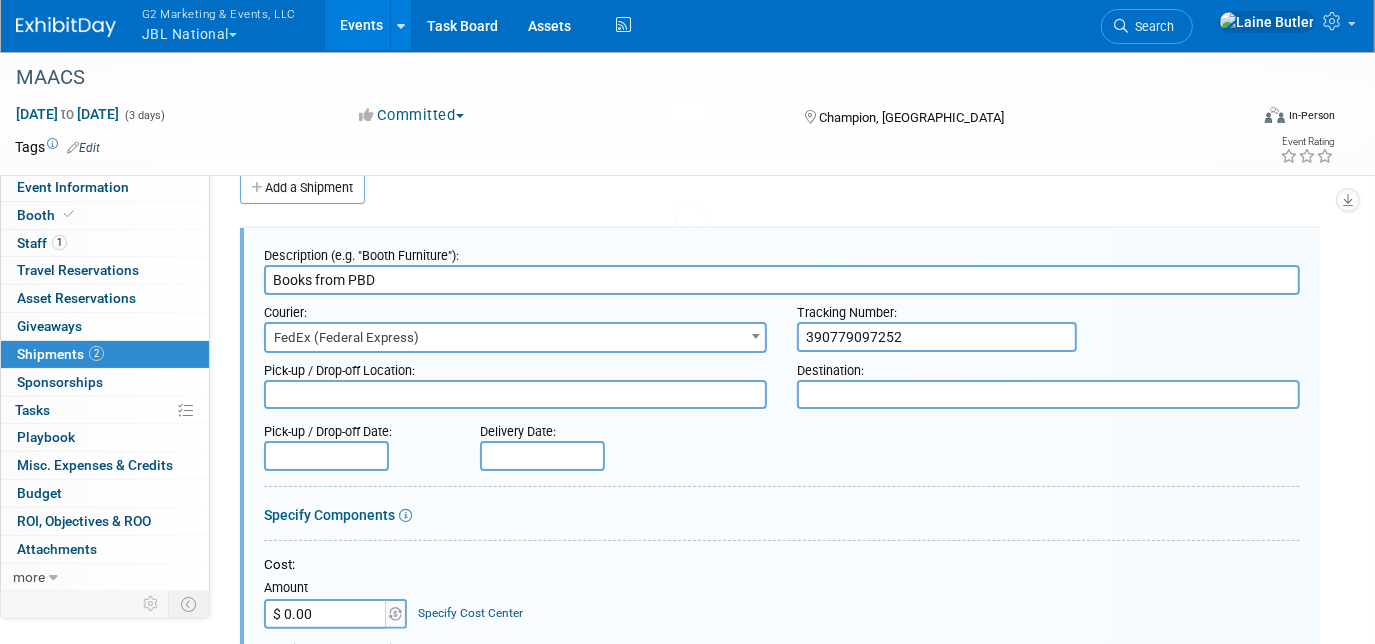 scroll, scrollTop: 0, scrollLeft: 0, axis: both 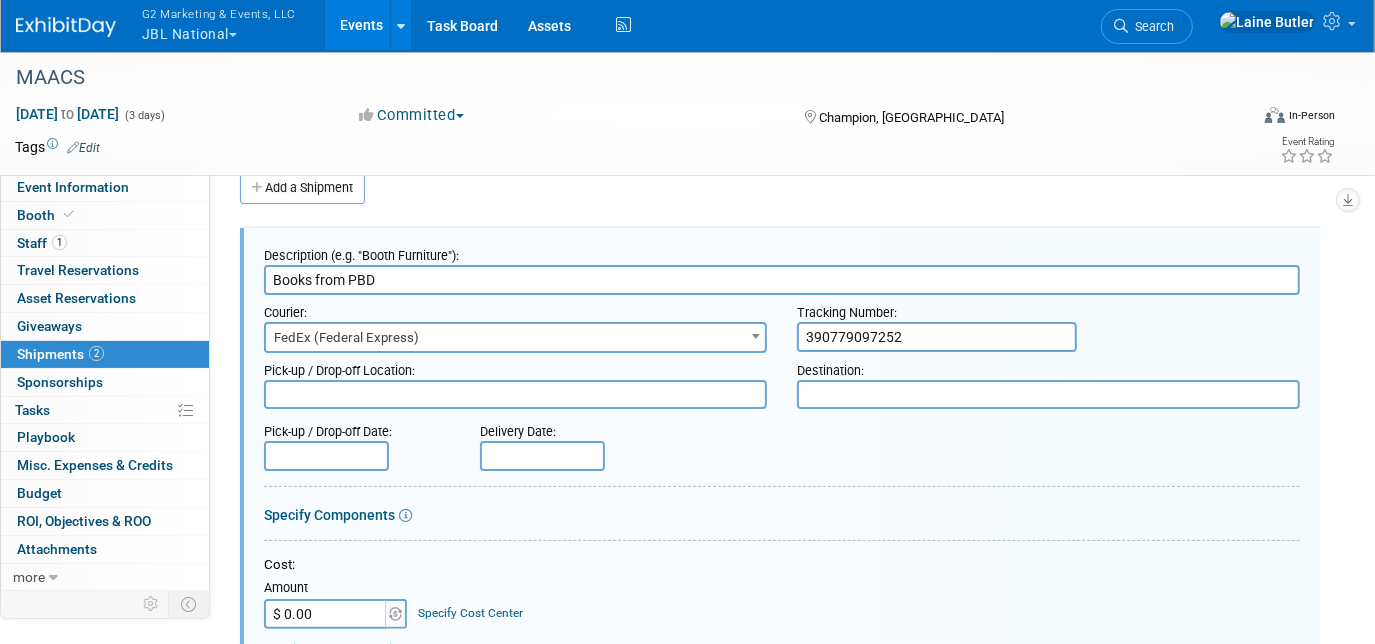 click at bounding box center (1048, 394) 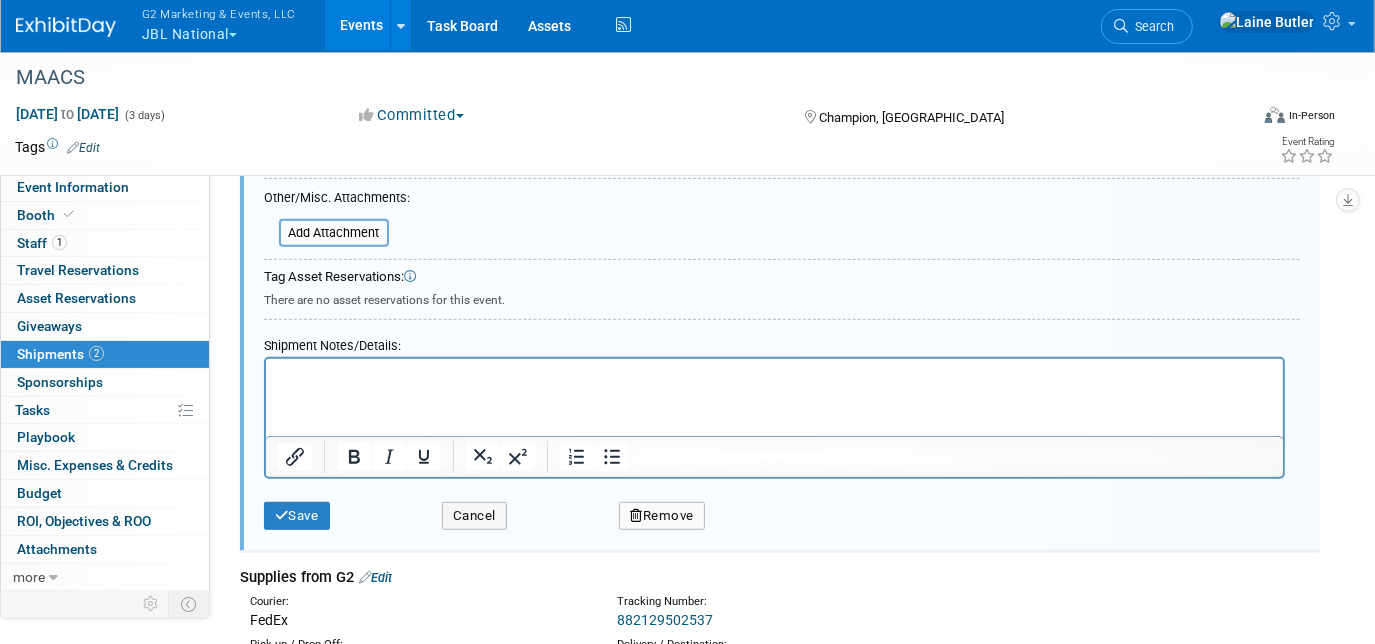 scroll, scrollTop: 648, scrollLeft: 0, axis: vertical 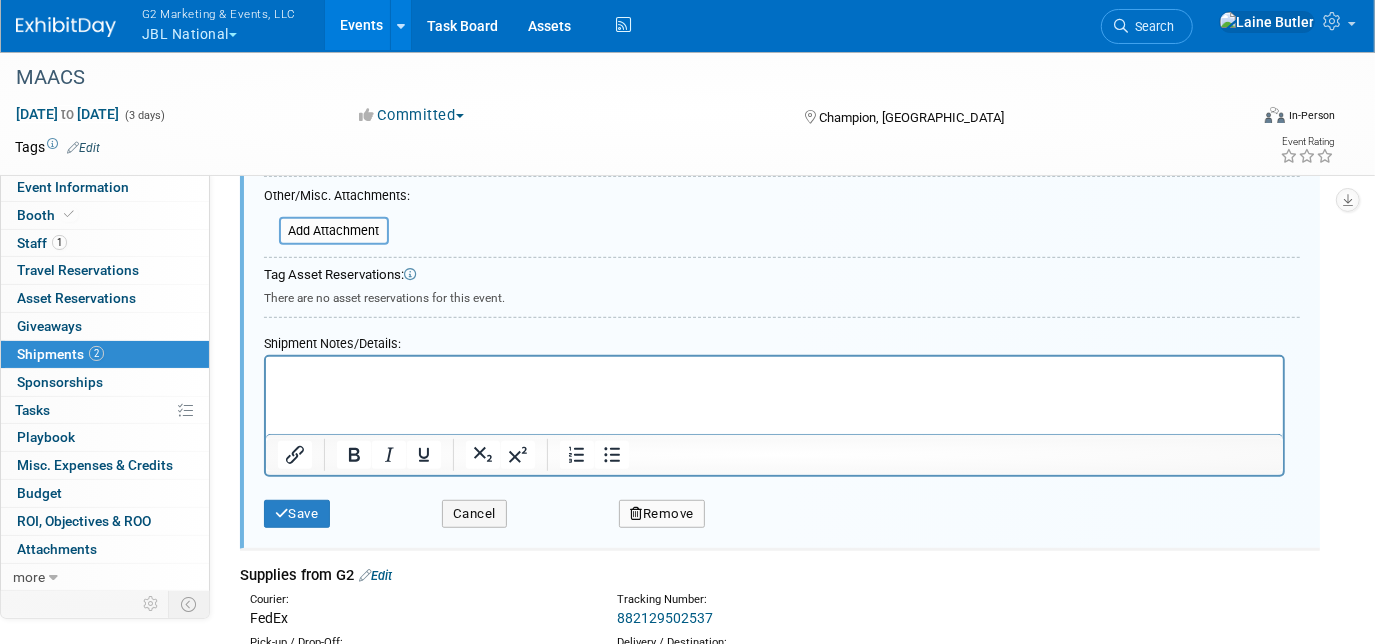 type on "MAACS July 14th
Jones & Bartlett Learning
SEVEN SPRINGS MOUNTAIN RESORT
777 Waterwheel Drive
Seven Springs, PA 15622" 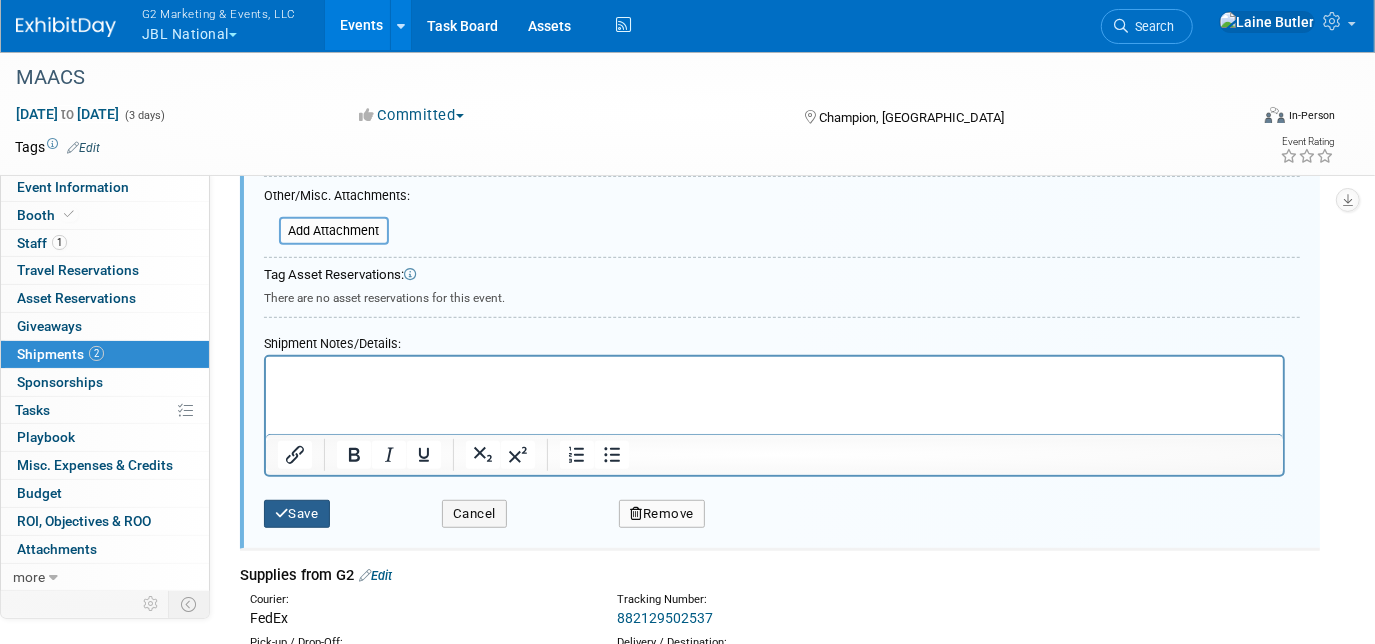click on "Save" at bounding box center (297, 514) 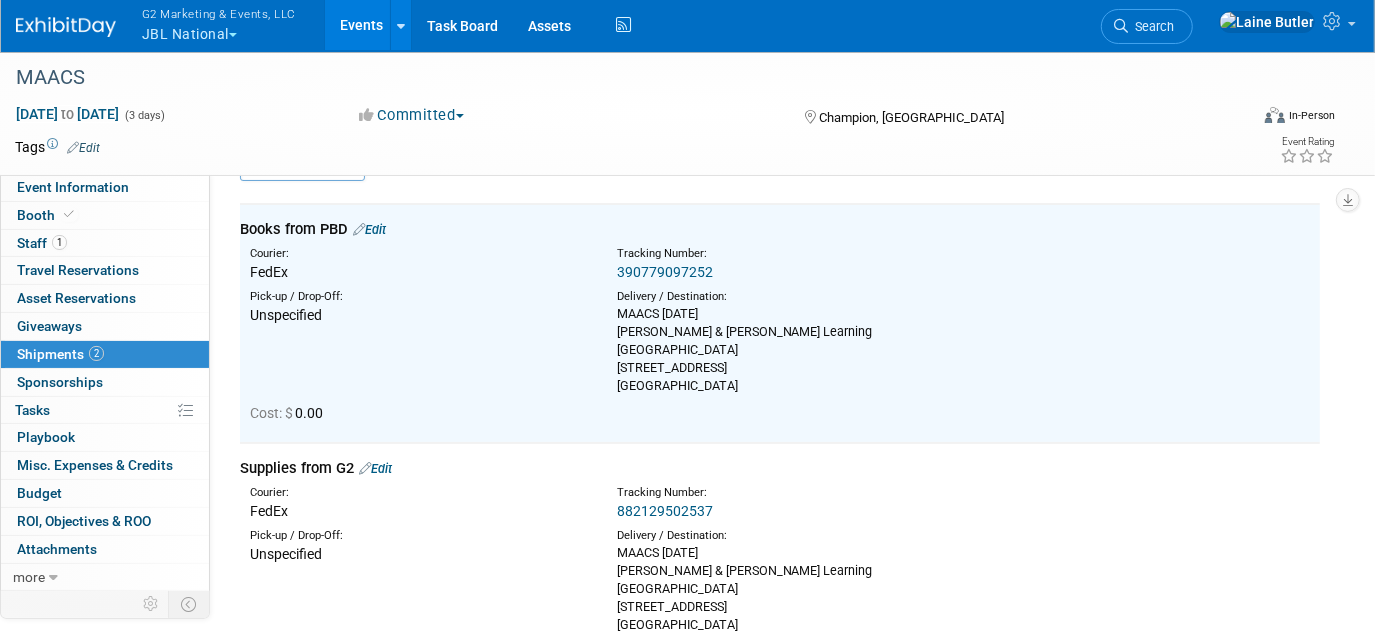 scroll, scrollTop: 0, scrollLeft: 0, axis: both 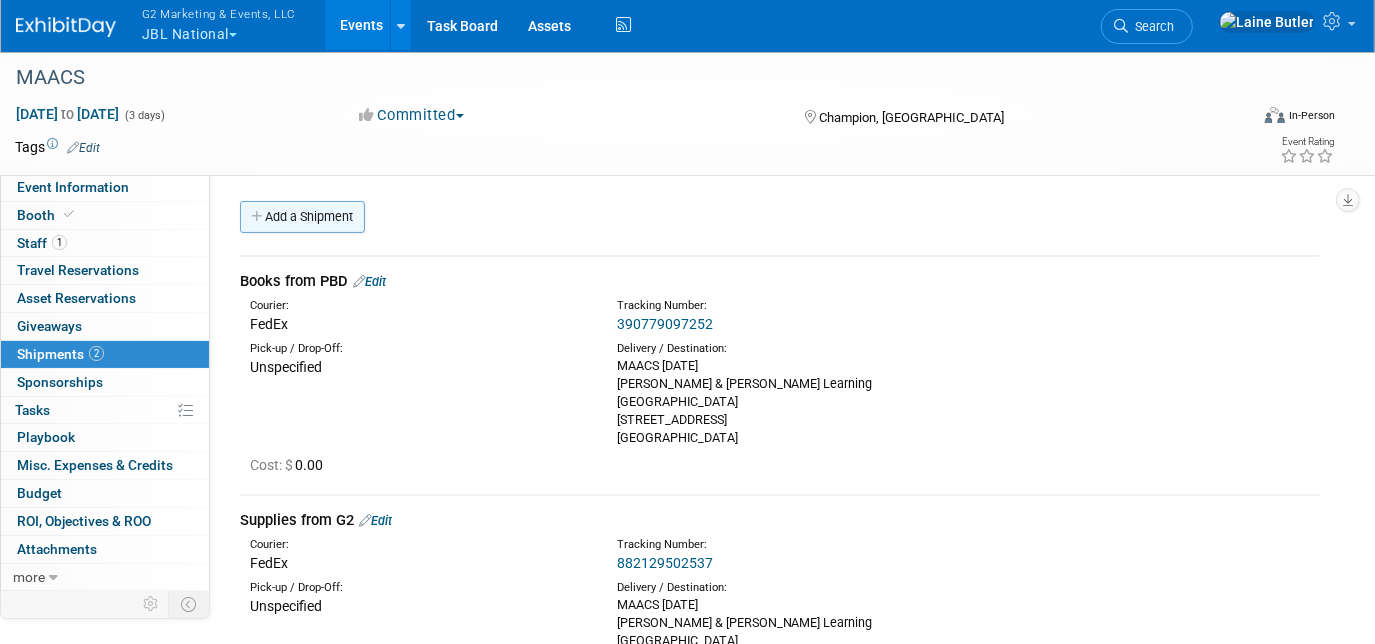 click on "Add a Shipment" at bounding box center [302, 217] 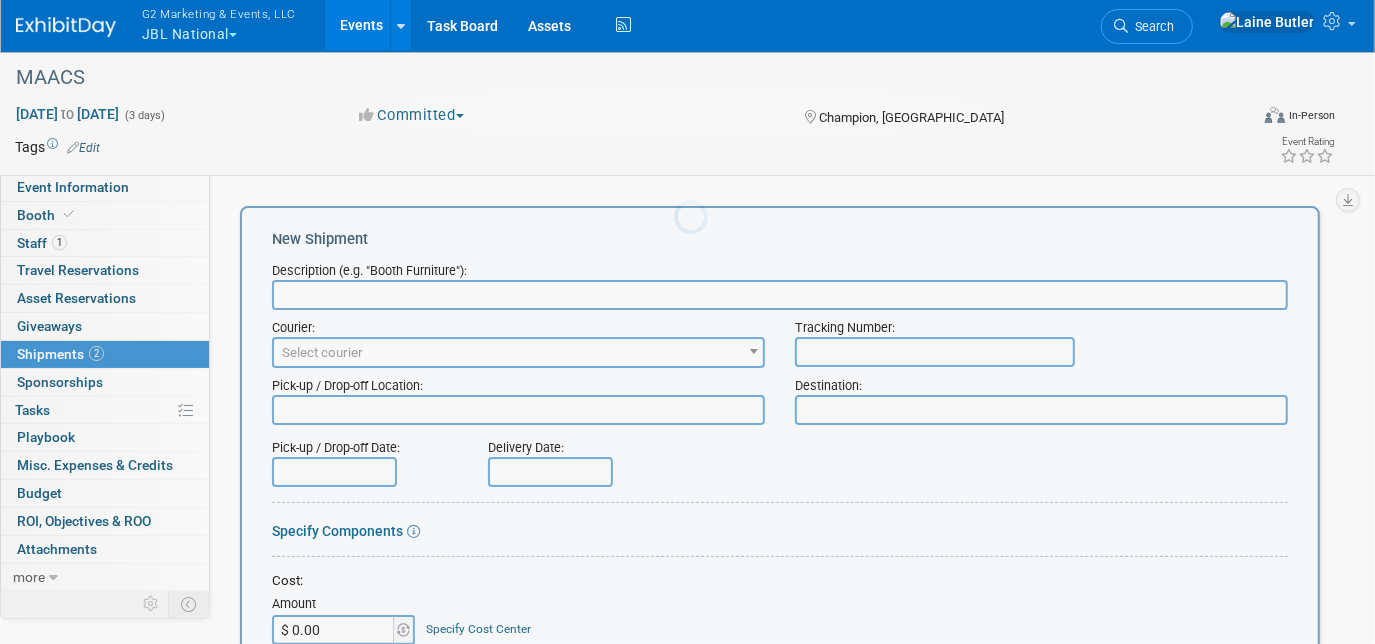 scroll, scrollTop: 0, scrollLeft: 0, axis: both 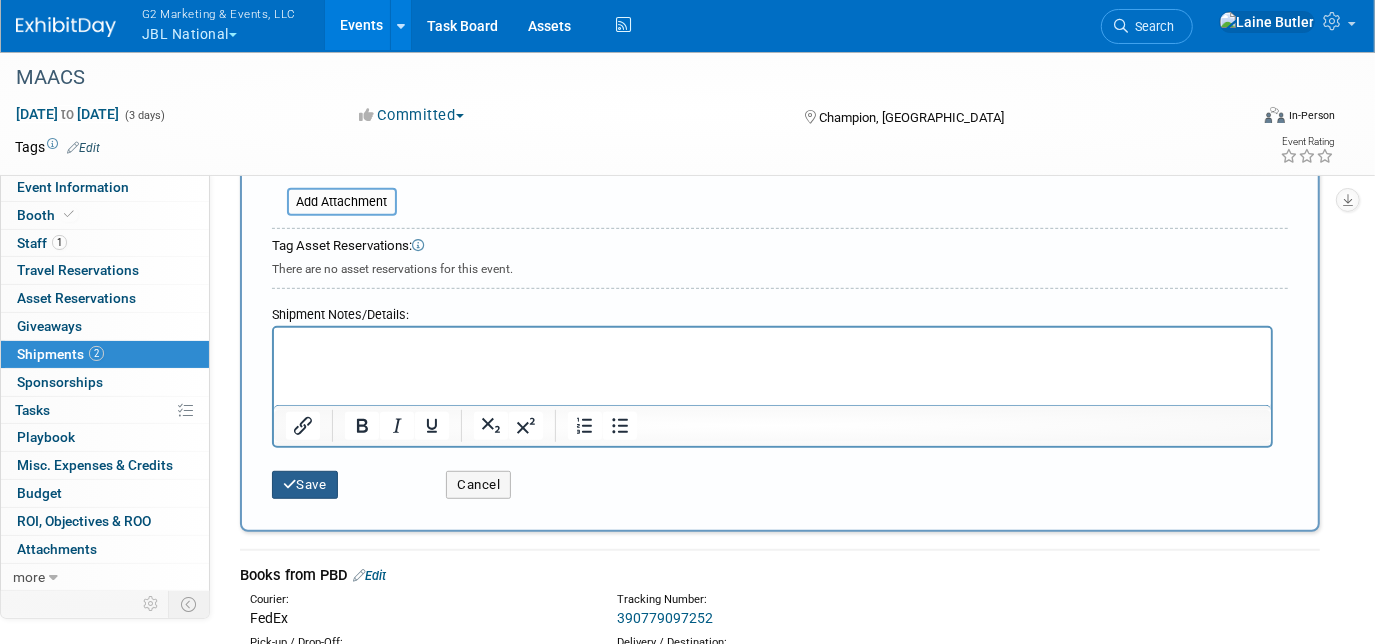 type on "Outbound Through Fedex" 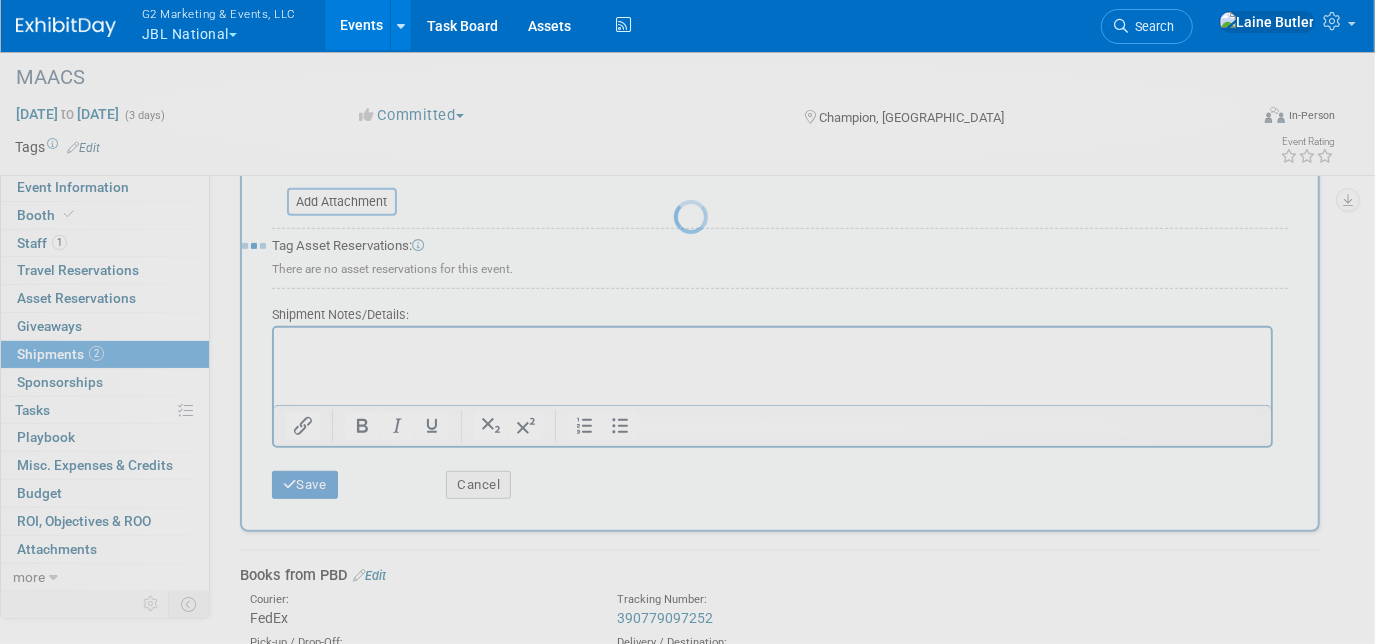 scroll, scrollTop: 438, scrollLeft: 0, axis: vertical 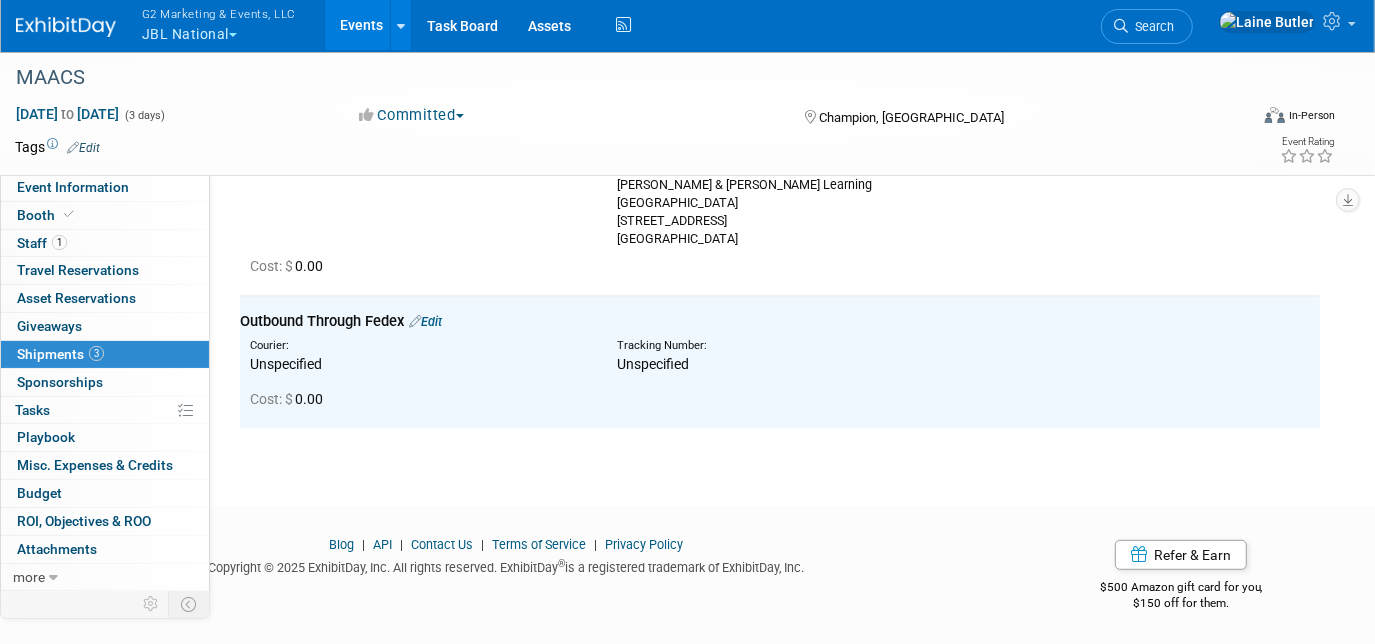 click at bounding box center (66, 27) 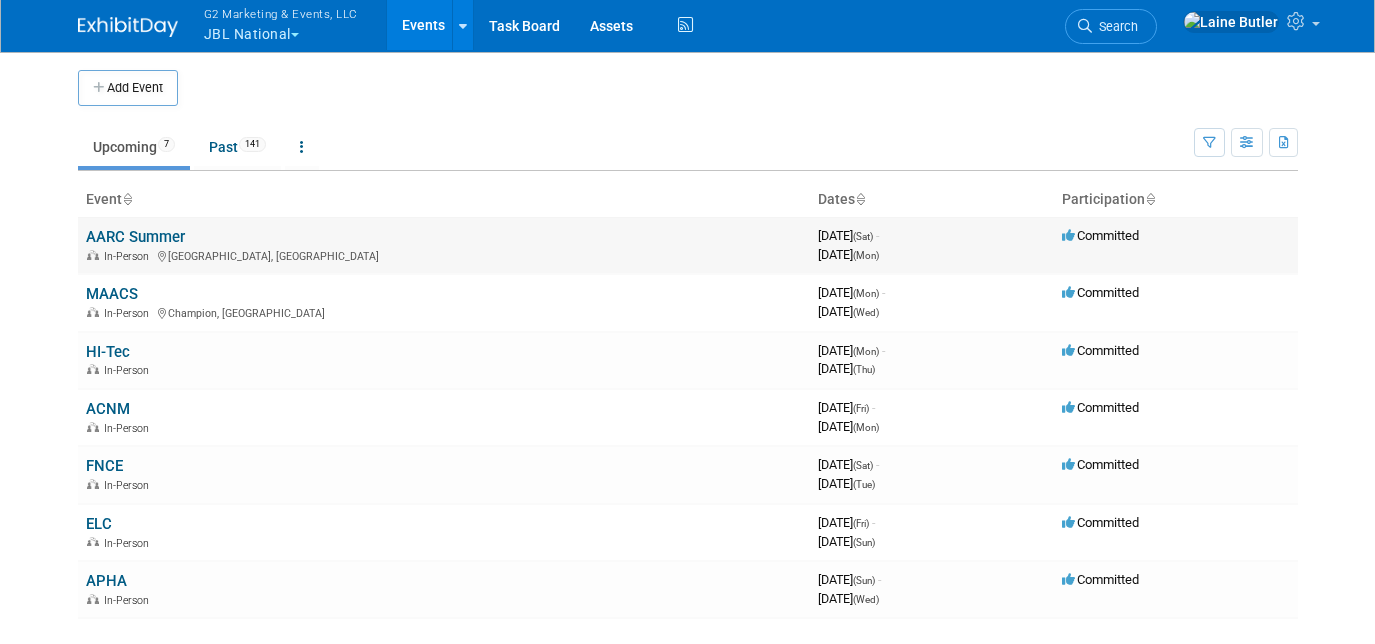 scroll, scrollTop: 0, scrollLeft: 0, axis: both 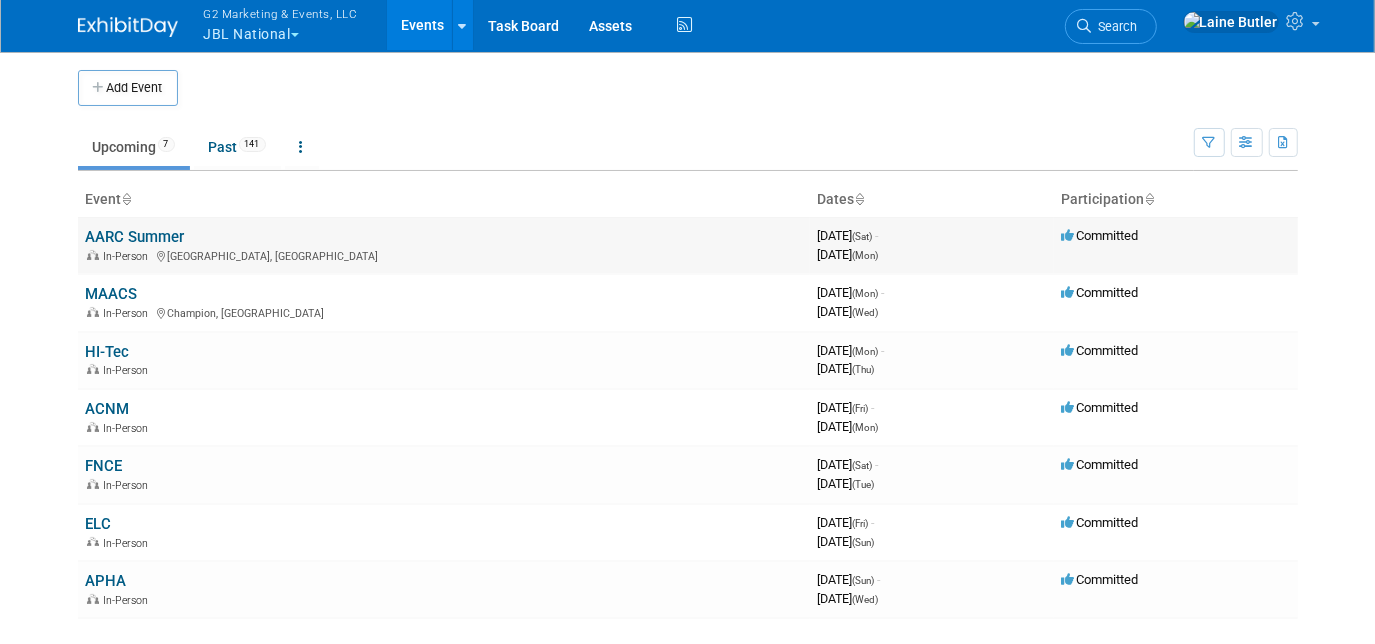 click on "AARC Summer" at bounding box center (135, 237) 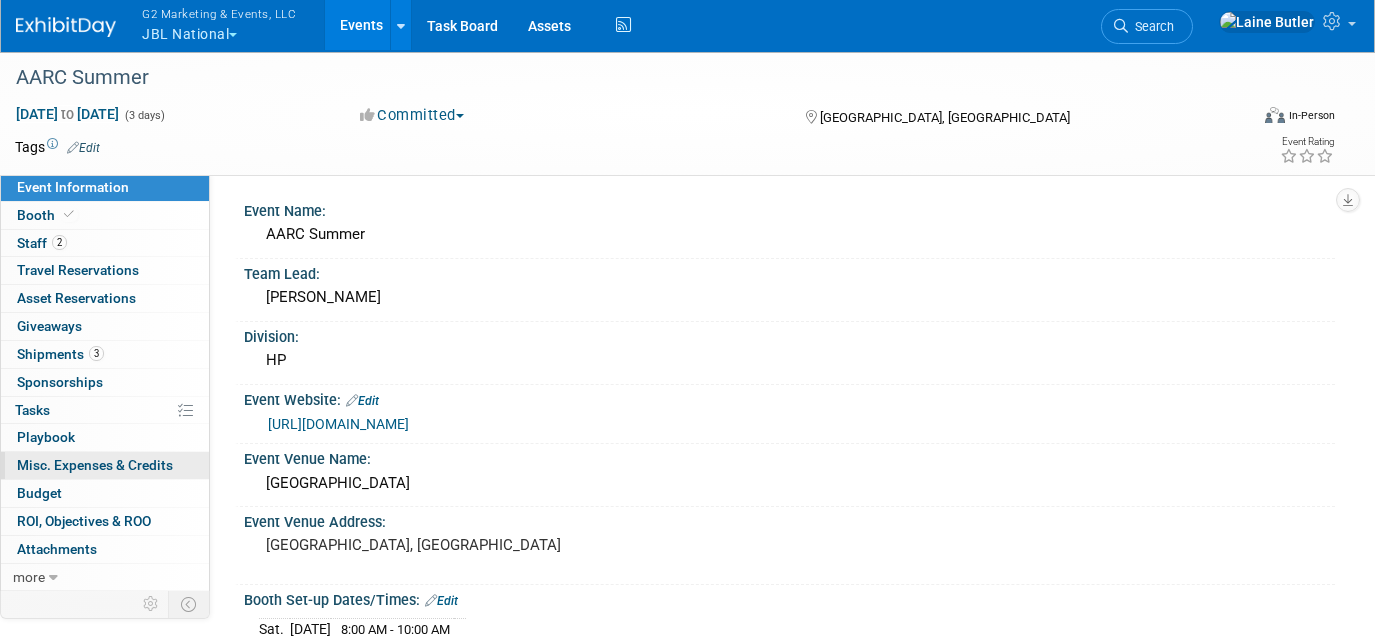 scroll, scrollTop: 0, scrollLeft: 0, axis: both 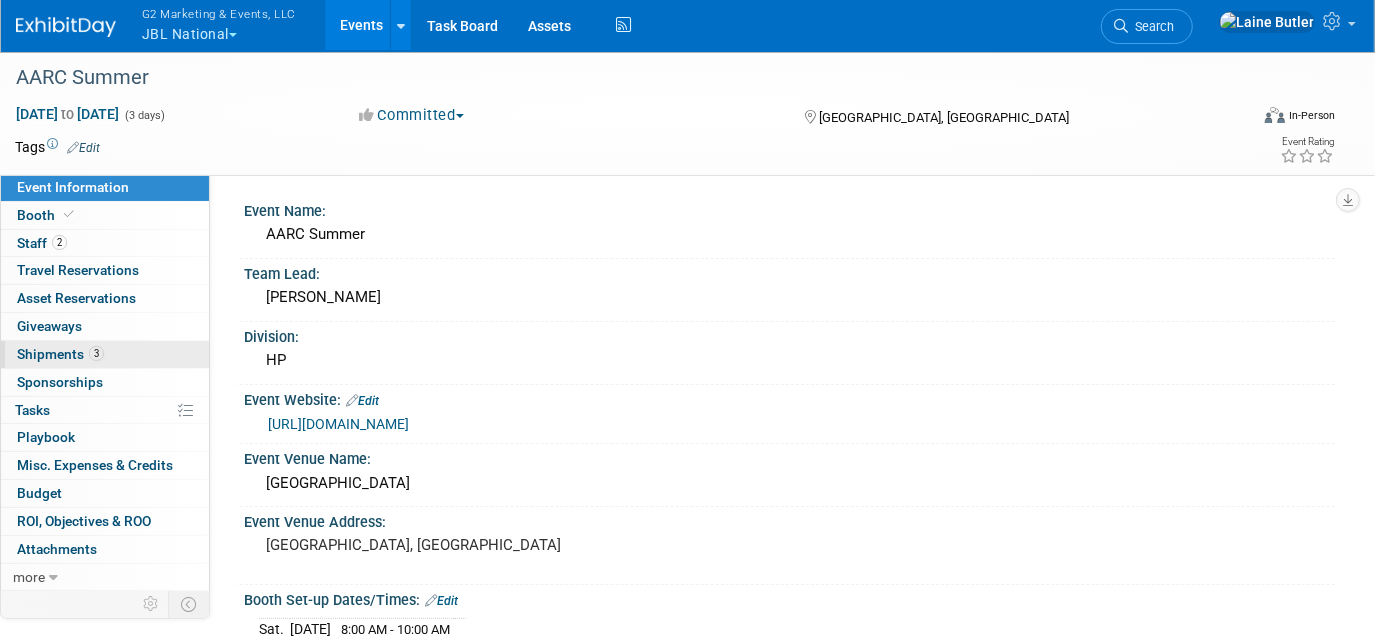 click on "Shipments 3" at bounding box center (60, 354) 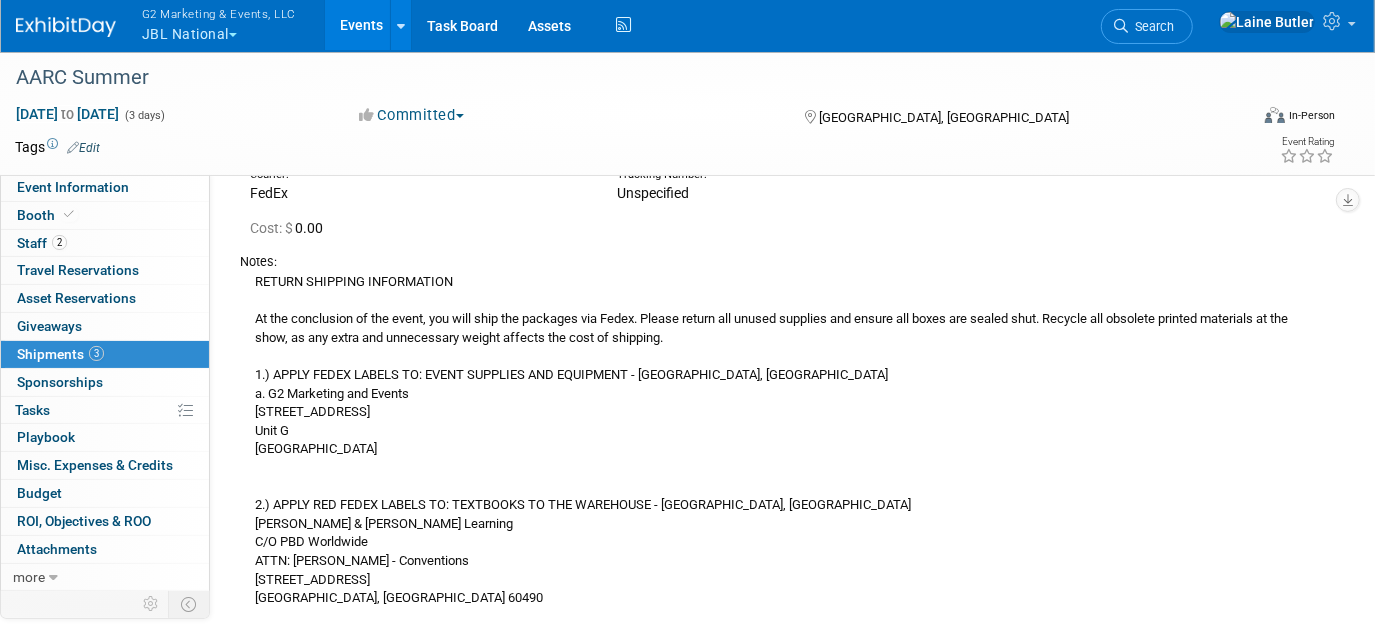 scroll, scrollTop: 996, scrollLeft: 0, axis: vertical 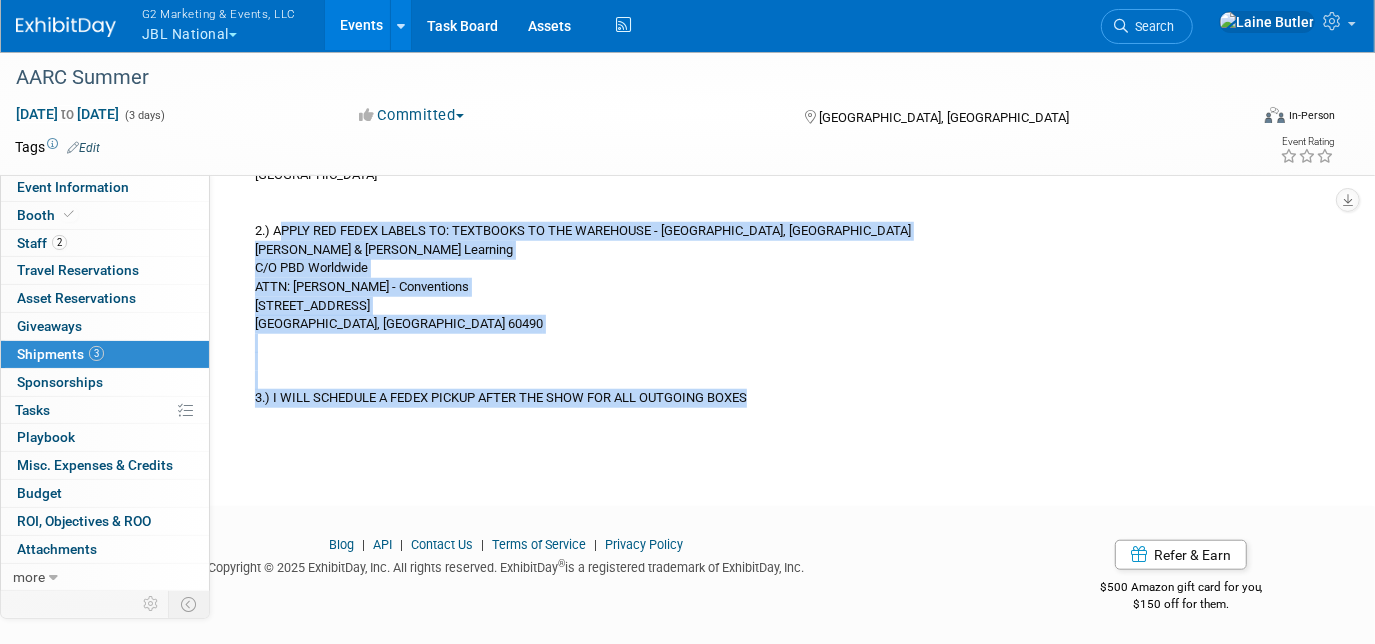 drag, startPoint x: 669, startPoint y: 386, endPoint x: 306, endPoint y: 285, distance: 376.78906 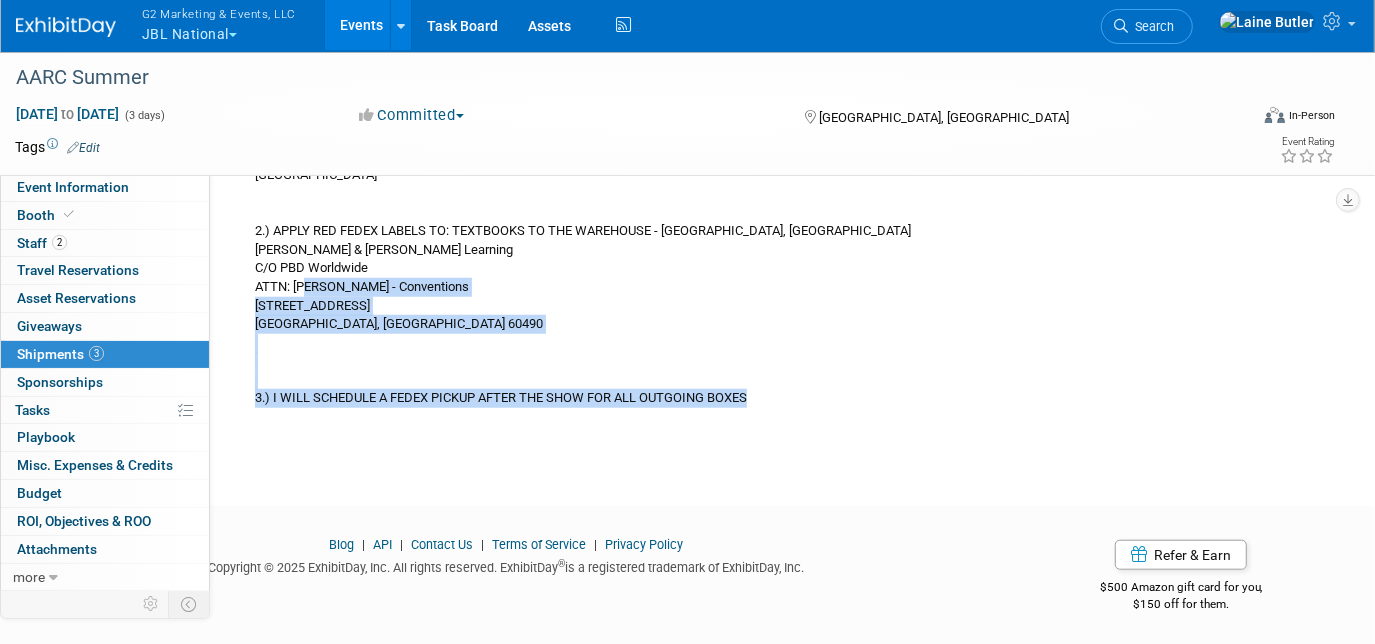 drag, startPoint x: 306, startPoint y: 285, endPoint x: 497, endPoint y: 327, distance: 195.5633 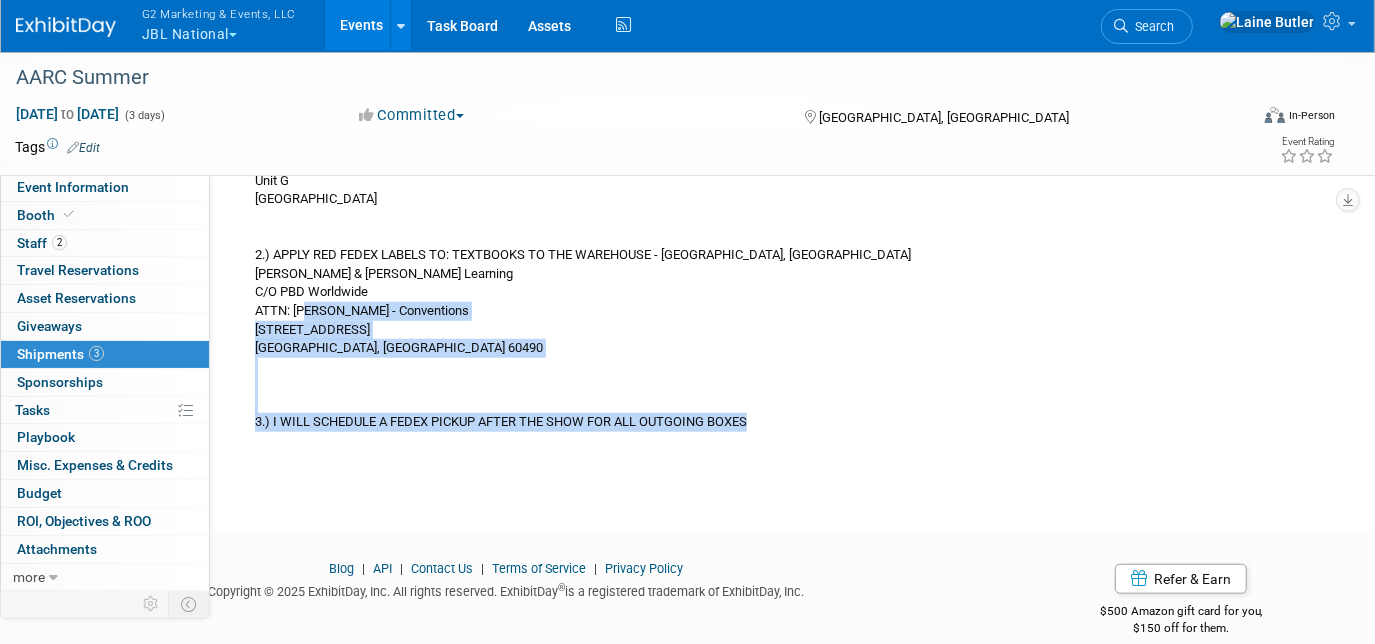 scroll, scrollTop: 996, scrollLeft: 0, axis: vertical 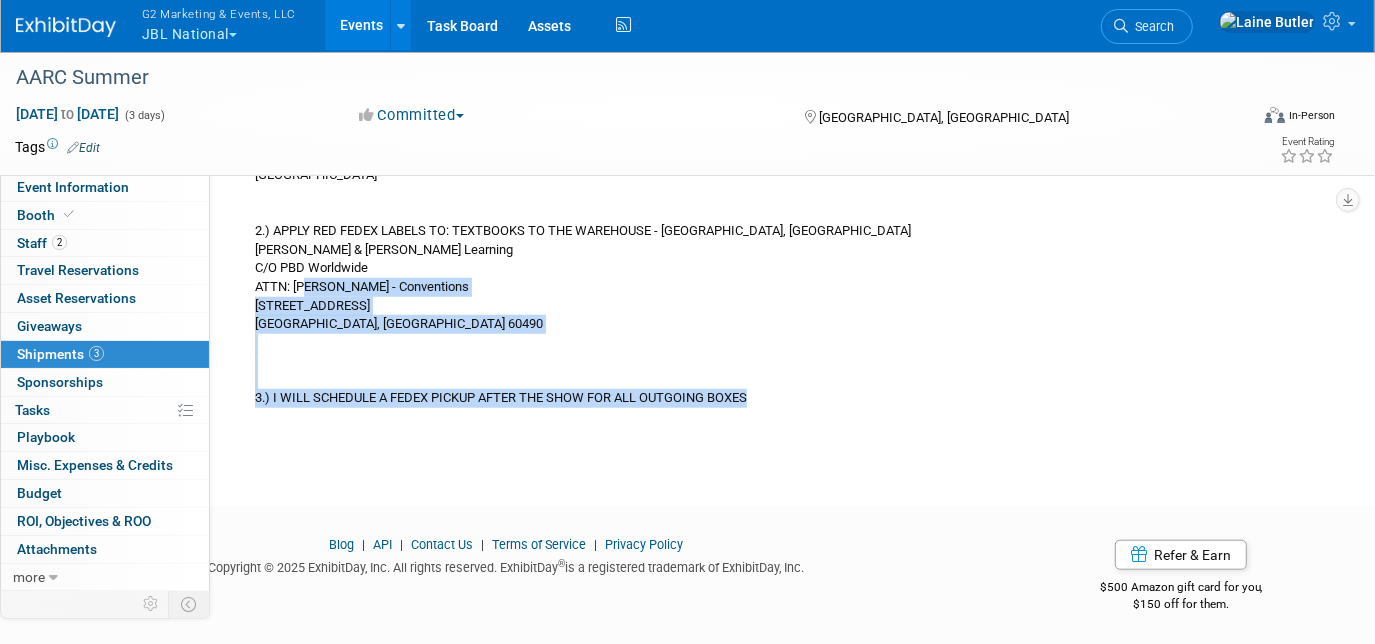 drag, startPoint x: 258, startPoint y: 258, endPoint x: 766, endPoint y: 417, distance: 532.30164 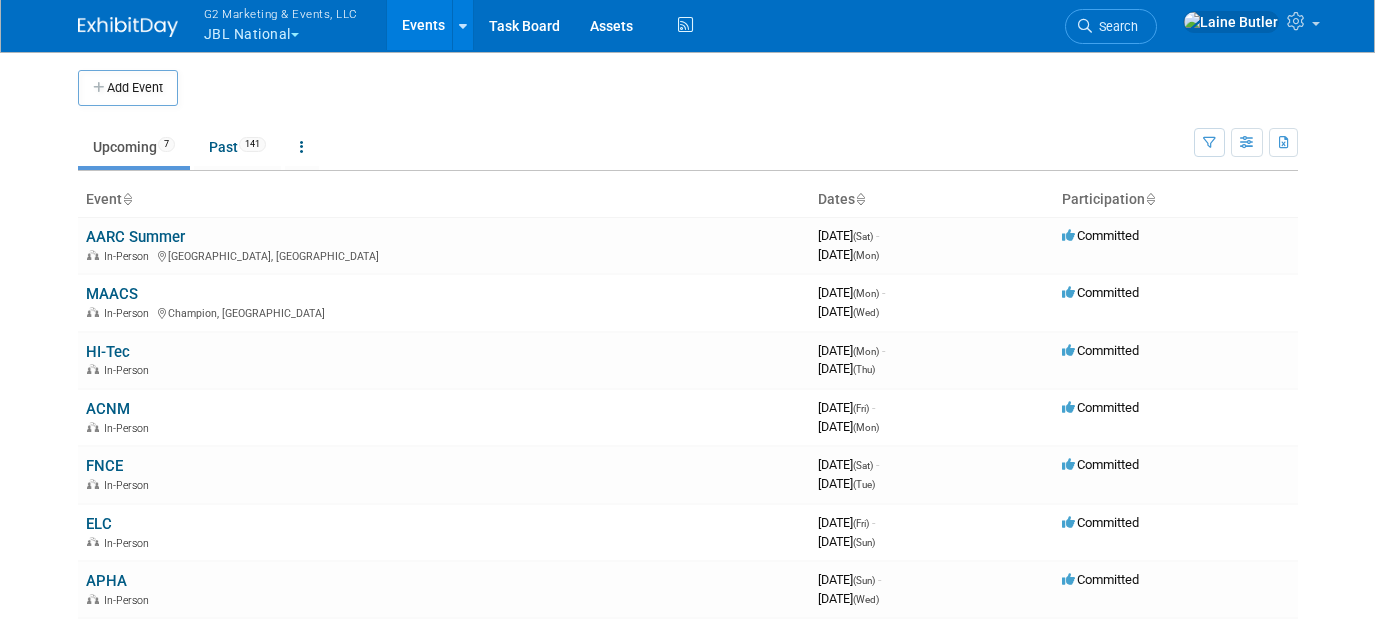 scroll, scrollTop: 0, scrollLeft: 0, axis: both 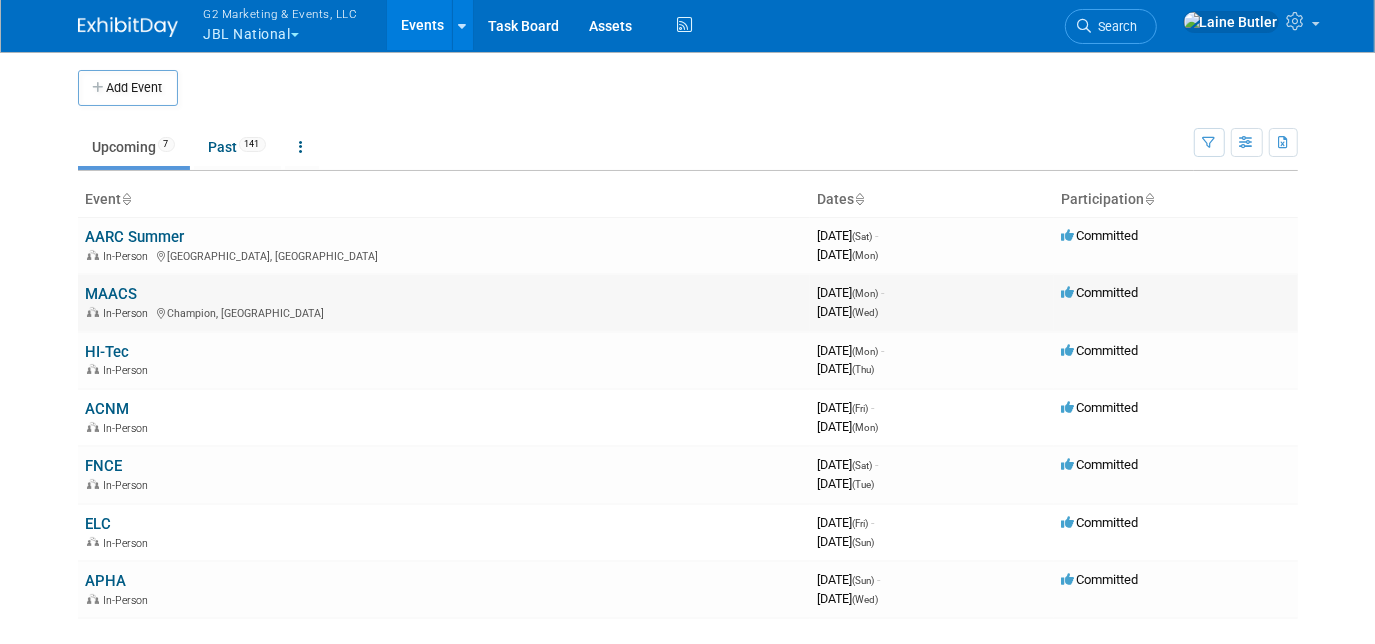 click on "MAACS
In-Person
Champion, PA" at bounding box center (444, 302) 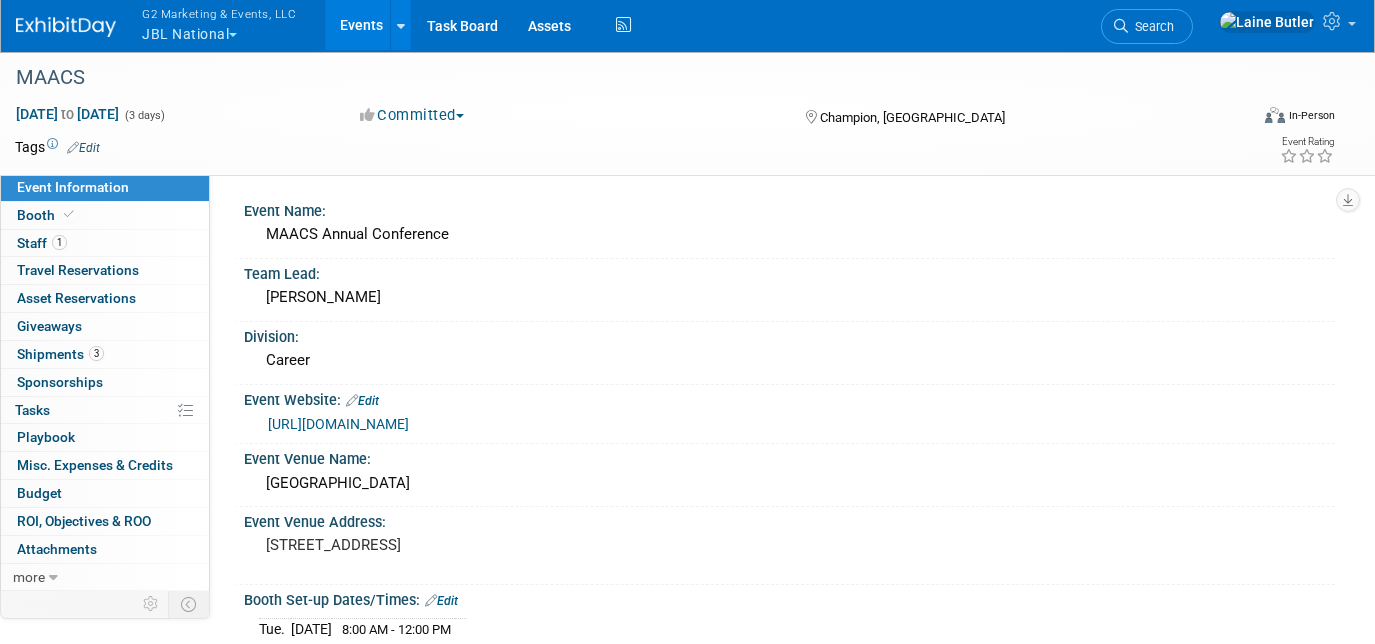scroll, scrollTop: 0, scrollLeft: 0, axis: both 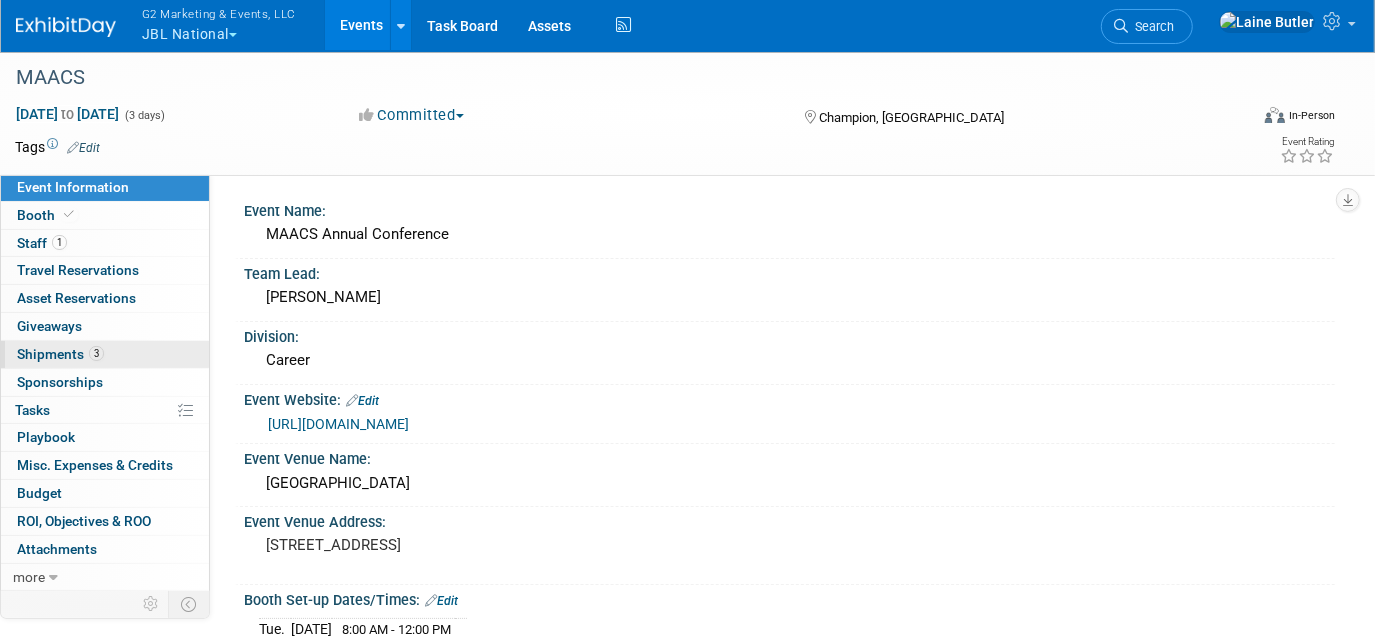 click on "Shipments 3" at bounding box center (60, 354) 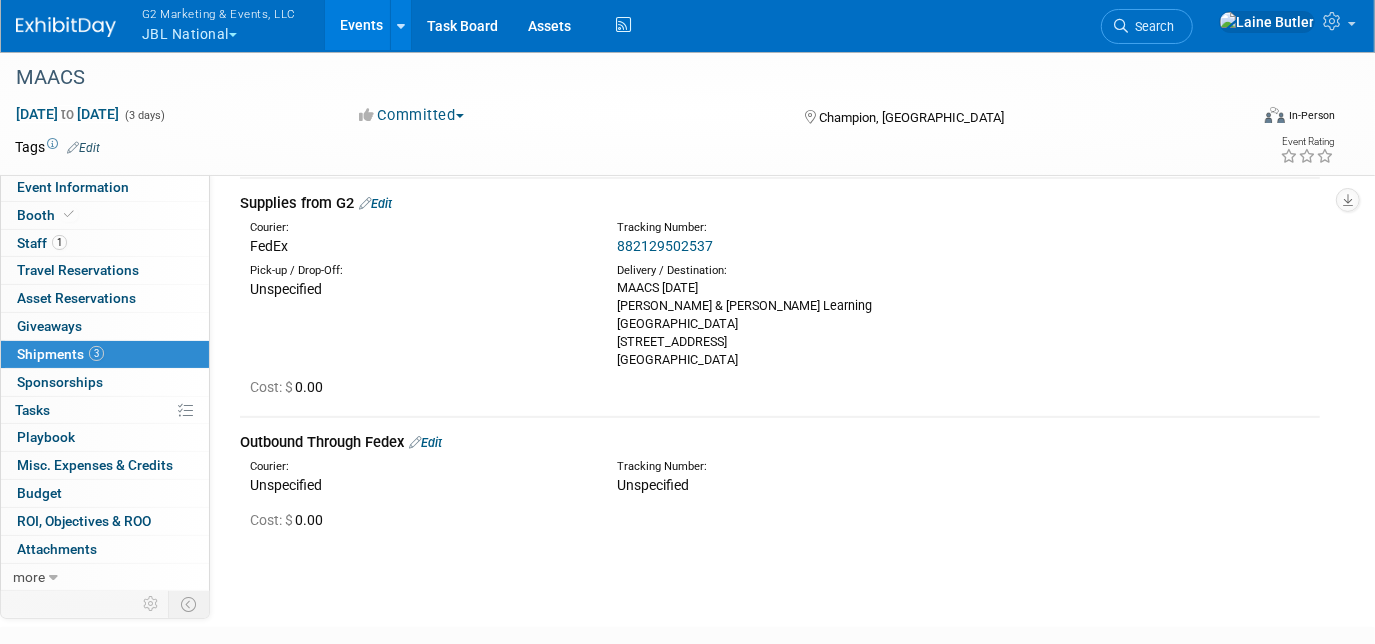 scroll, scrollTop: 318, scrollLeft: 0, axis: vertical 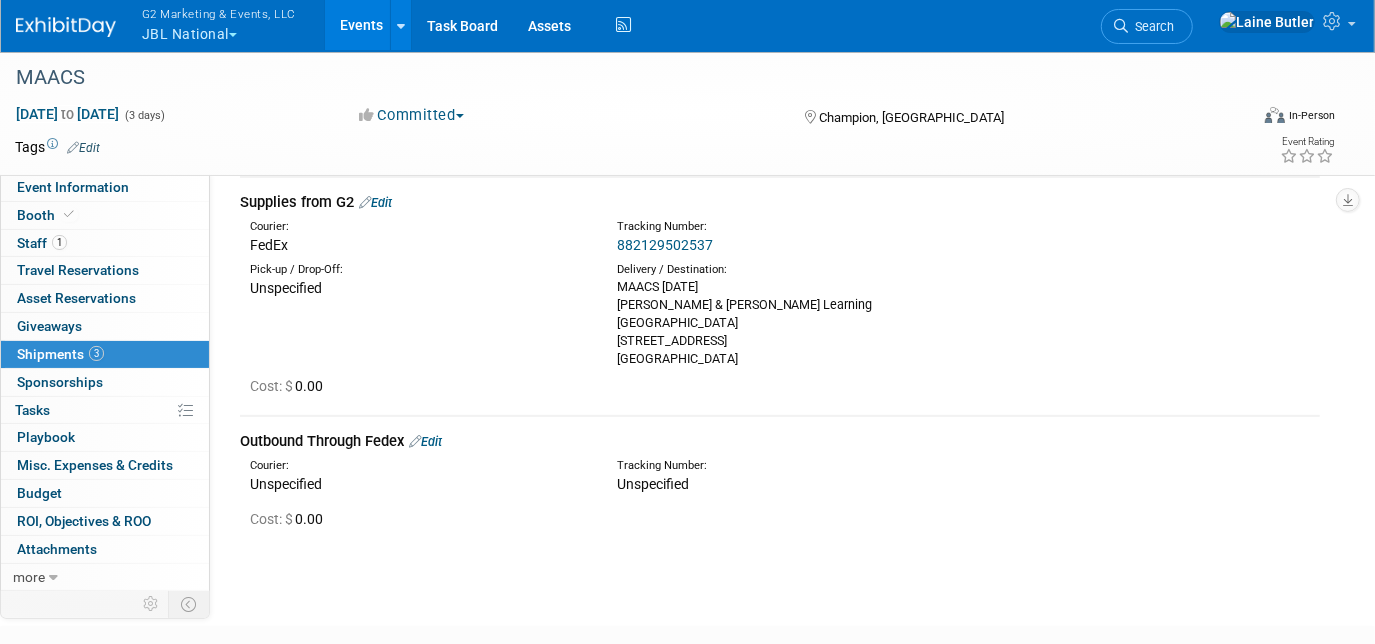 click on "Edit" at bounding box center (425, 441) 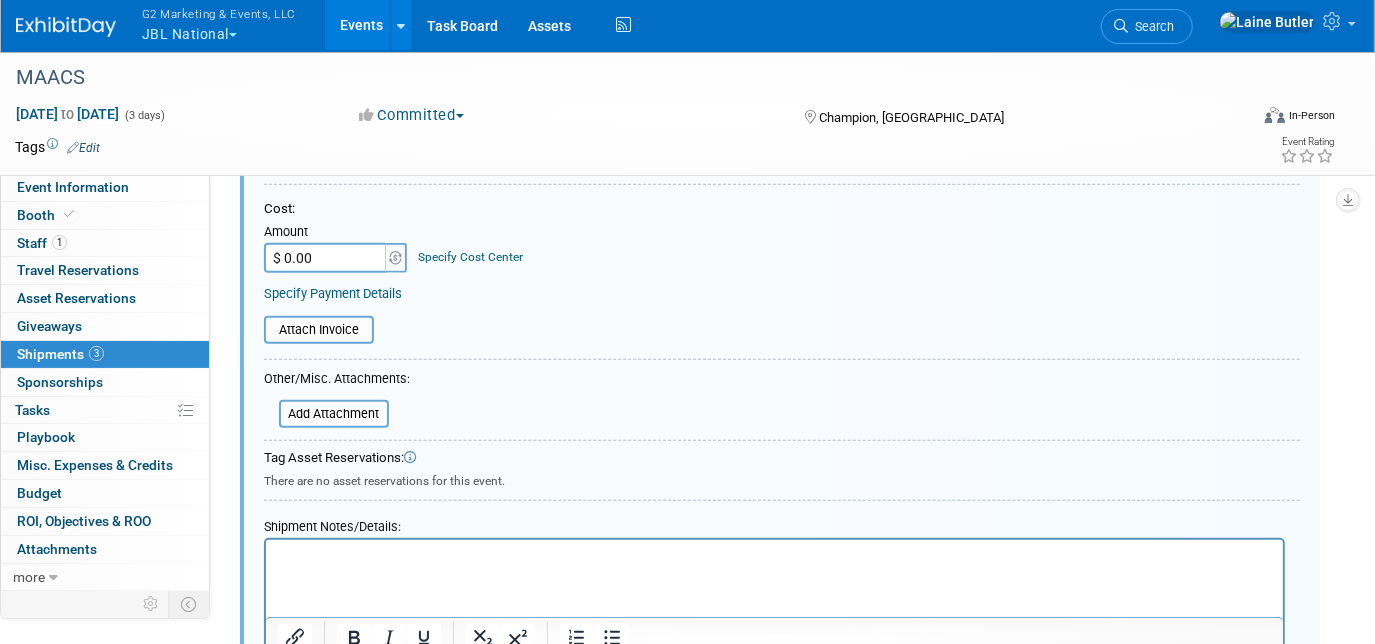 scroll, scrollTop: 986, scrollLeft: 0, axis: vertical 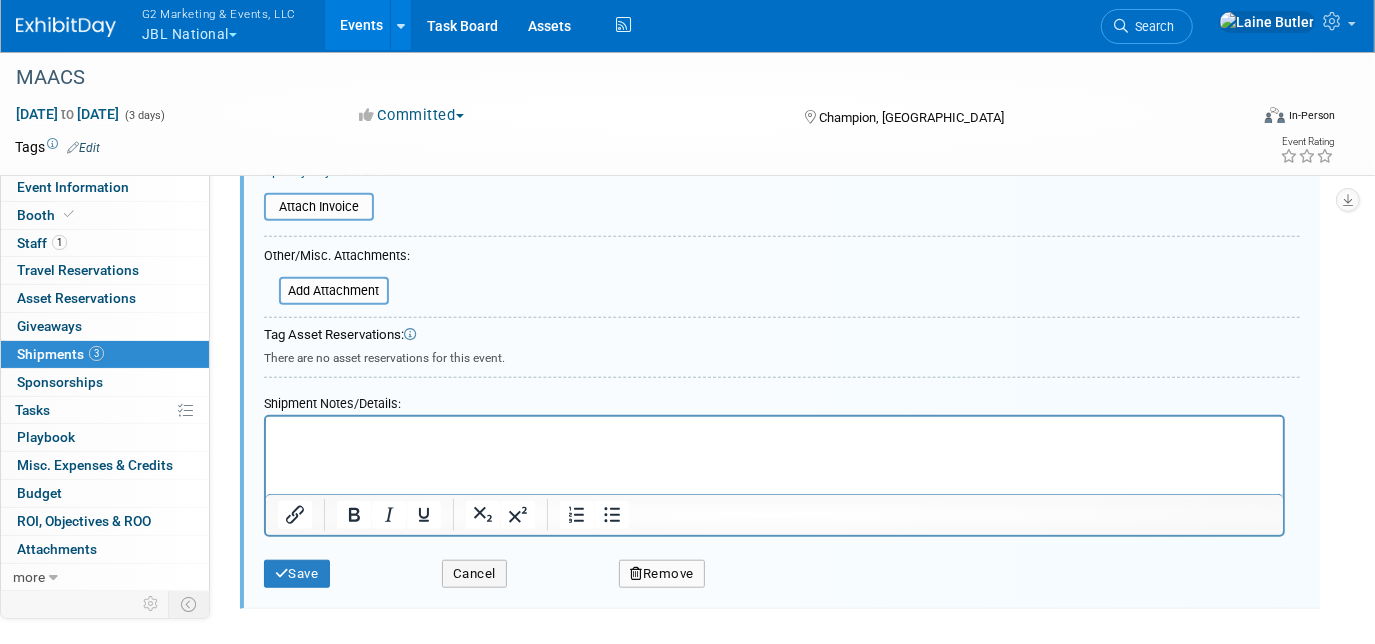 click at bounding box center [773, 430] 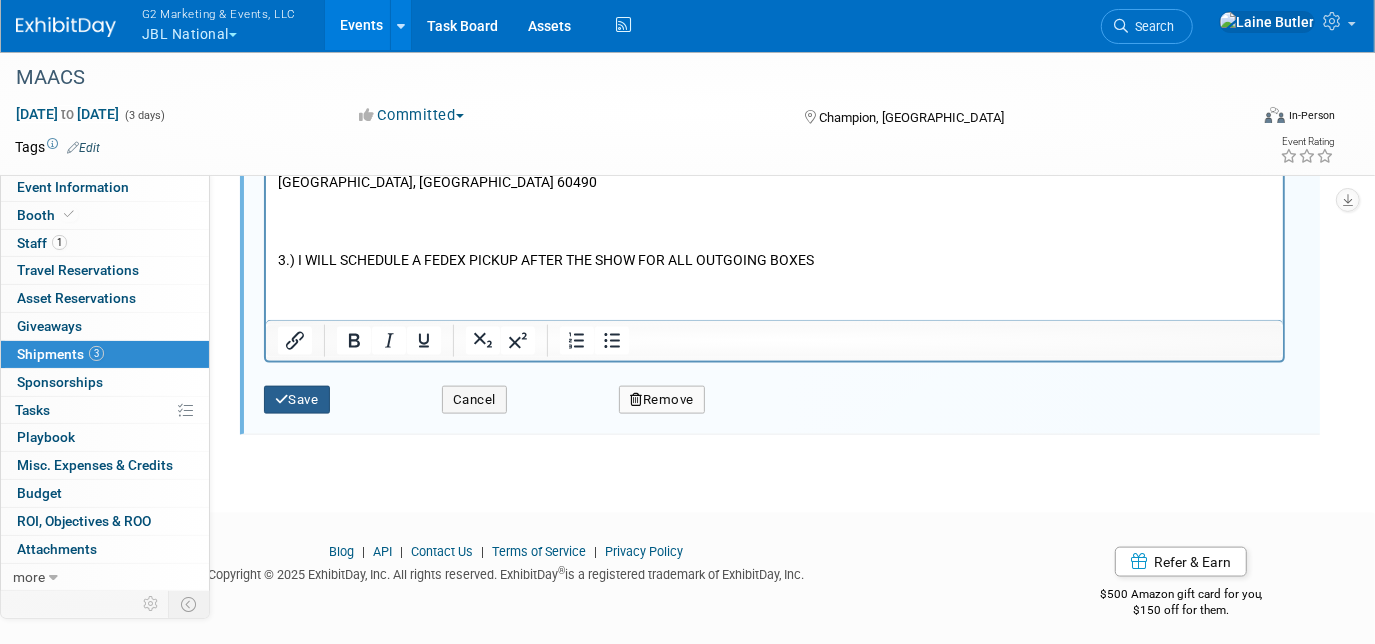 click on "Save" at bounding box center (297, 400) 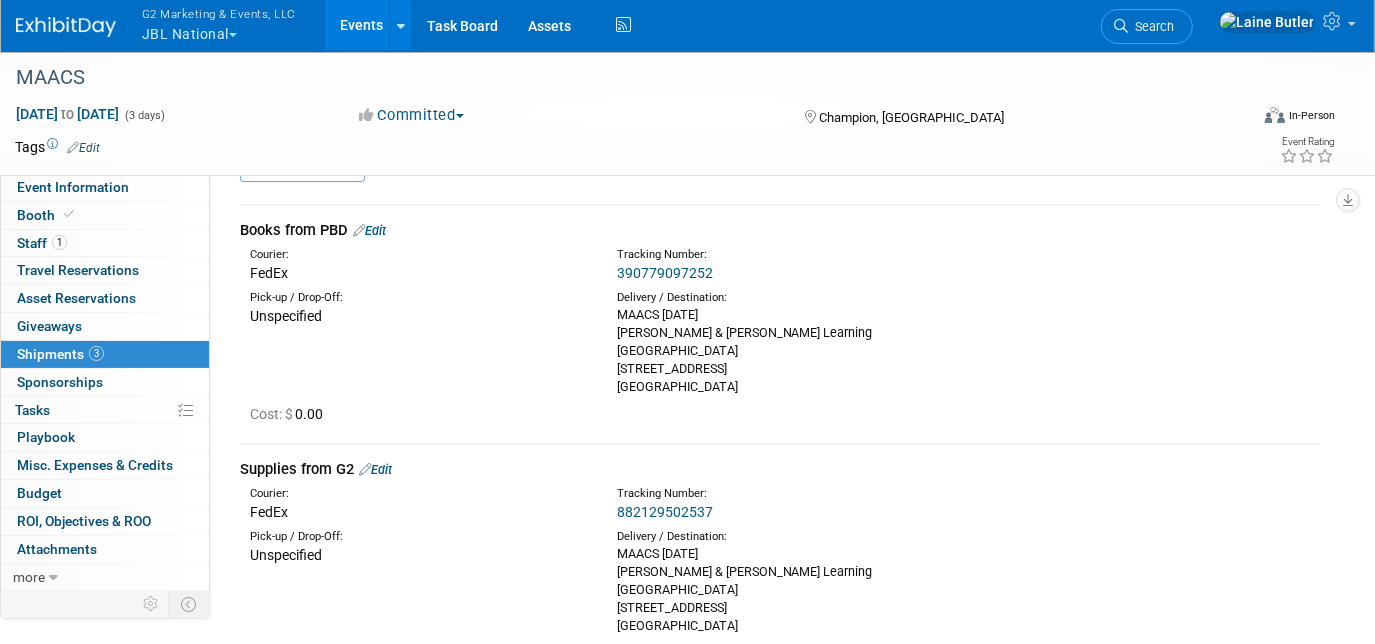 scroll, scrollTop: 50, scrollLeft: 0, axis: vertical 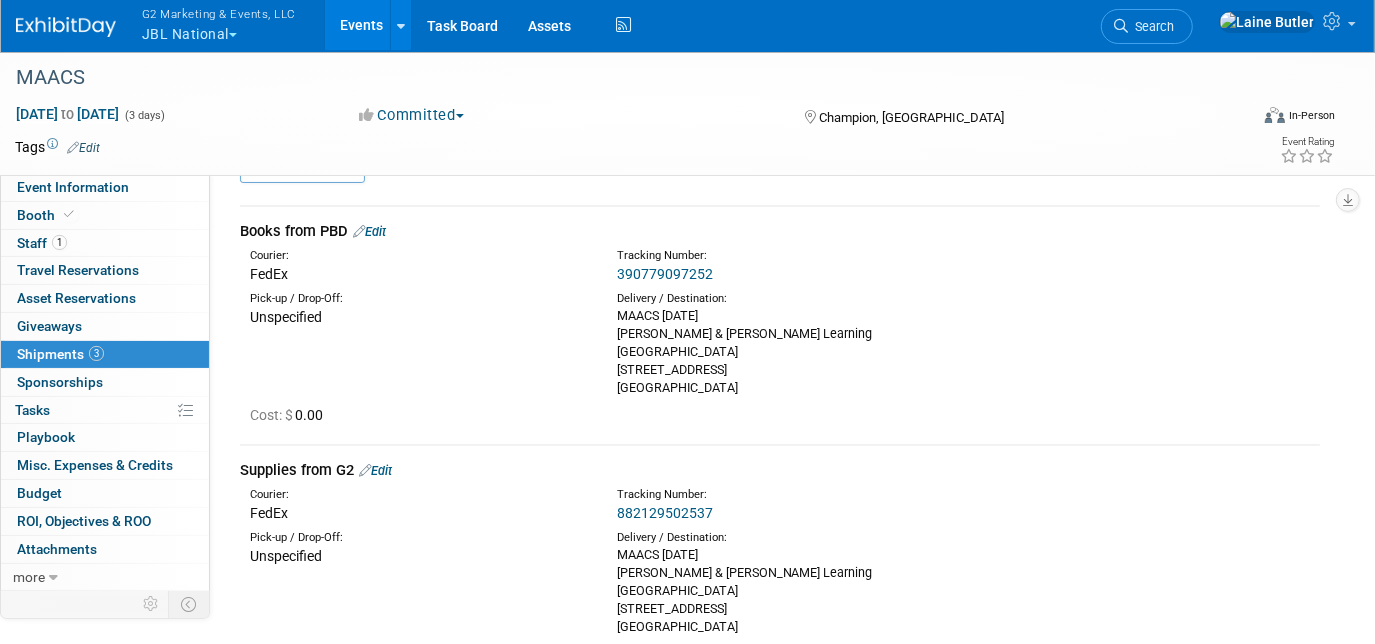 click on "390779097252" at bounding box center (665, 274) 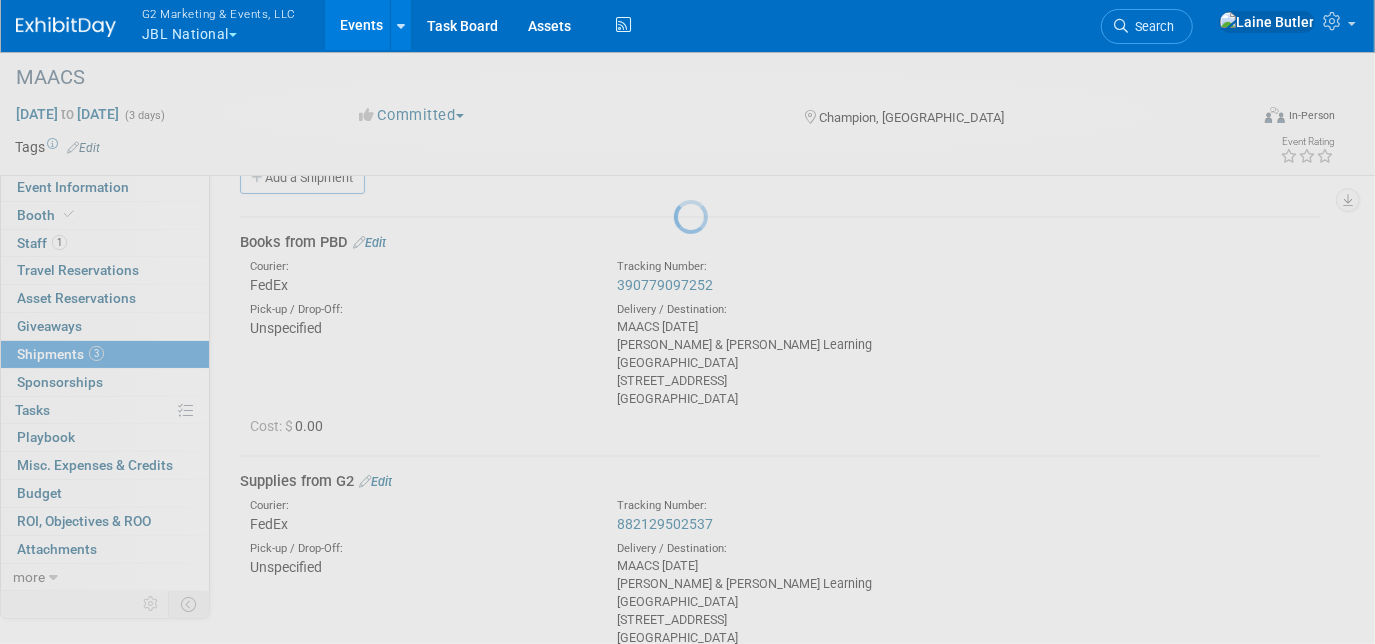 select on "6" 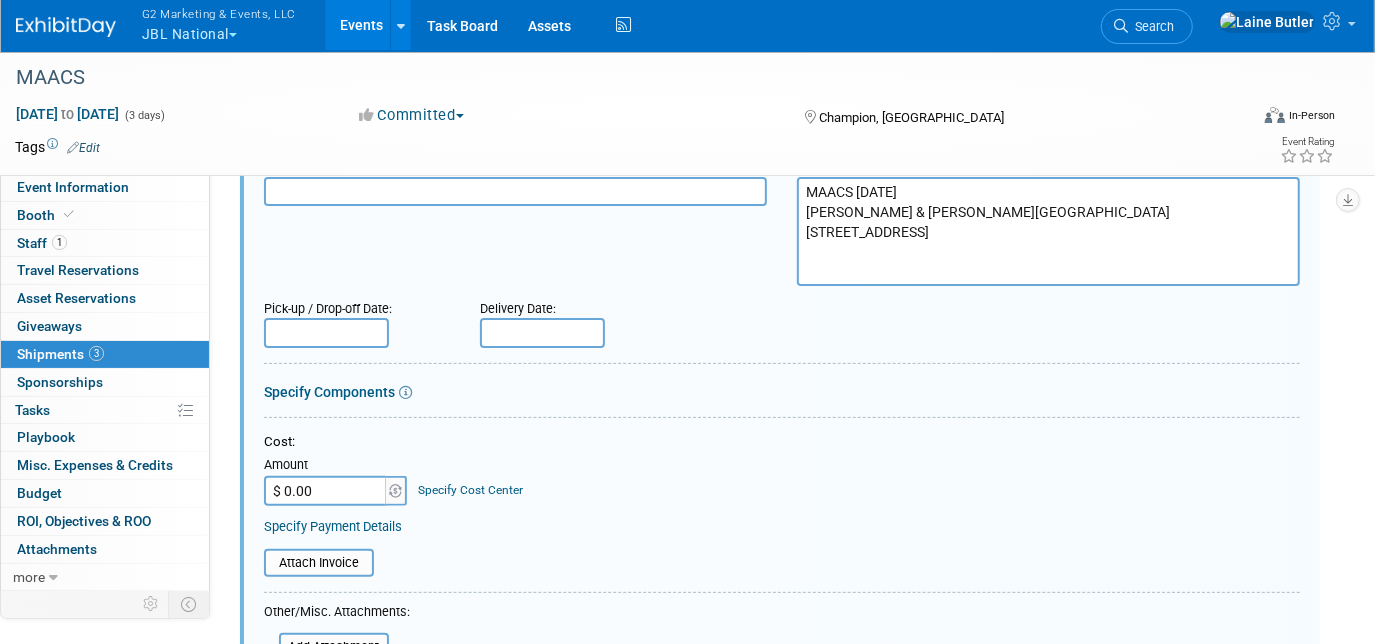 scroll, scrollTop: 242, scrollLeft: 0, axis: vertical 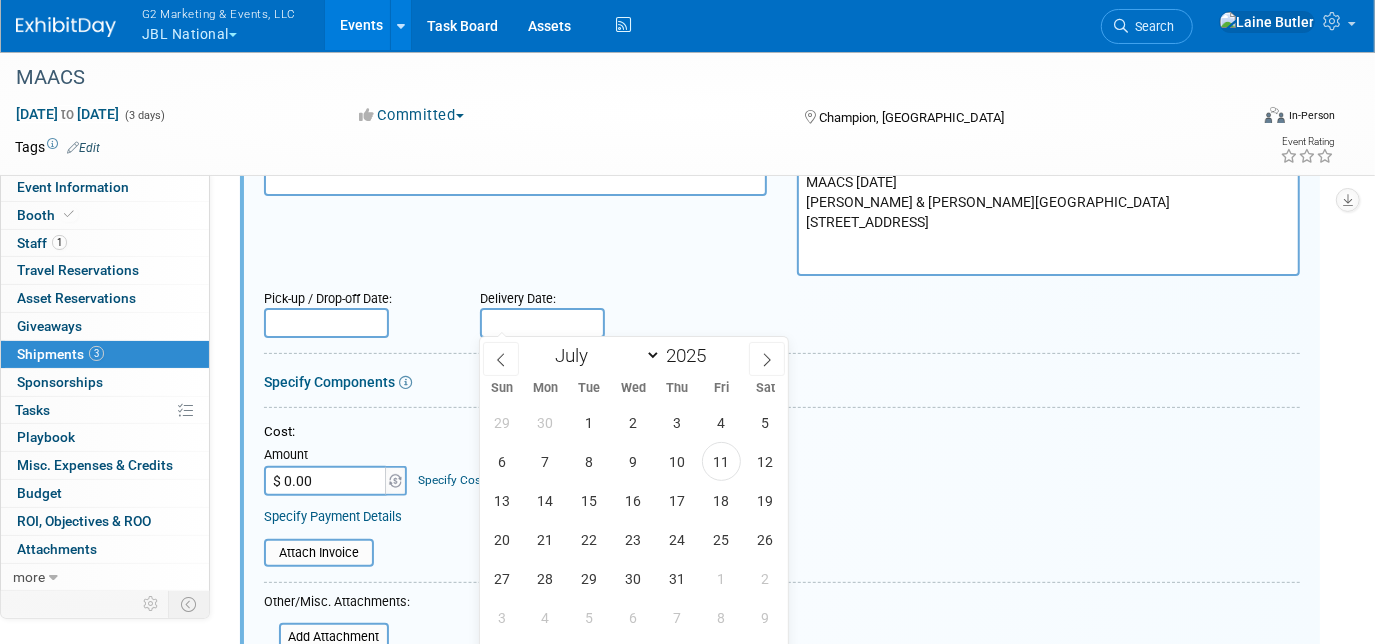 click at bounding box center (542, 323) 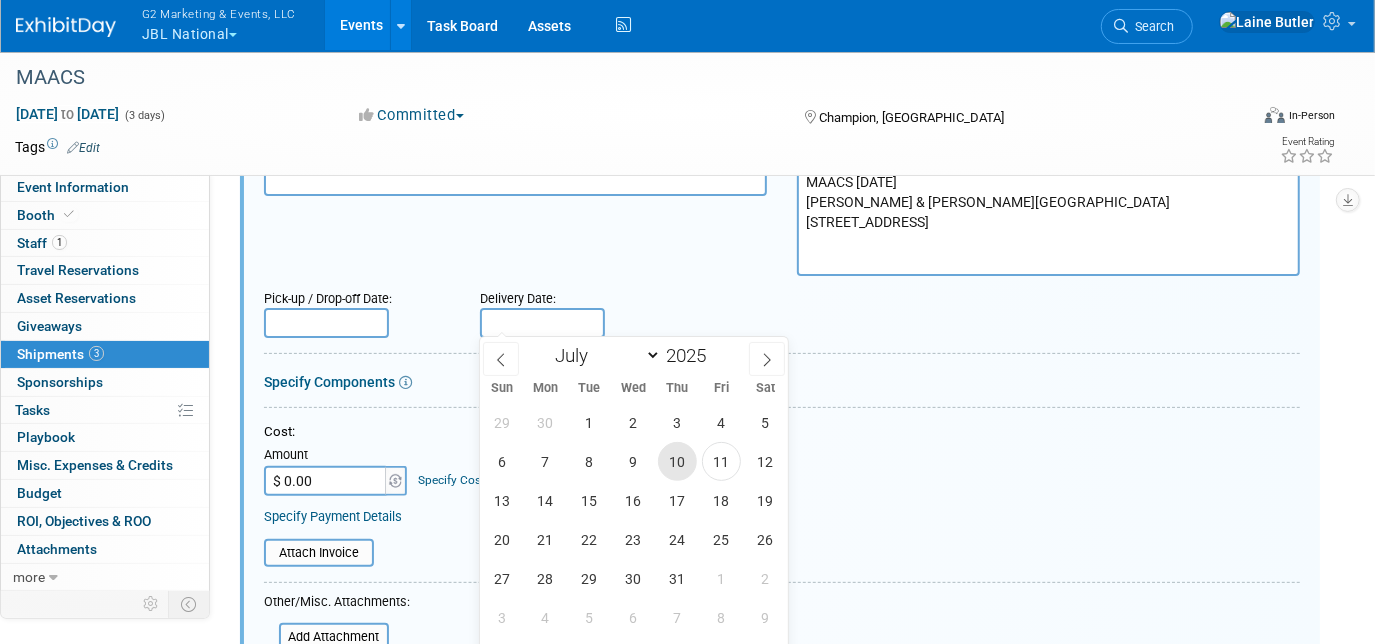 click on "10" at bounding box center (677, 461) 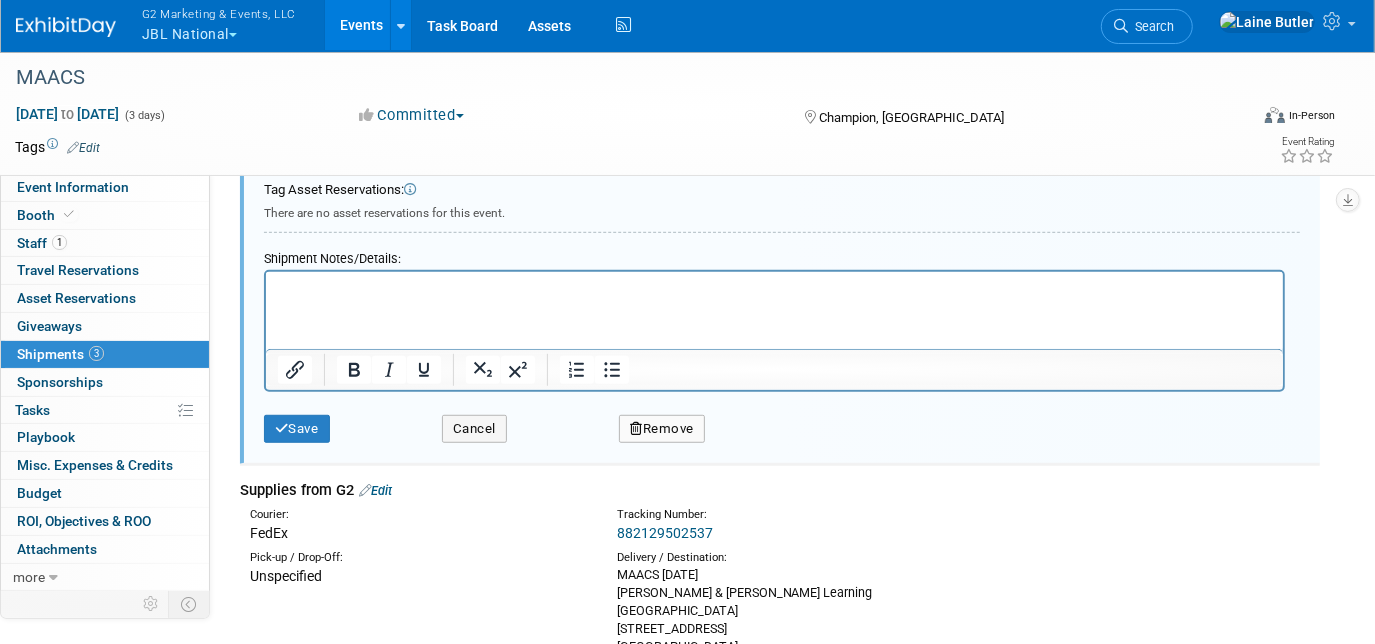 scroll, scrollTop: 736, scrollLeft: 0, axis: vertical 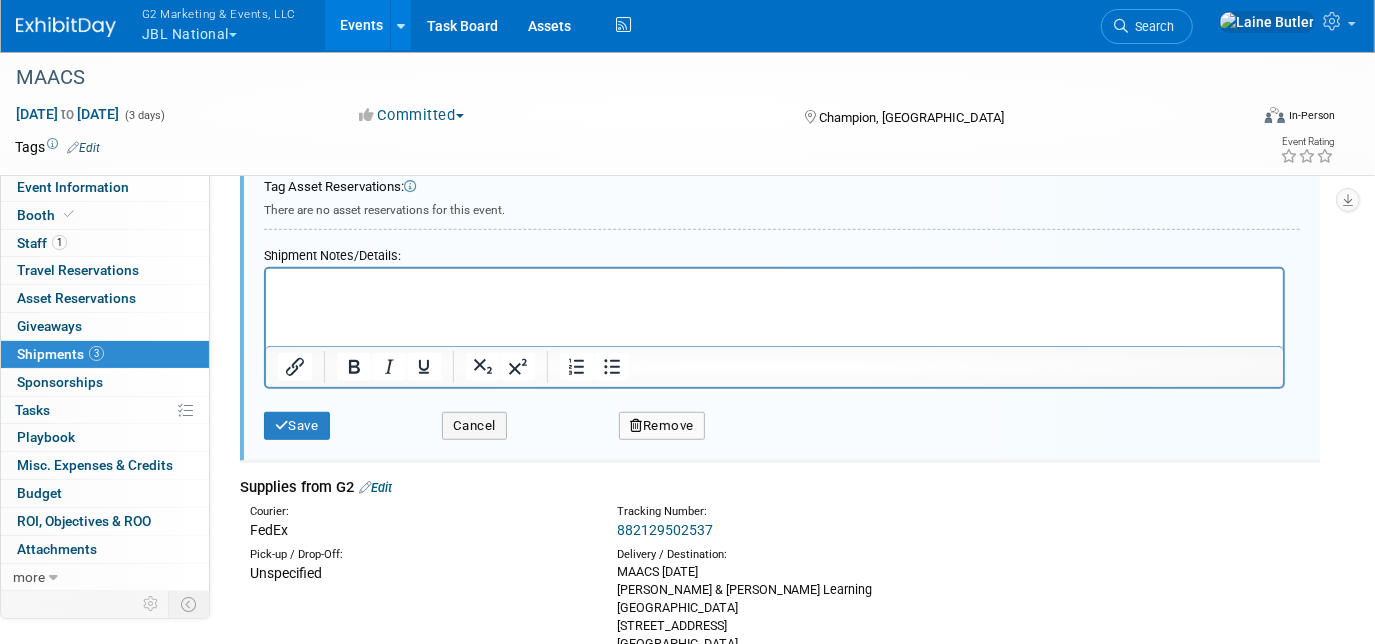 click at bounding box center [774, 287] 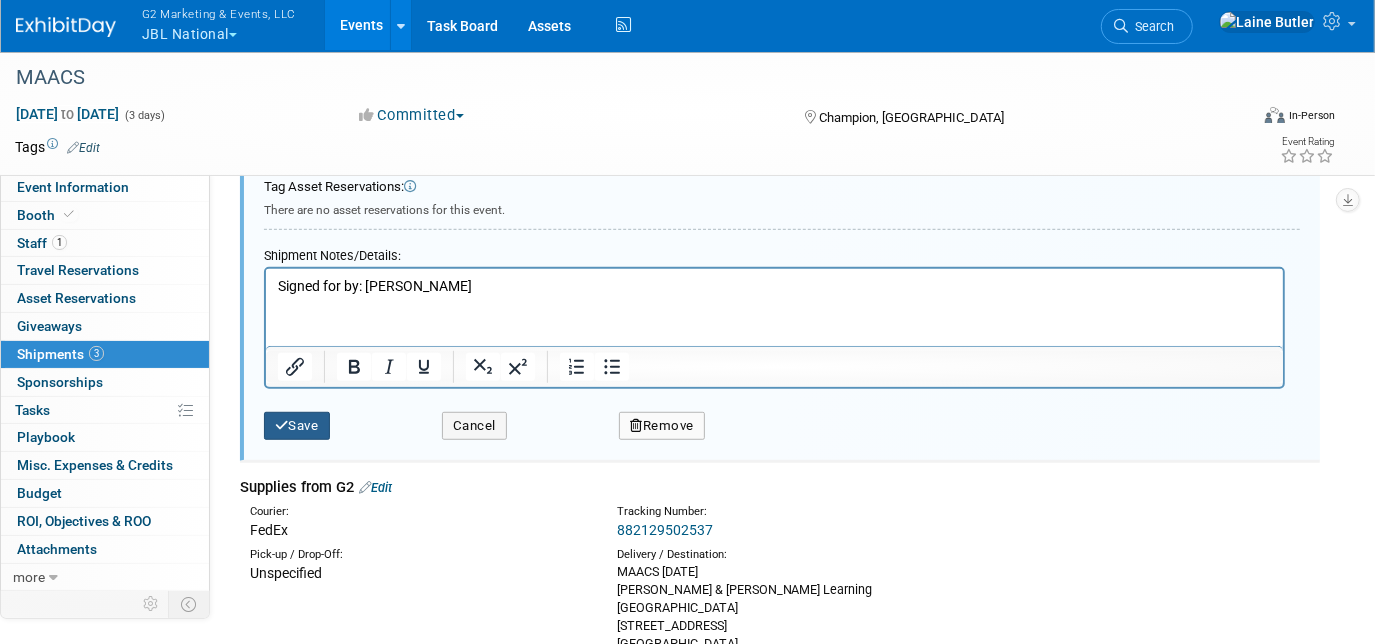 click on "Save" at bounding box center (297, 426) 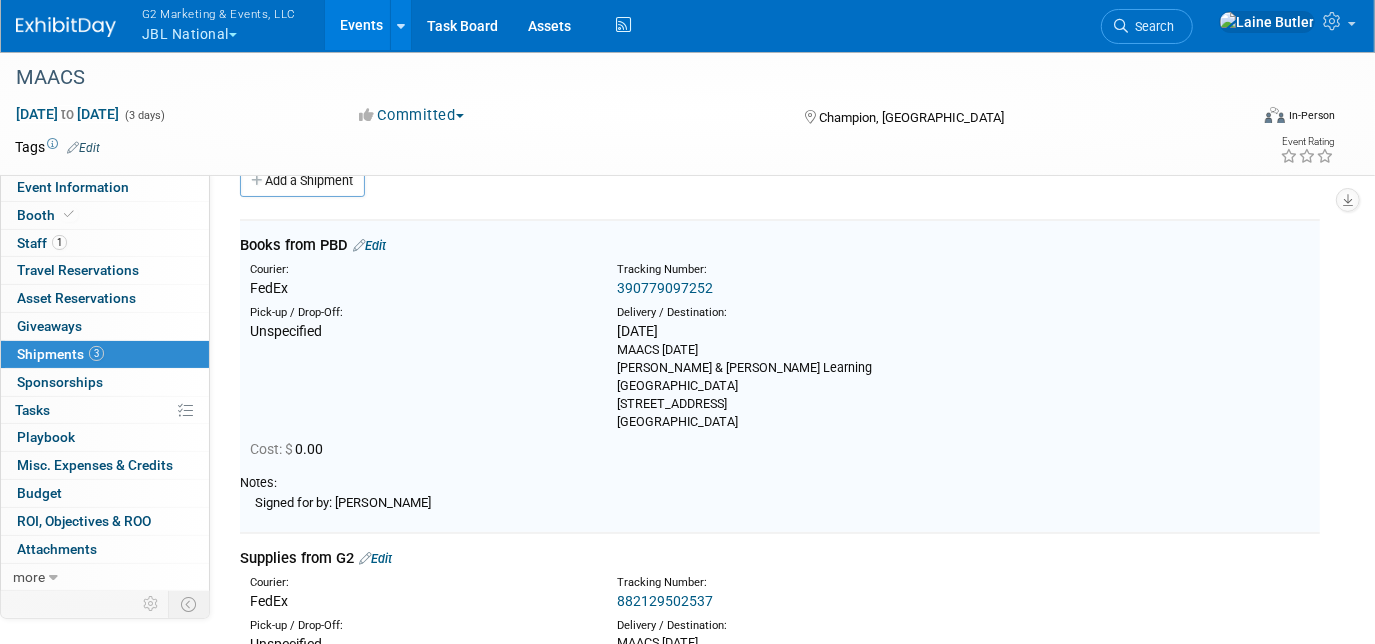 scroll, scrollTop: 29, scrollLeft: 0, axis: vertical 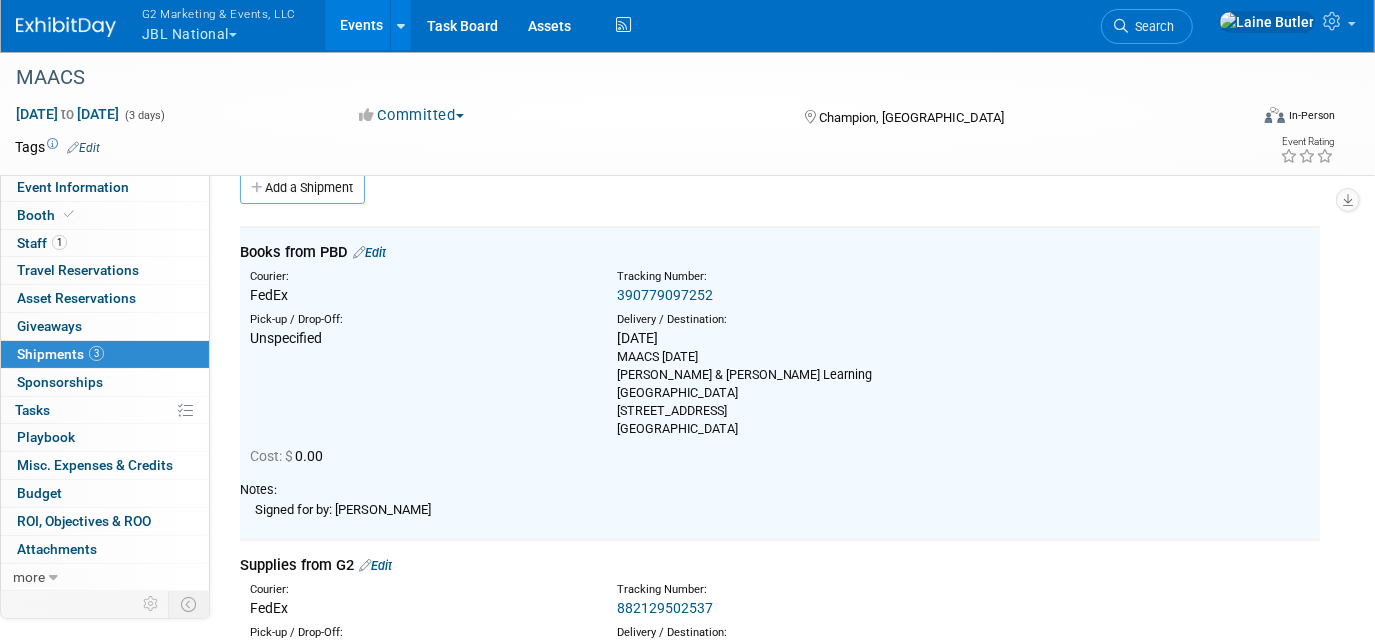click on "882129502537" at bounding box center (665, 608) 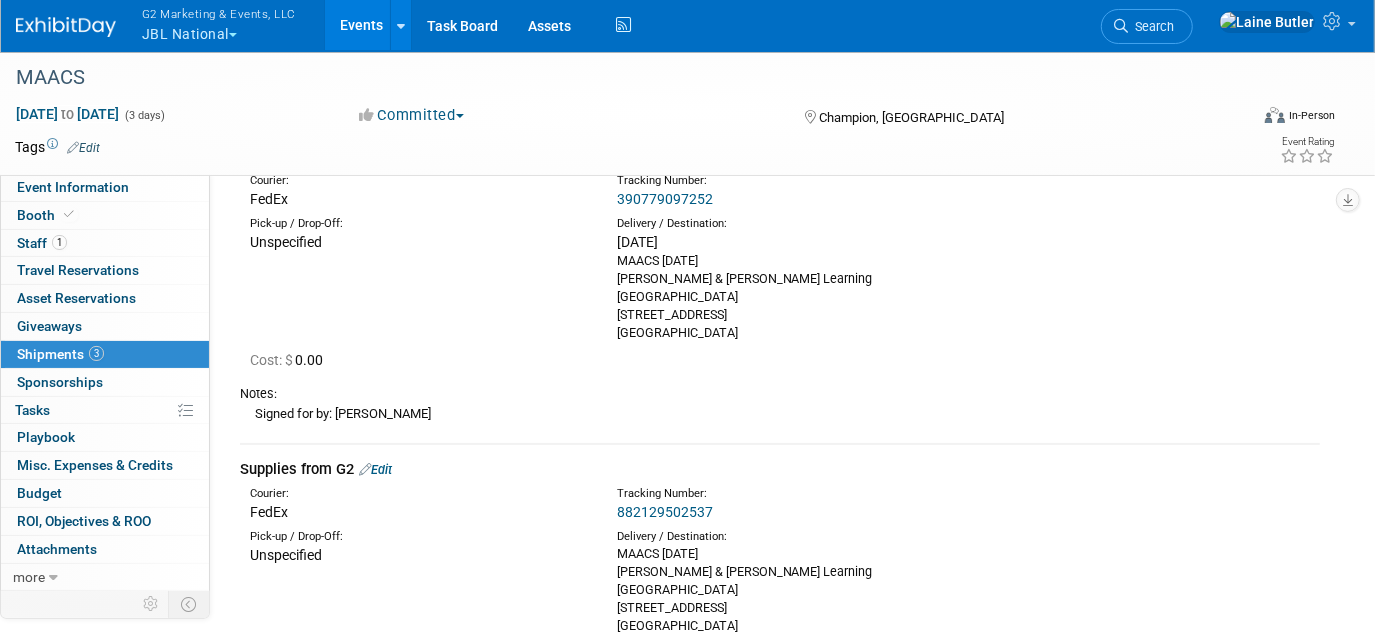 scroll, scrollTop: 306, scrollLeft: 0, axis: vertical 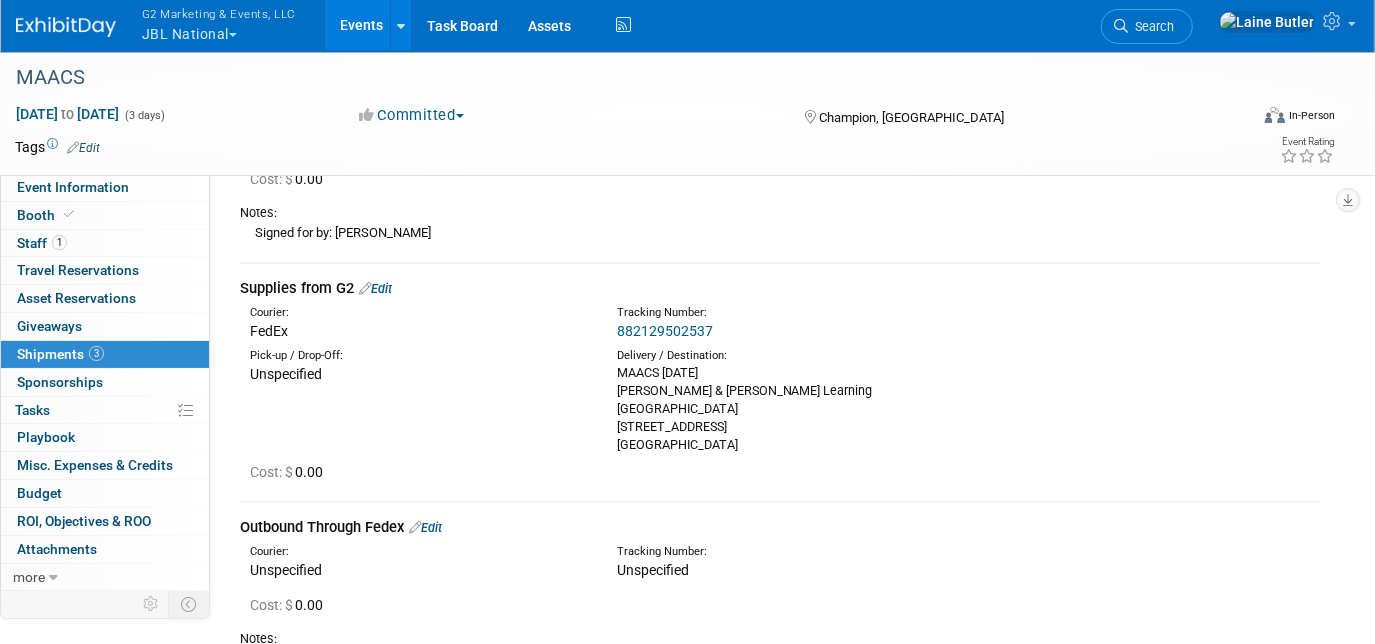 click on "Edit" at bounding box center (375, 288) 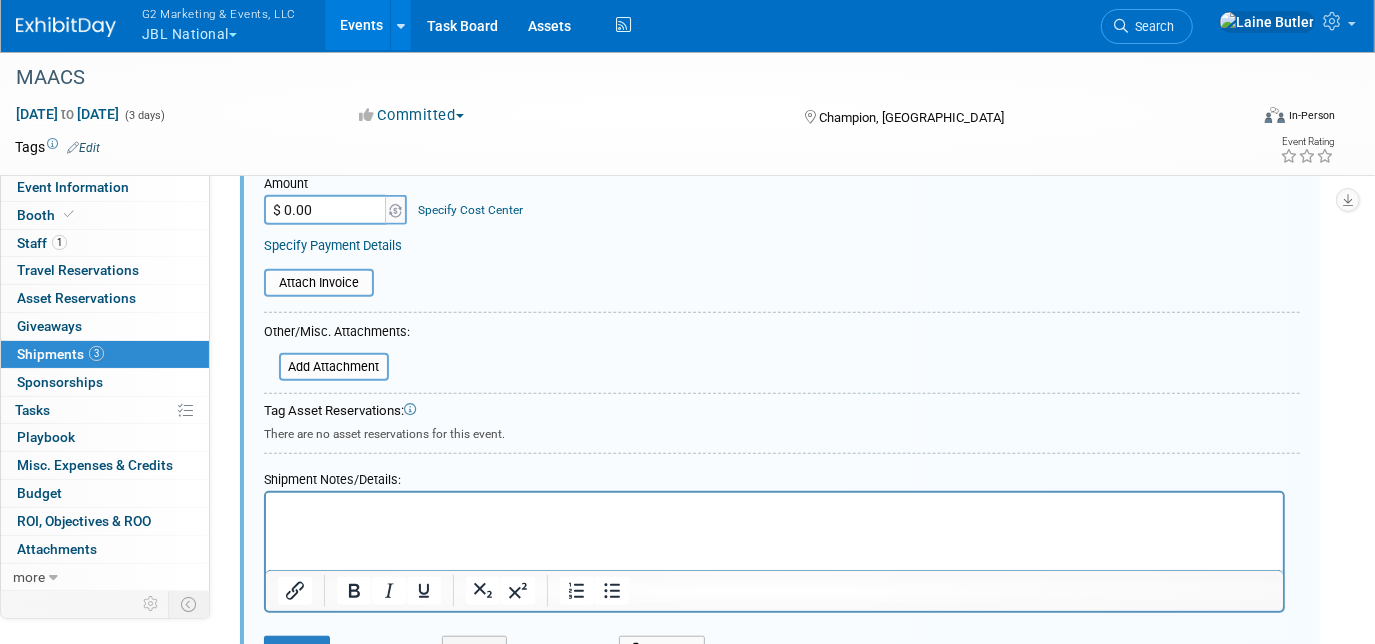 scroll, scrollTop: 829, scrollLeft: 0, axis: vertical 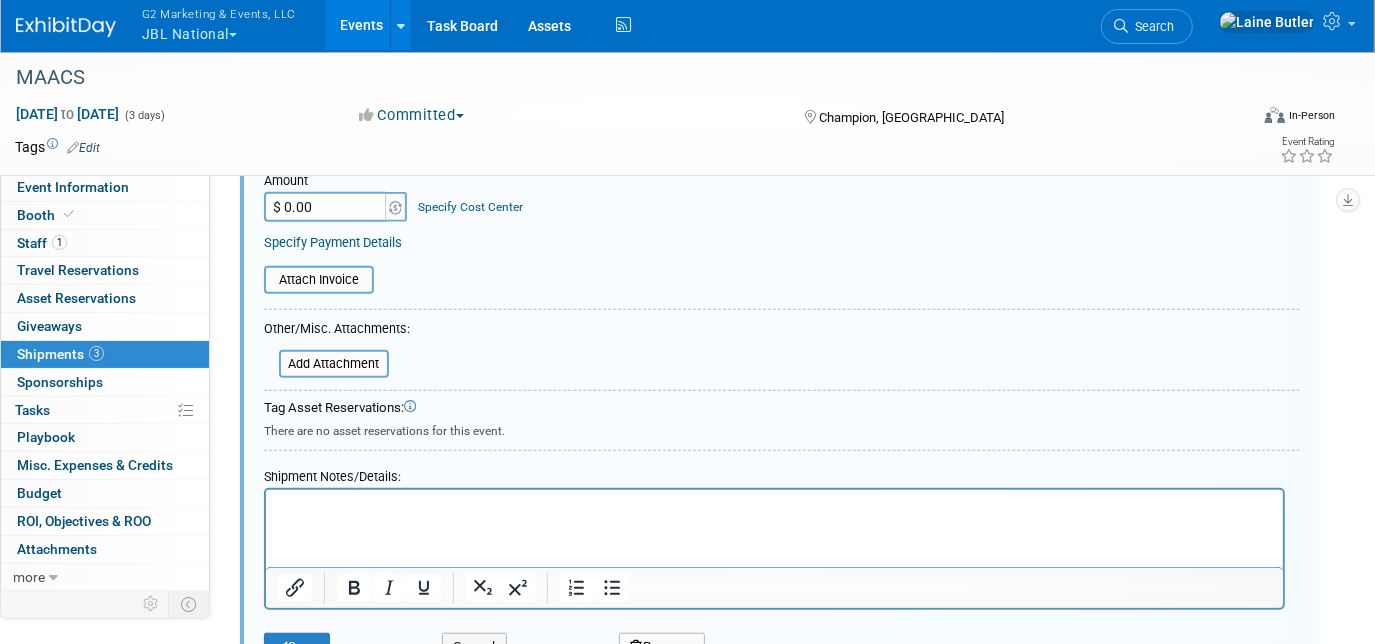 click at bounding box center (773, 503) 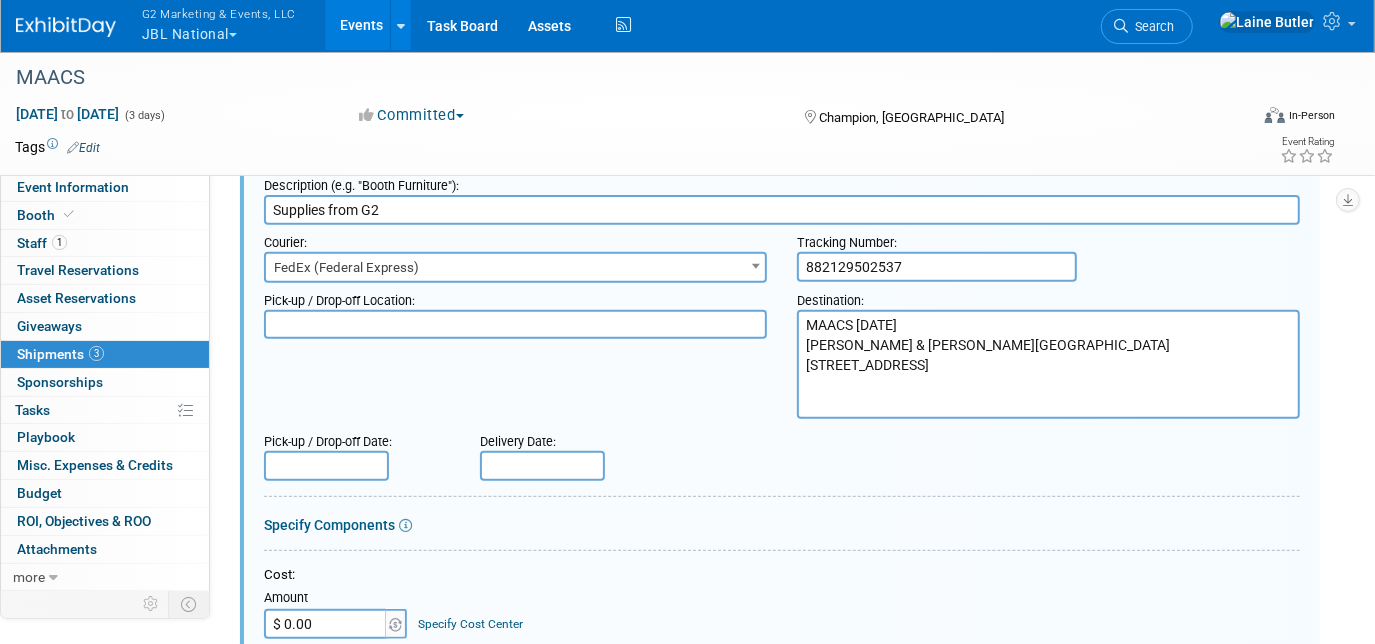 scroll, scrollTop: 411, scrollLeft: 0, axis: vertical 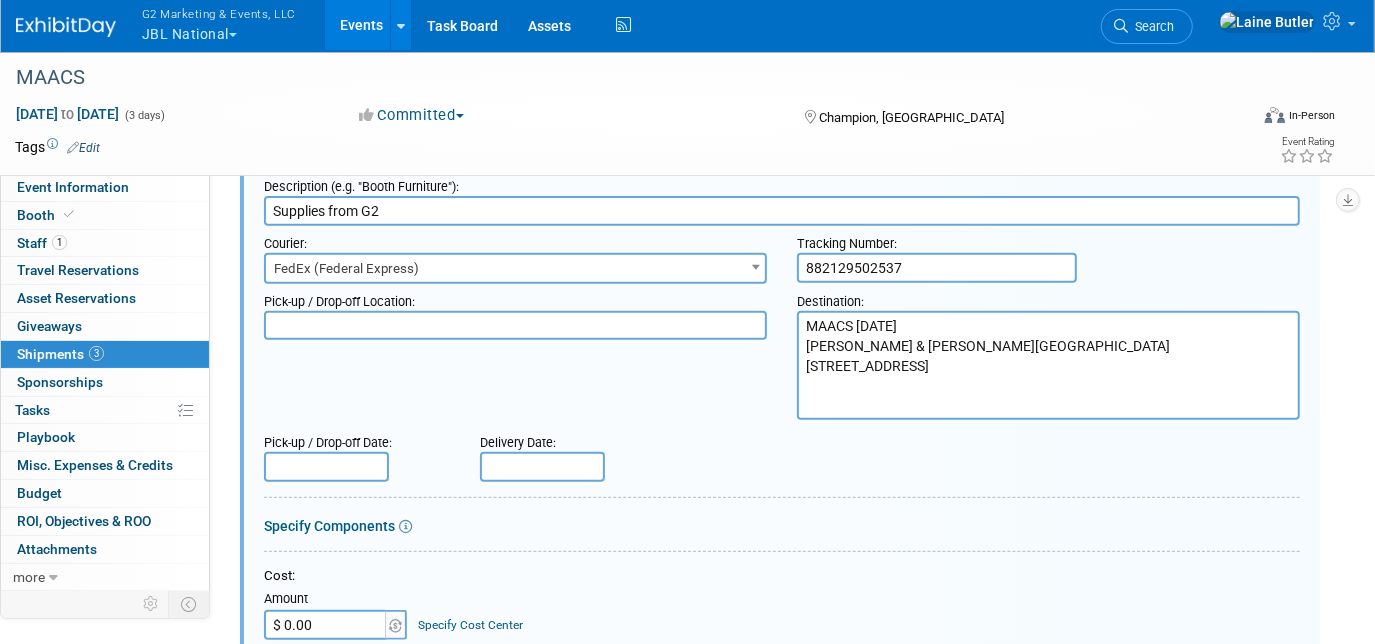 click at bounding box center (542, 467) 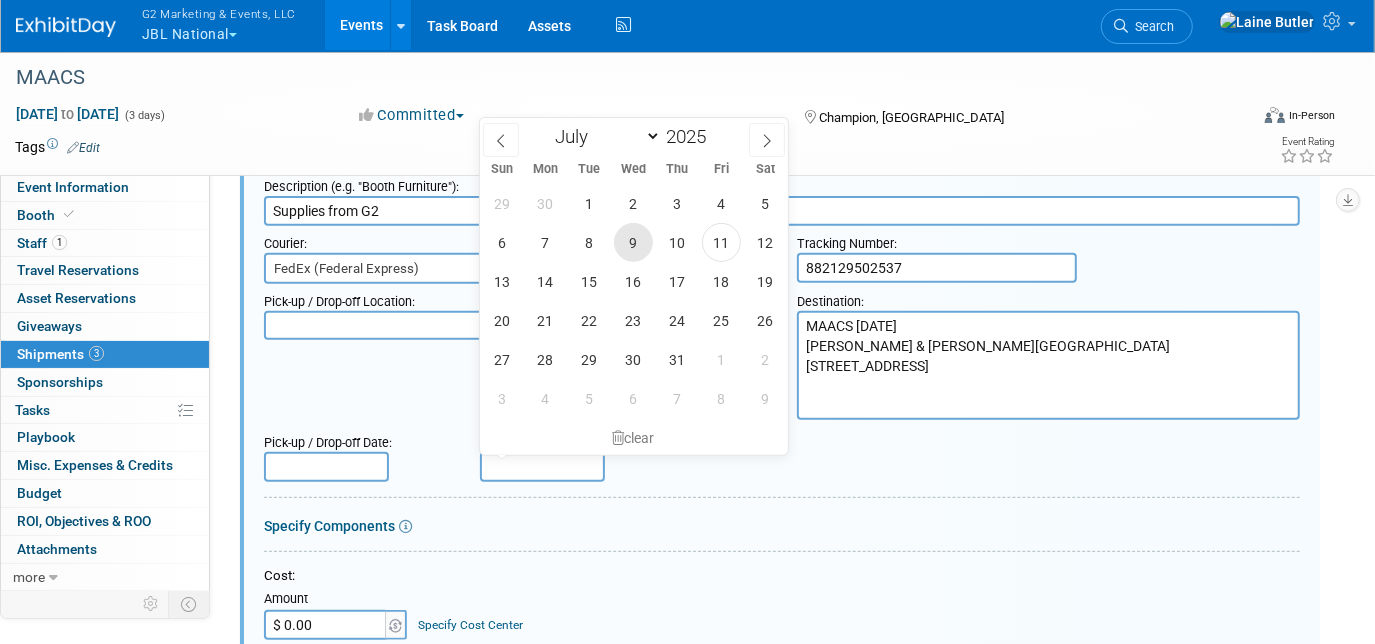 click on "9" at bounding box center [633, 242] 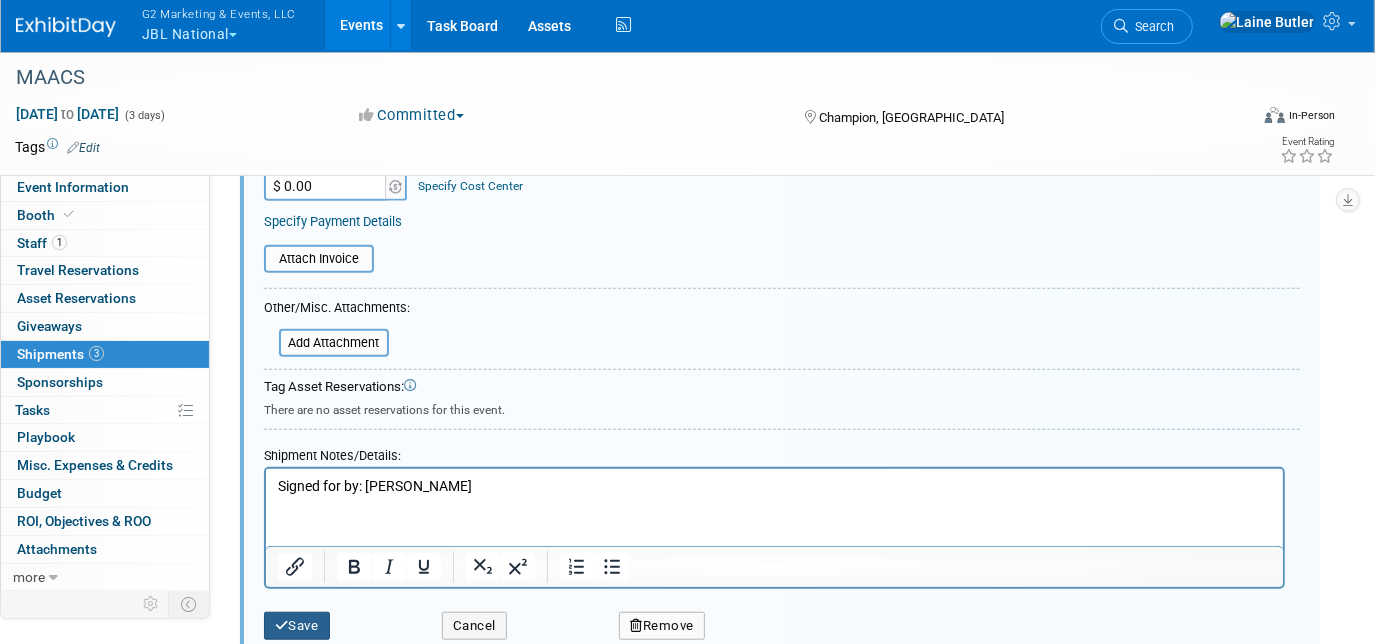 click on "Save" at bounding box center [297, 626] 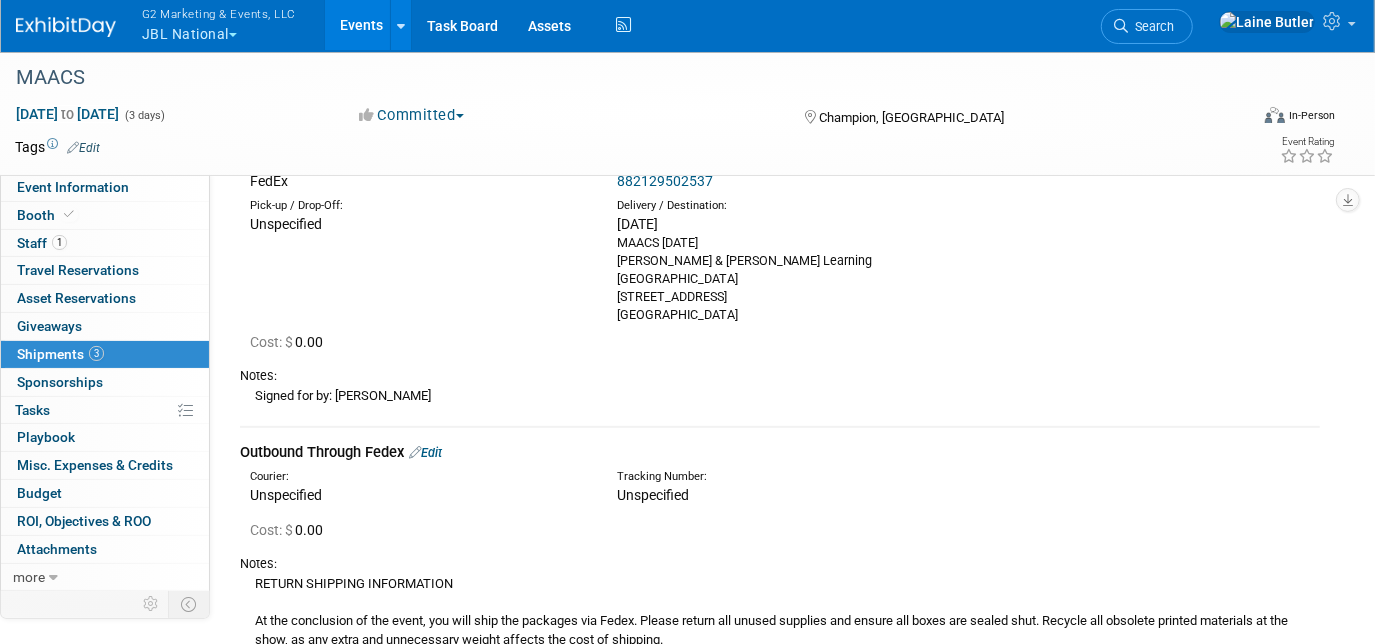 scroll, scrollTop: 613, scrollLeft: 0, axis: vertical 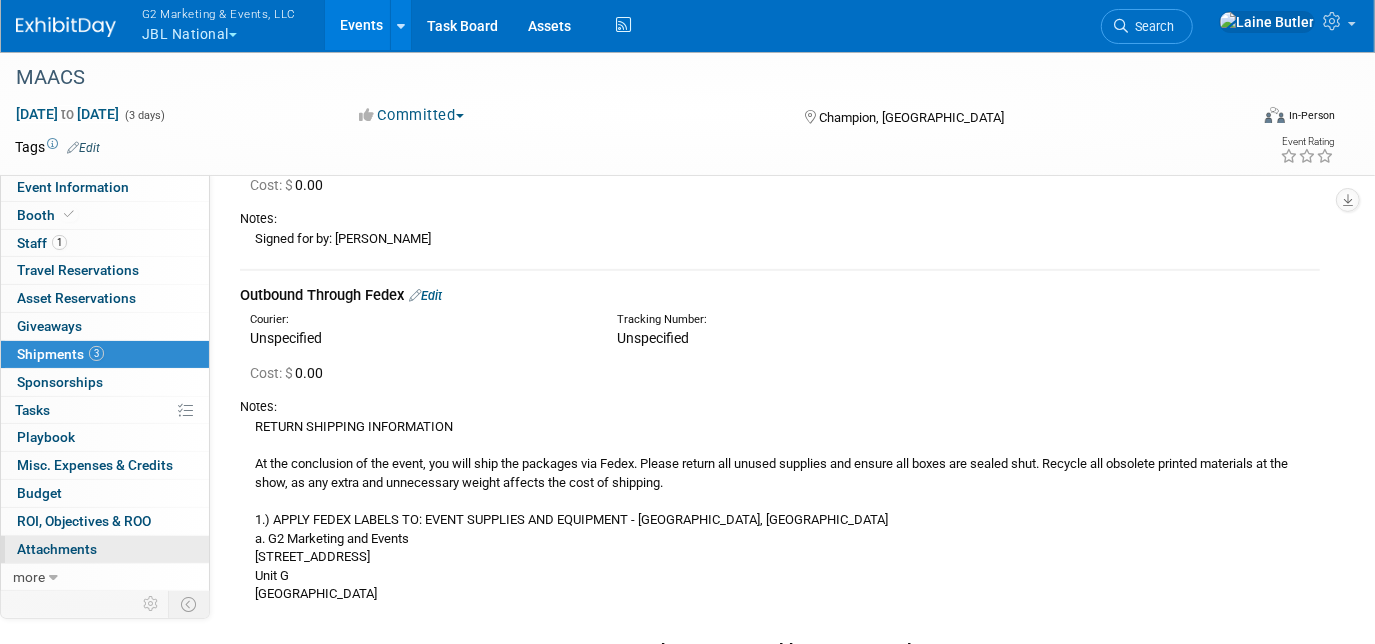 click on "0
Attachments 0" at bounding box center (105, 549) 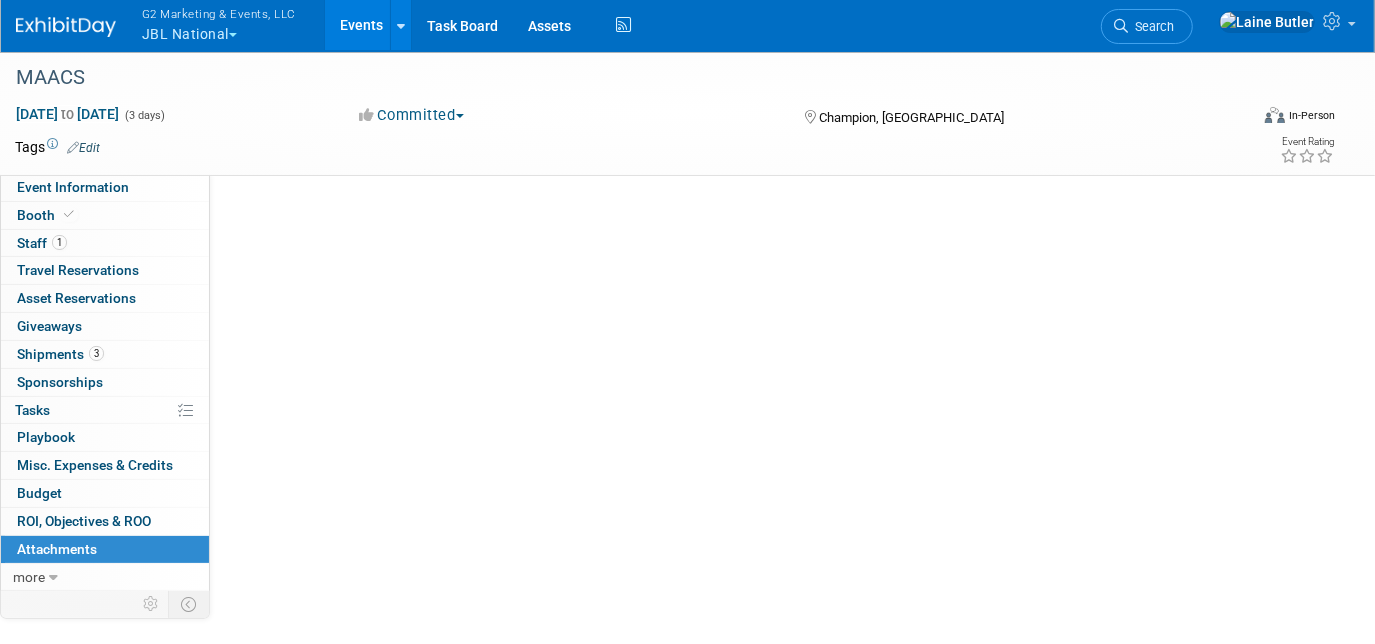 scroll, scrollTop: 0, scrollLeft: 0, axis: both 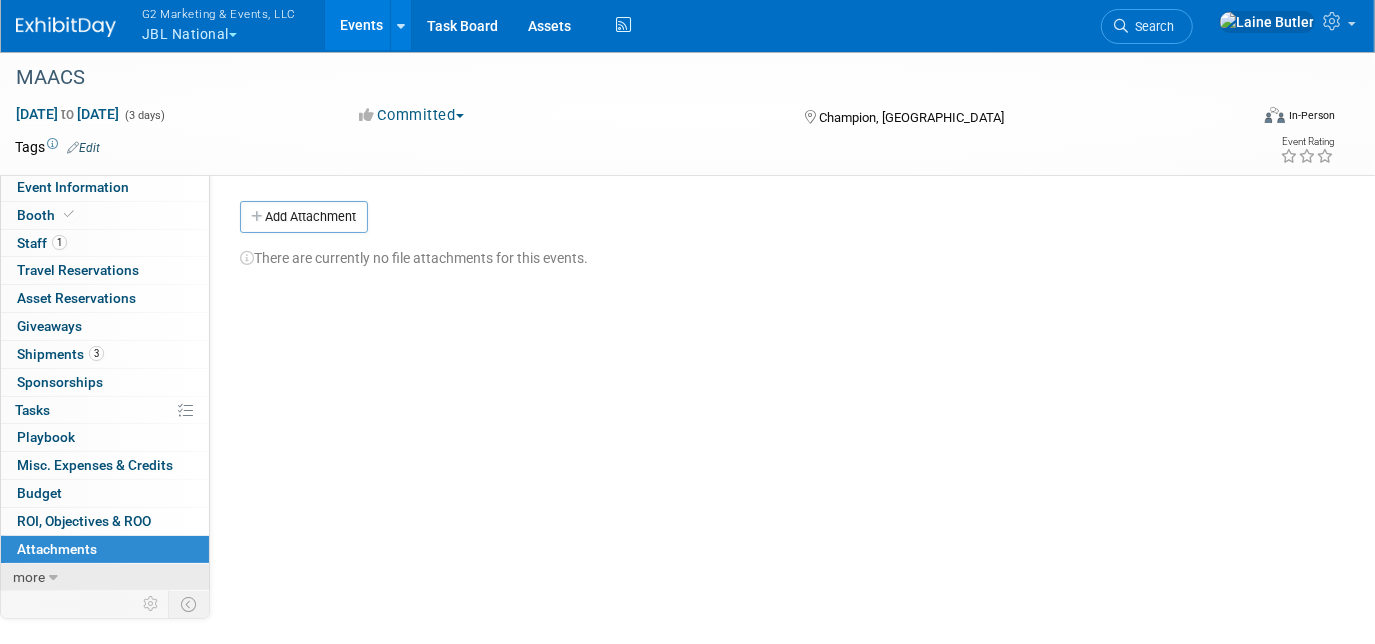 click on "more" at bounding box center (105, 577) 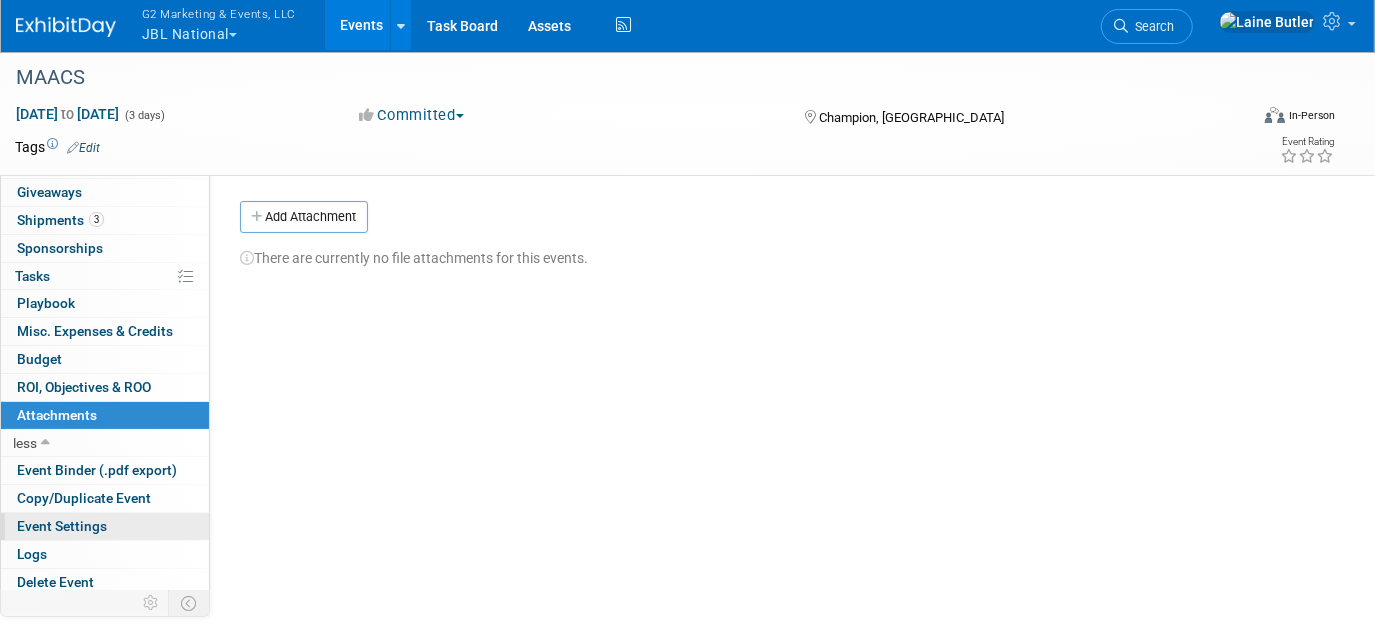 scroll, scrollTop: 135, scrollLeft: 0, axis: vertical 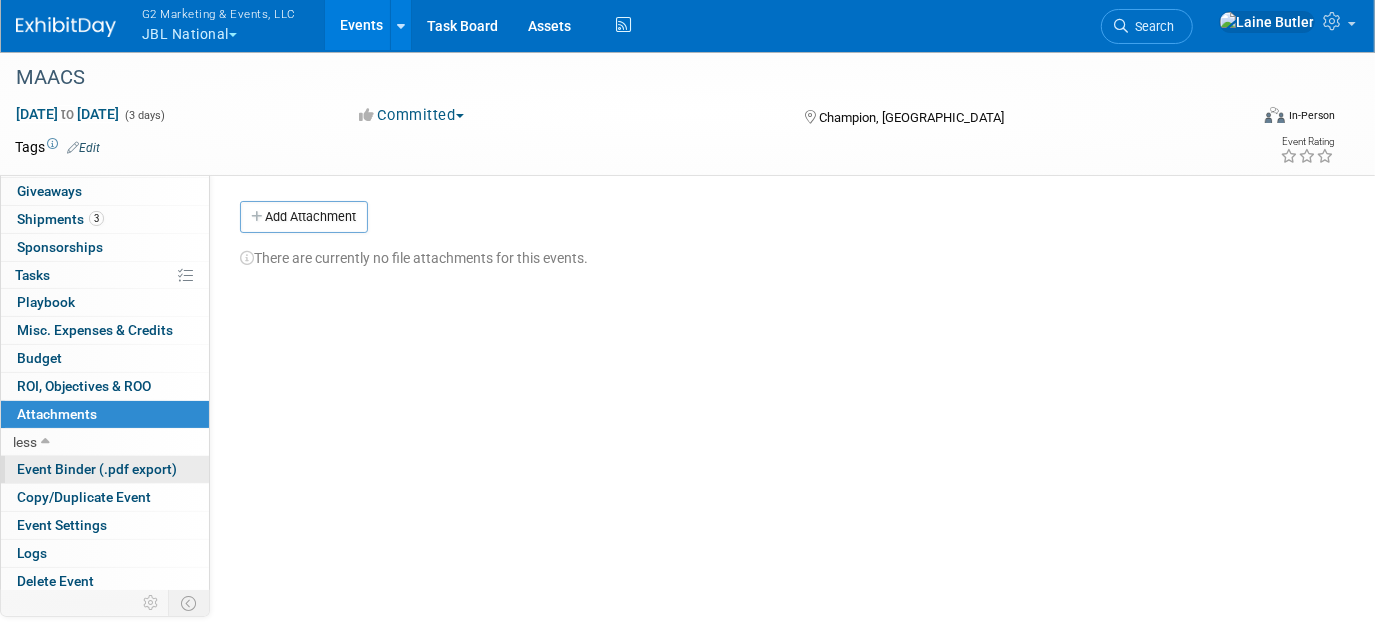 click on "Event Binder (.pdf export)" at bounding box center [97, 469] 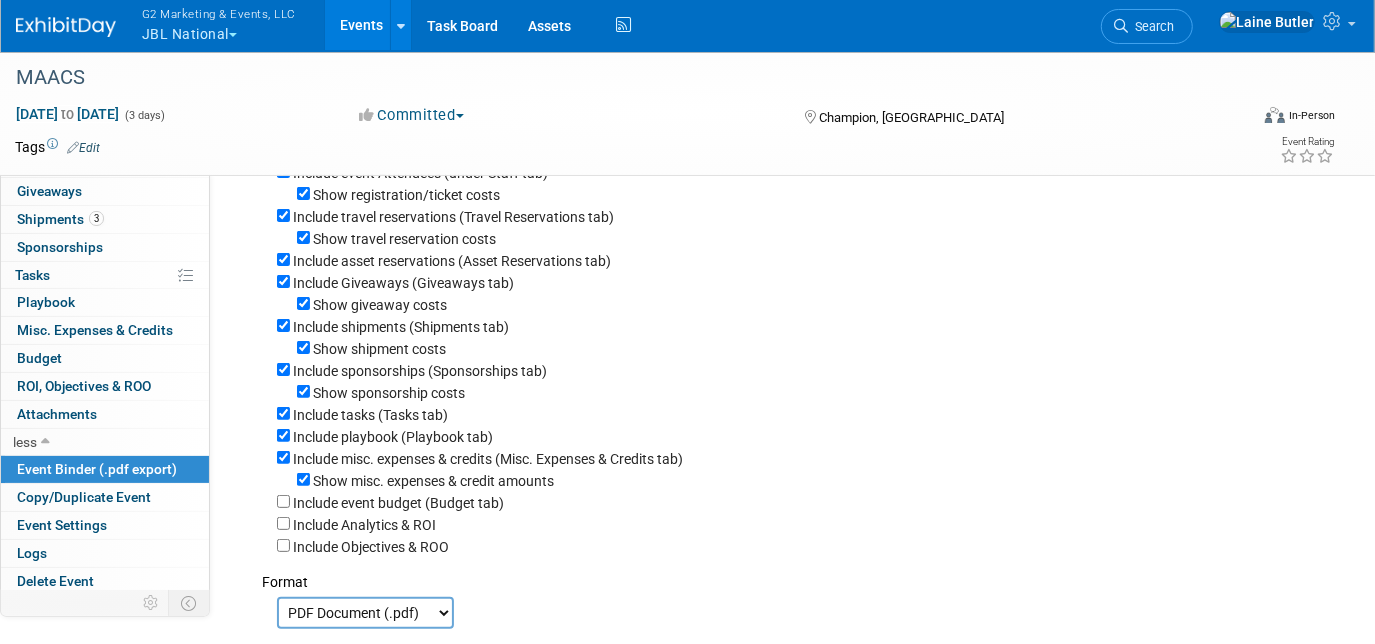 scroll, scrollTop: 236, scrollLeft: 0, axis: vertical 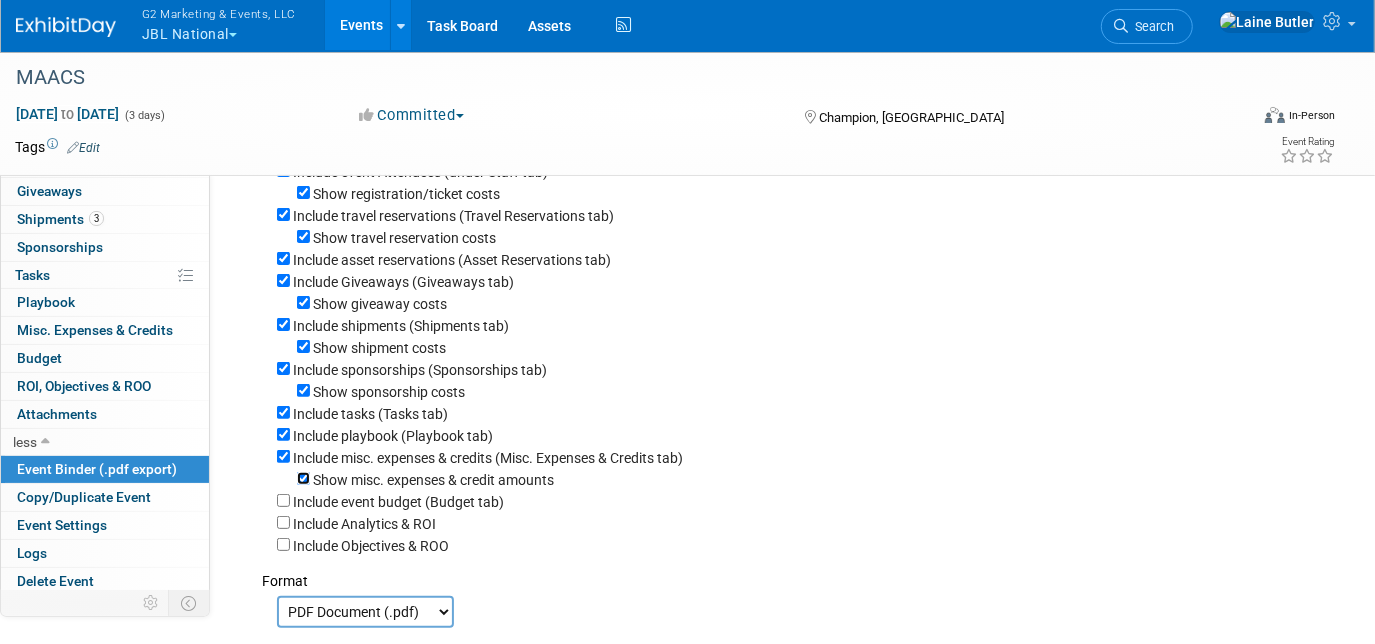 click on "Show misc. expenses & credit amounts" at bounding box center [303, 478] 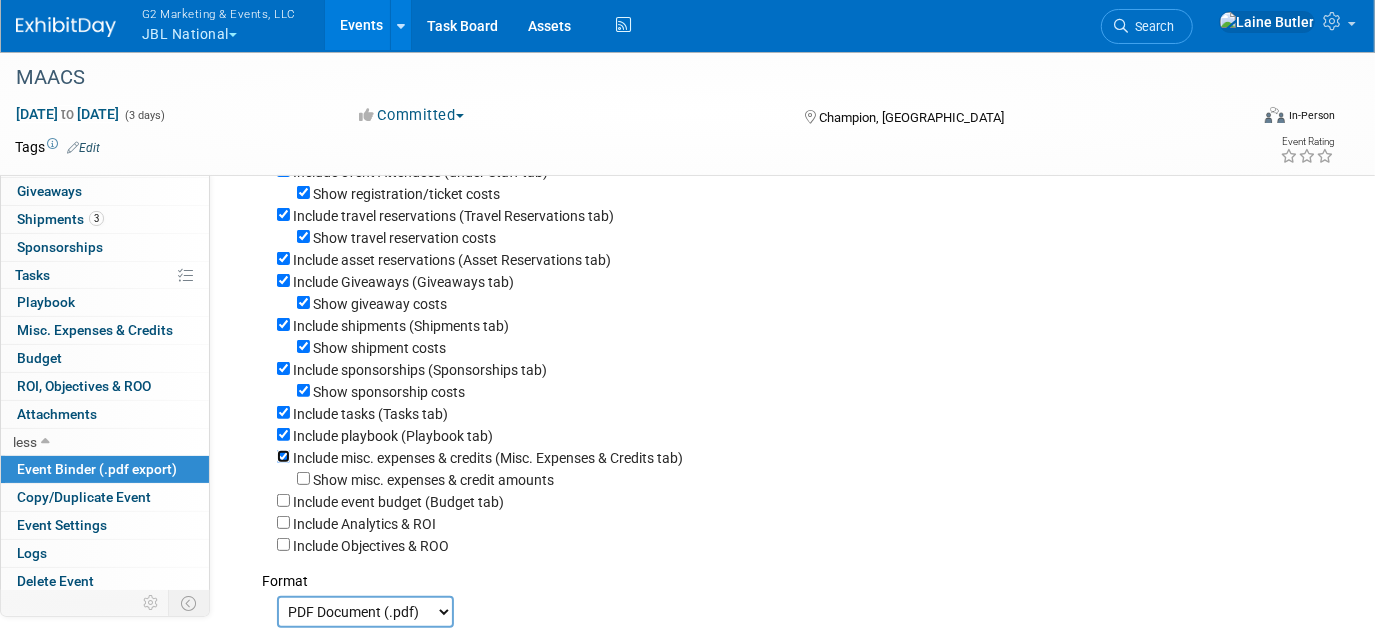 click on "Include misc. expenses & credits (Misc. Expenses & Credits tab)" at bounding box center [283, 456] 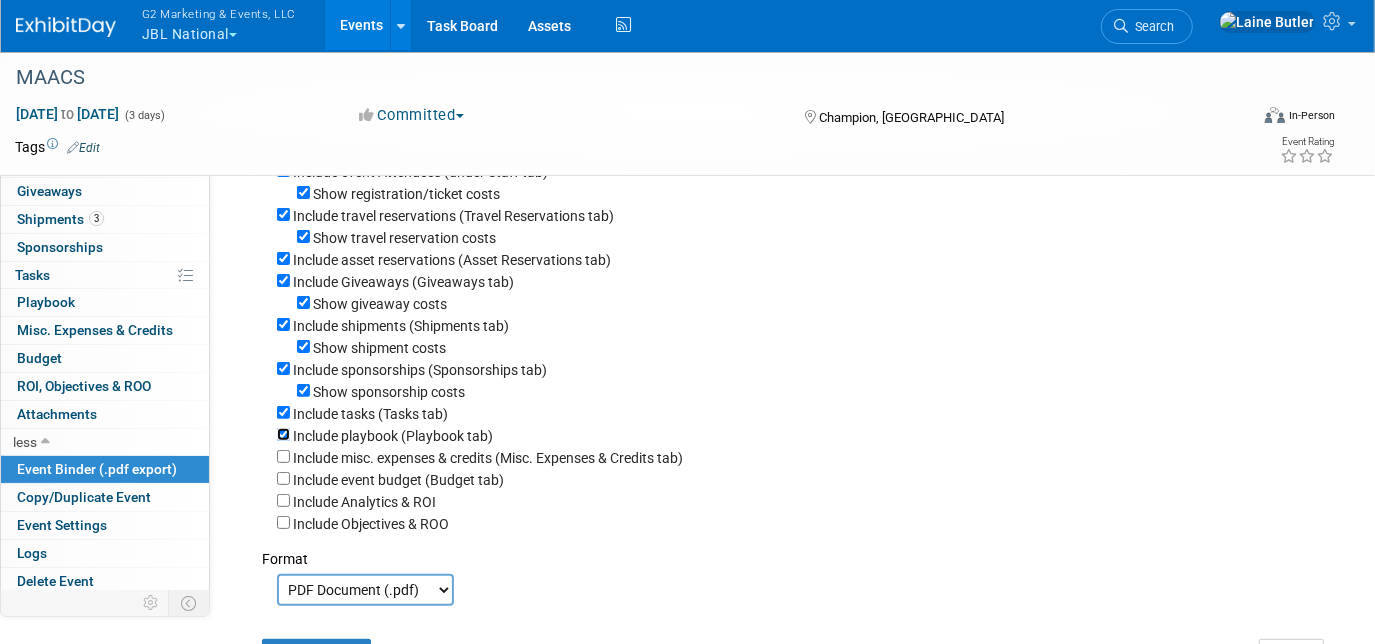 click on "Include playbook (Playbook tab)" at bounding box center (283, 434) 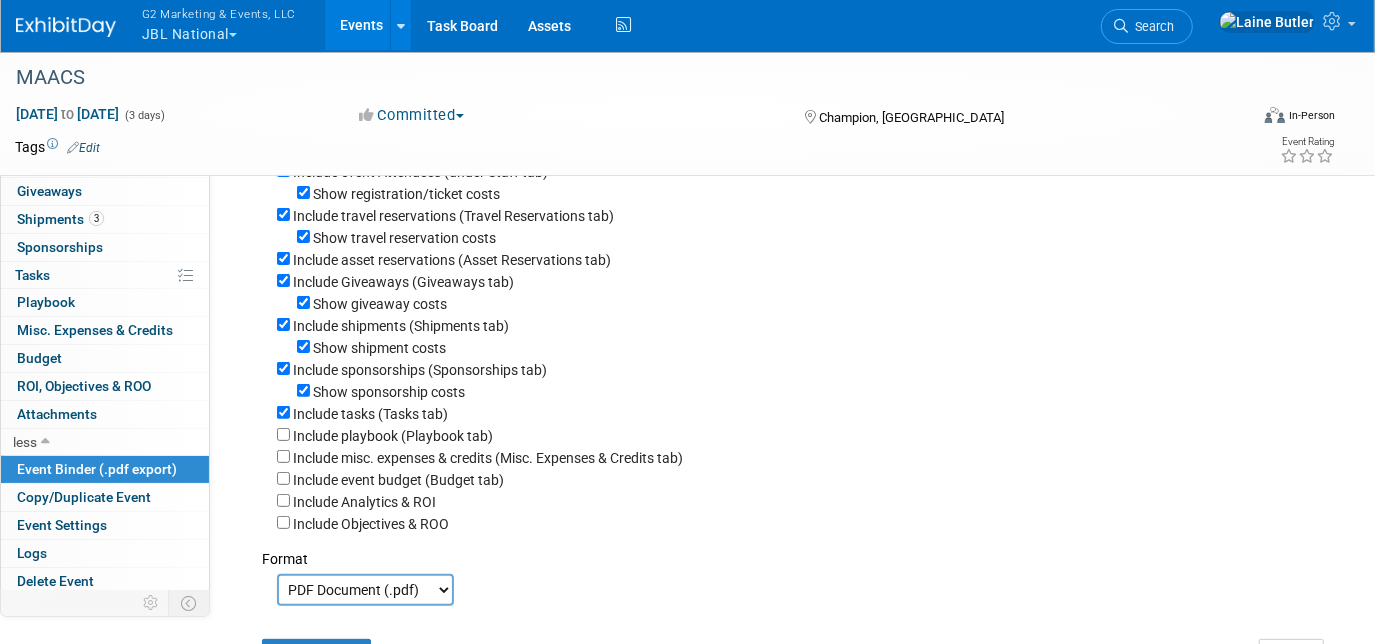 click on "Include tasks (Tasks tab)" at bounding box center [798, 413] 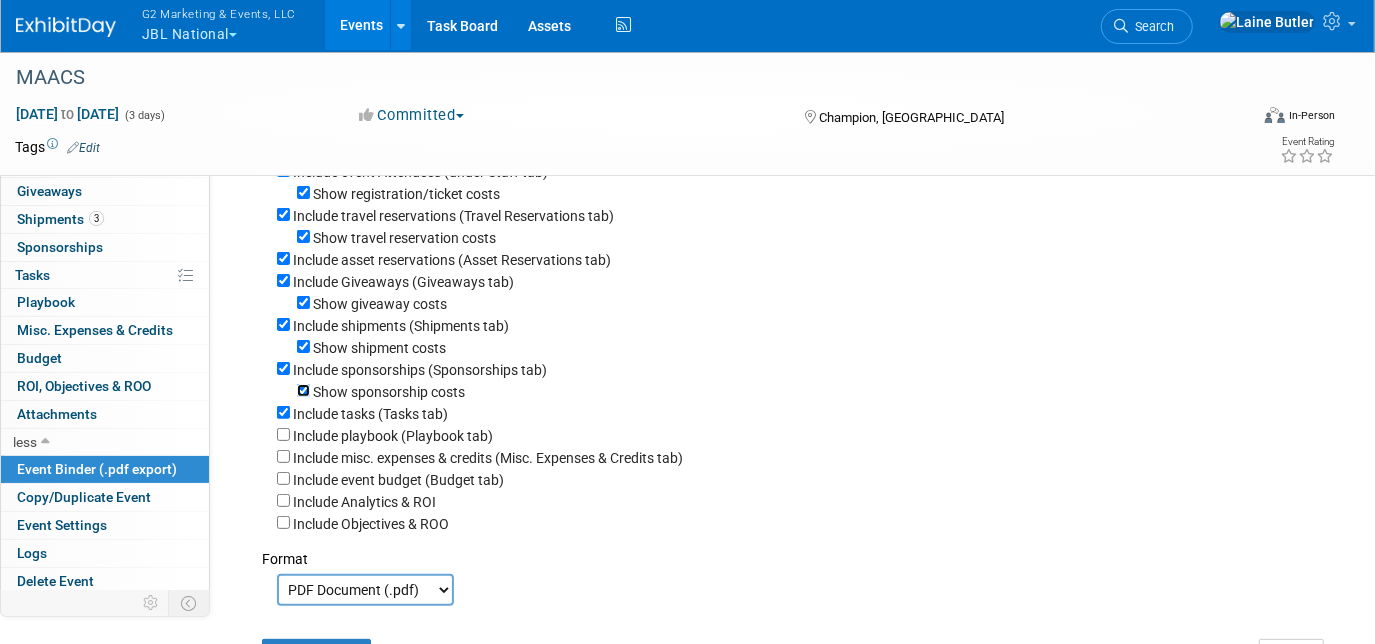 click on "Show sponsorship costs" at bounding box center [303, 390] 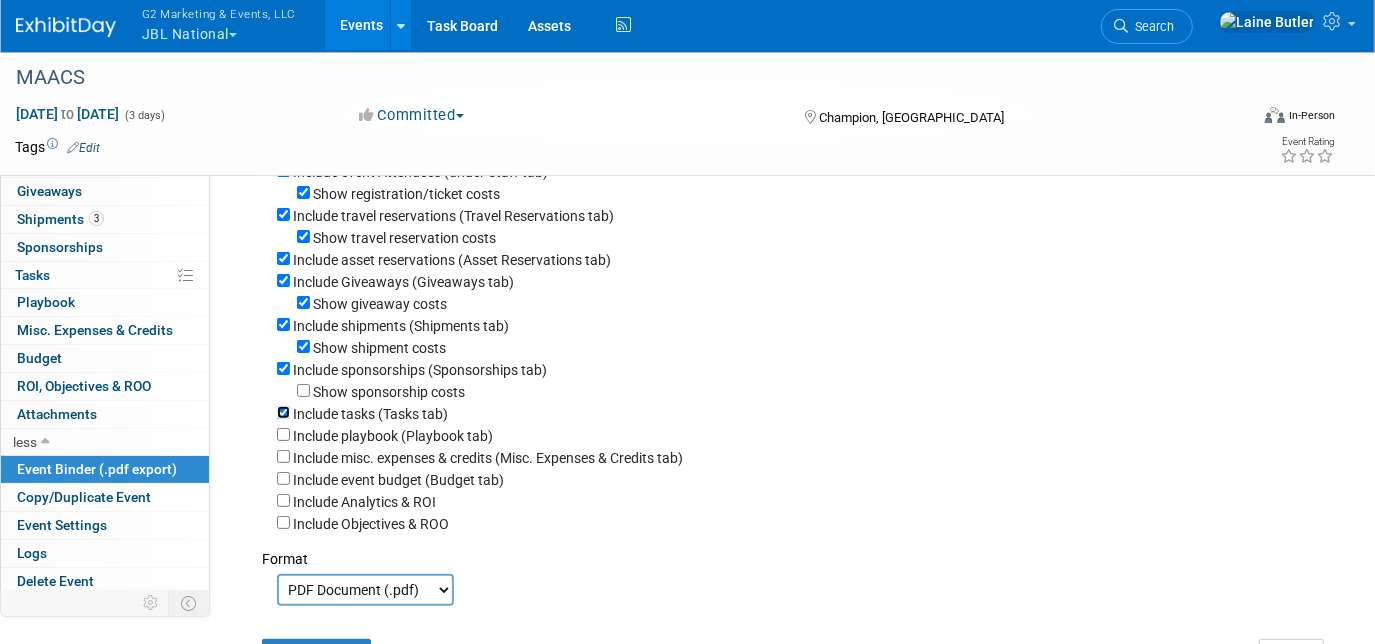 click on "Include tasks (Tasks tab)" at bounding box center (283, 412) 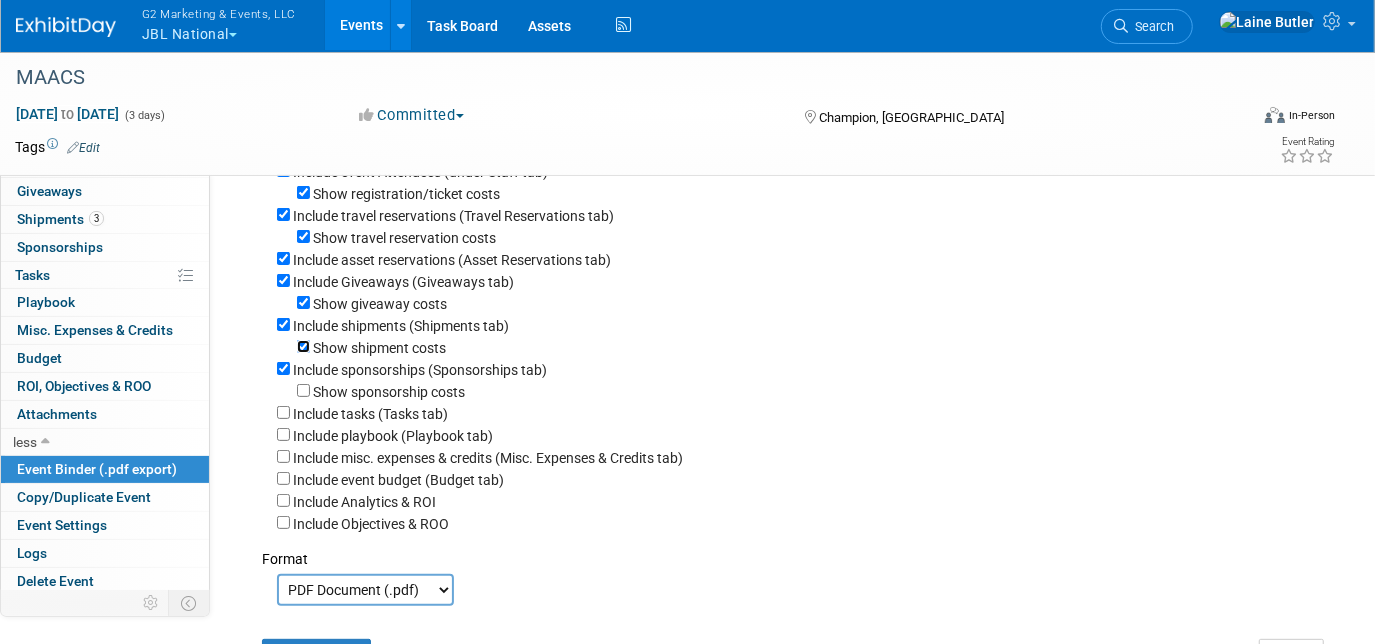 click on "Show shipment costs" at bounding box center [303, 346] 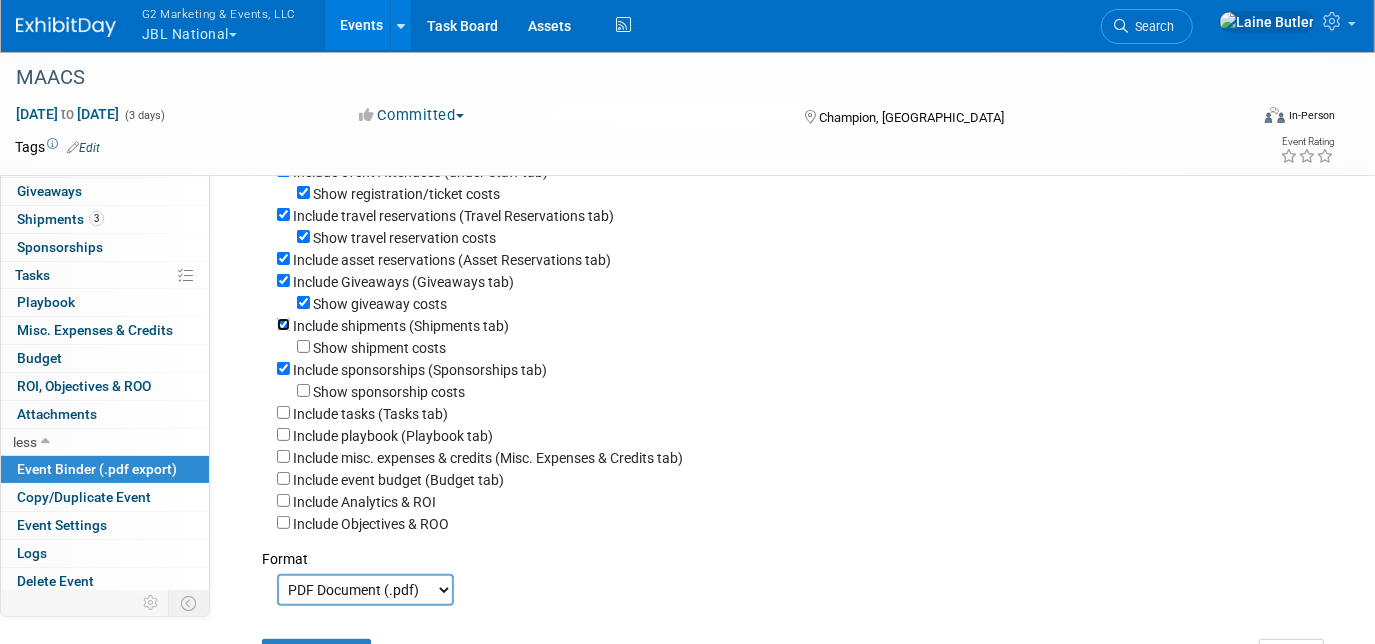 click on "Include shipments (Shipments tab)" at bounding box center [283, 324] 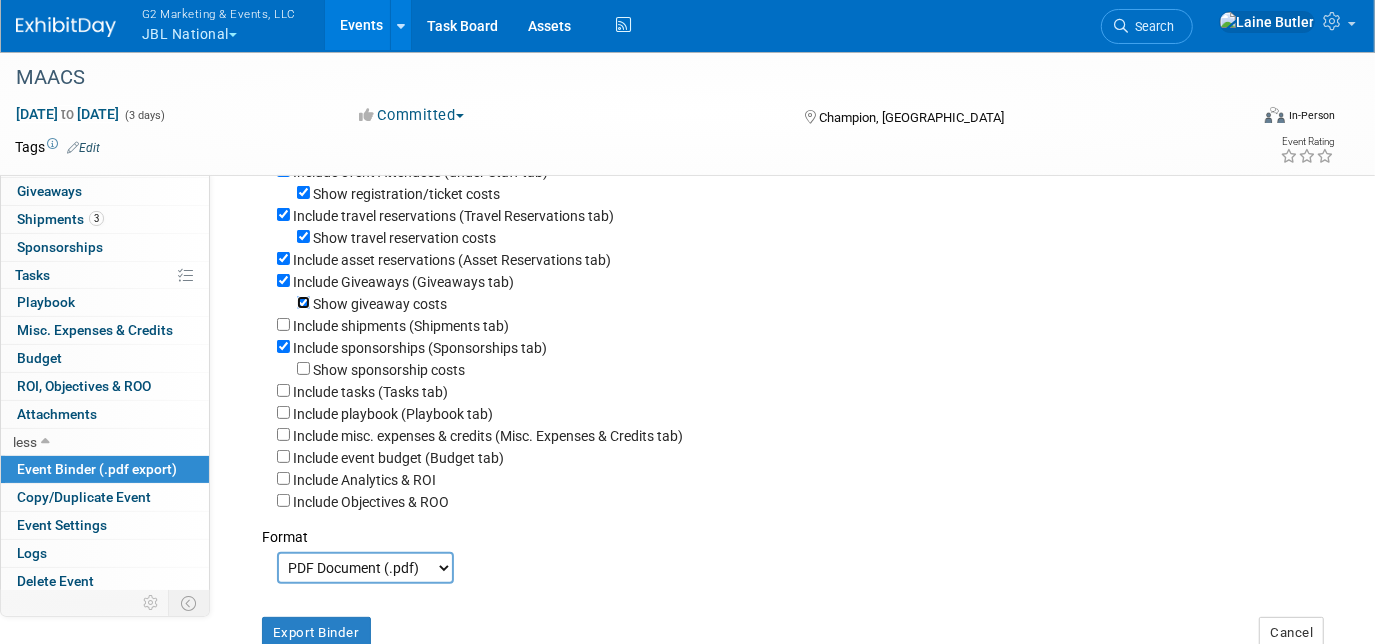 click on "Show giveaway costs" at bounding box center (303, 302) 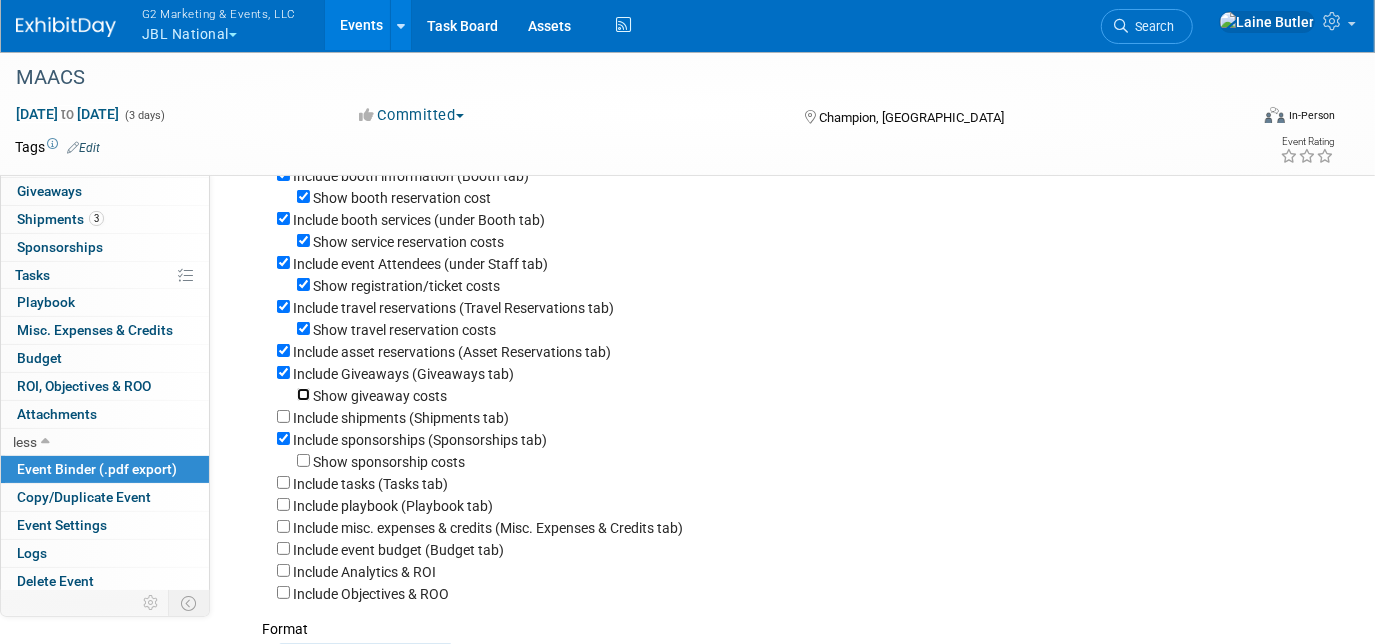 scroll, scrollTop: 141, scrollLeft: 0, axis: vertical 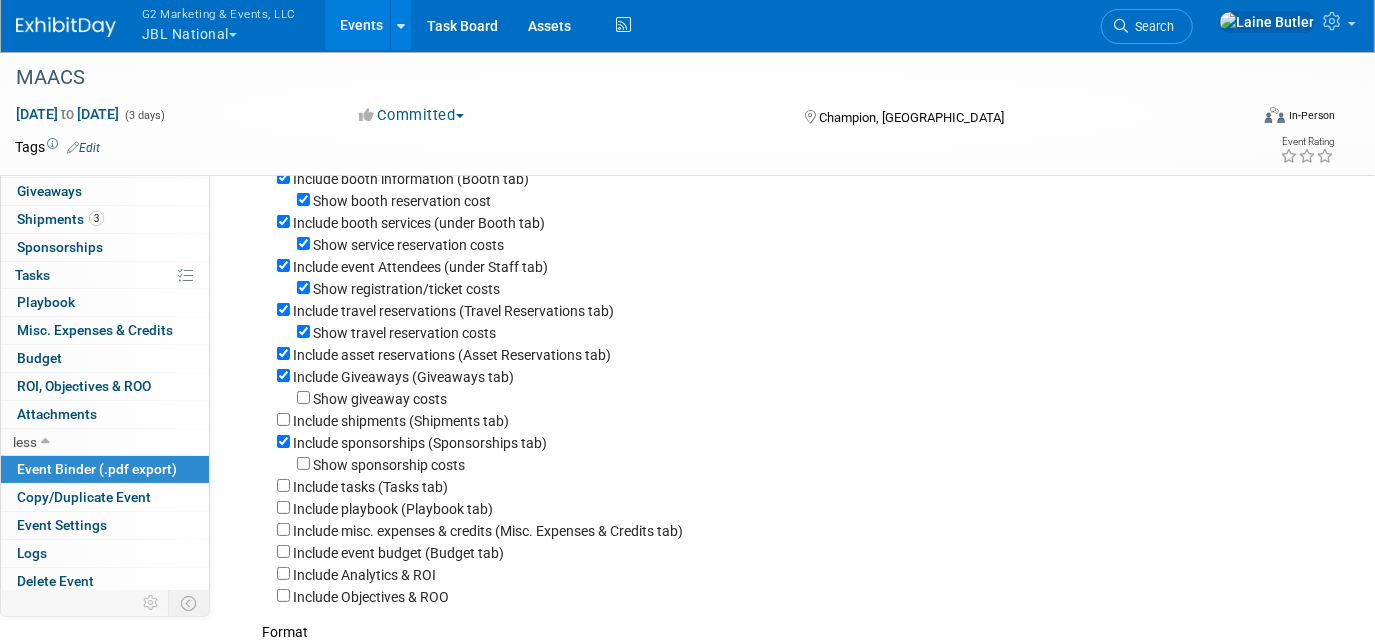 click on "Include asset reservations (Asset Reservations tab)" at bounding box center [798, 354] 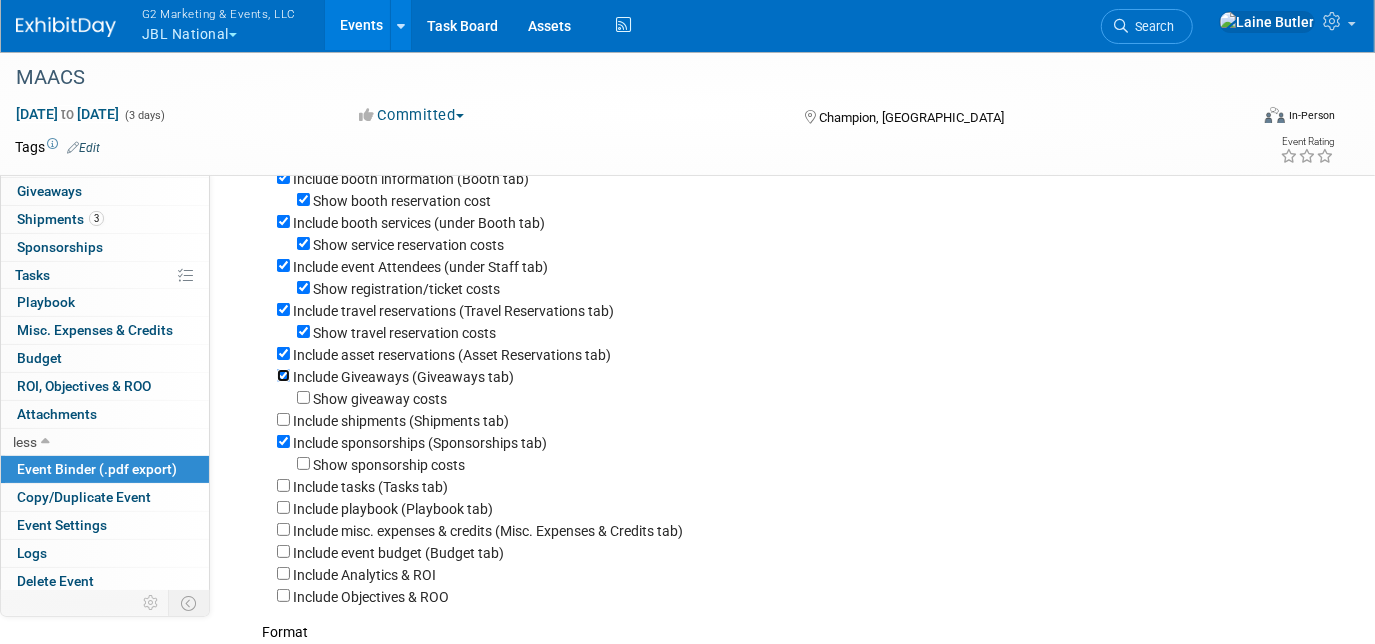 click on "Include Giveaways (Giveaways tab)" at bounding box center [283, 375] 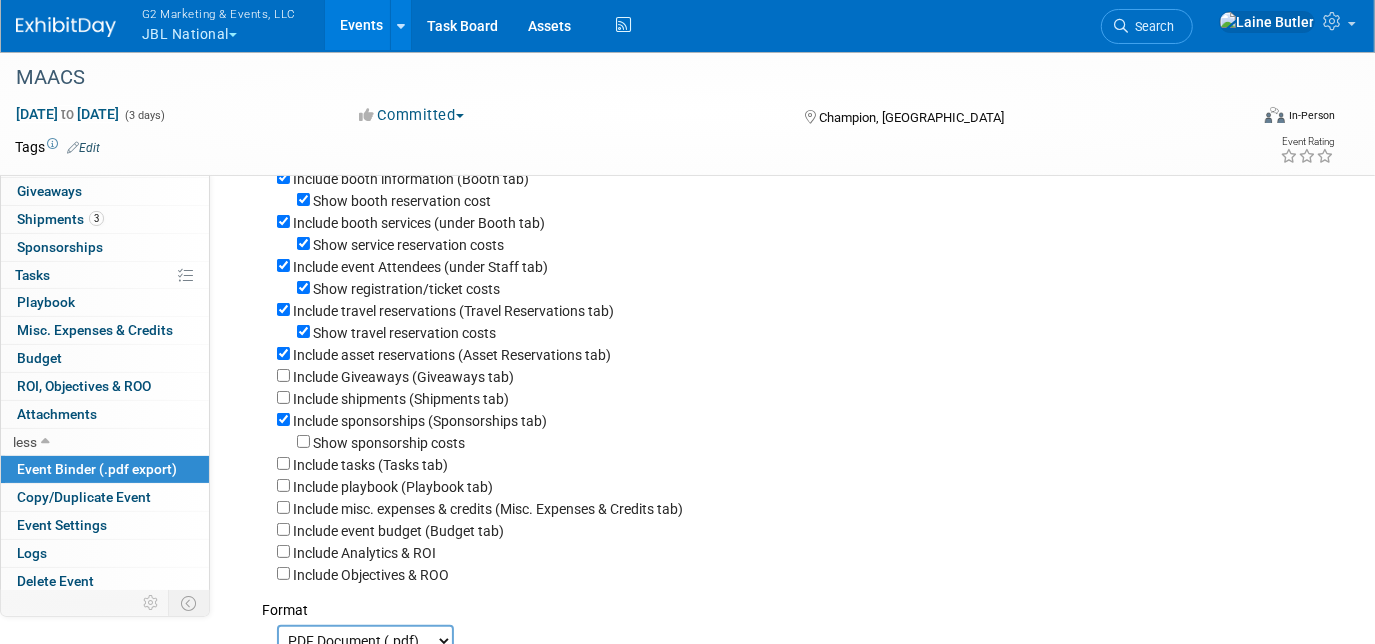 click on "Include asset reservations (Asset Reservations tab)" at bounding box center [798, 354] 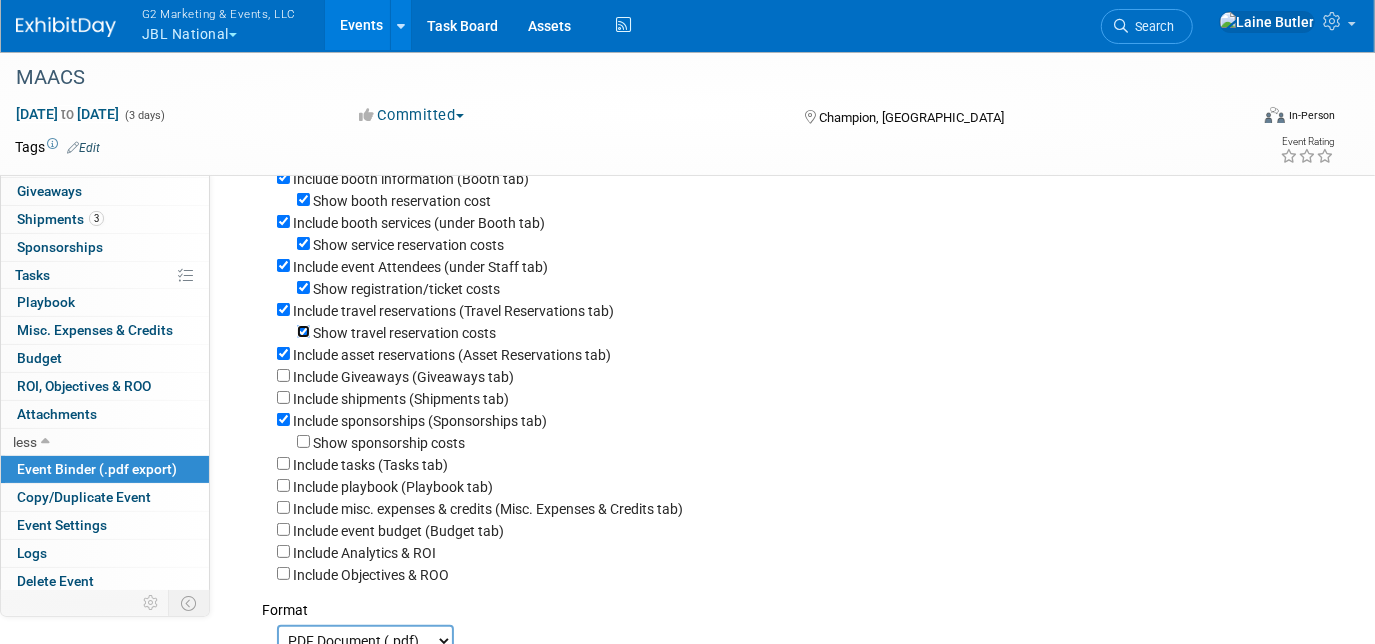 click on "Show travel reservation costs" at bounding box center (303, 331) 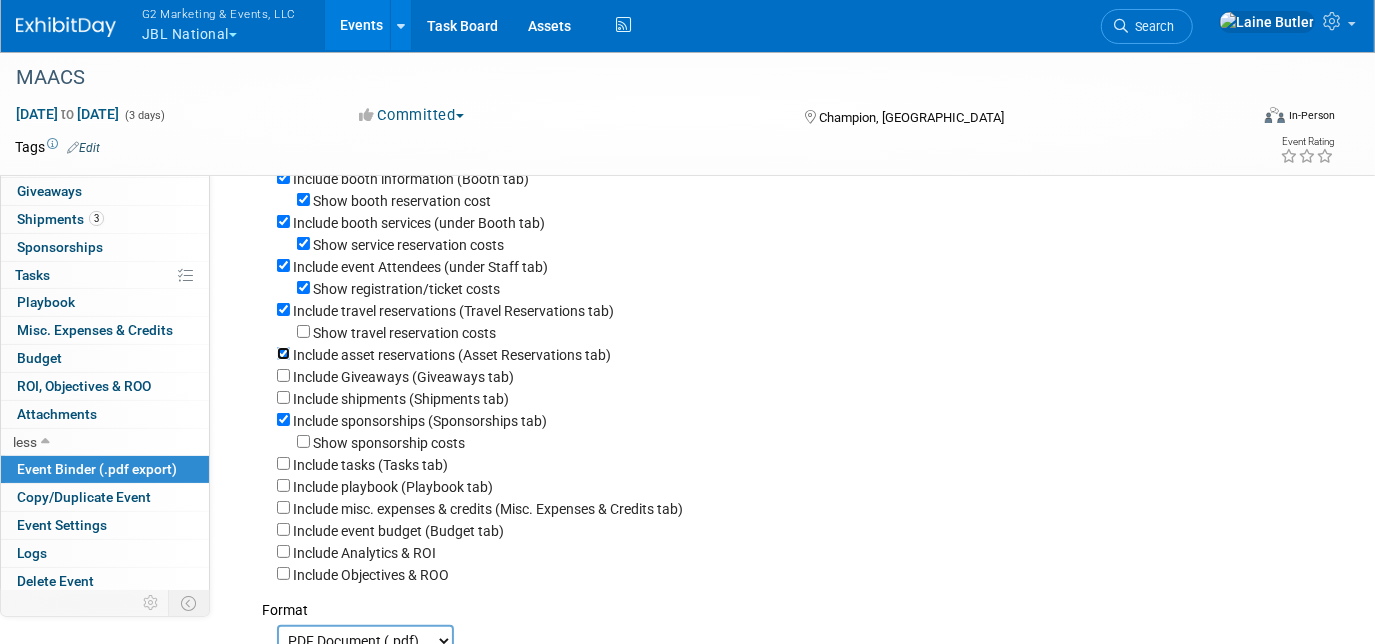 click on "Include asset reservations (Asset Reservations tab)" at bounding box center (283, 353) 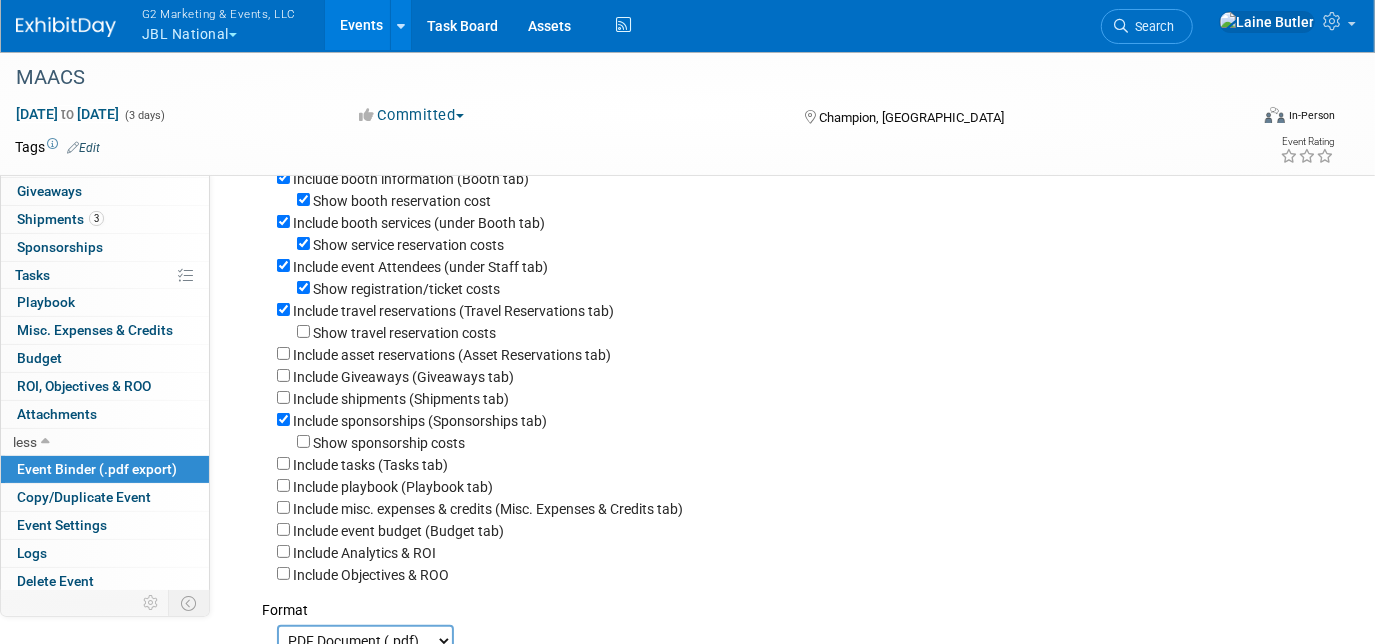 click on "Include travel reservations (Travel Reservations tab)" at bounding box center [798, 310] 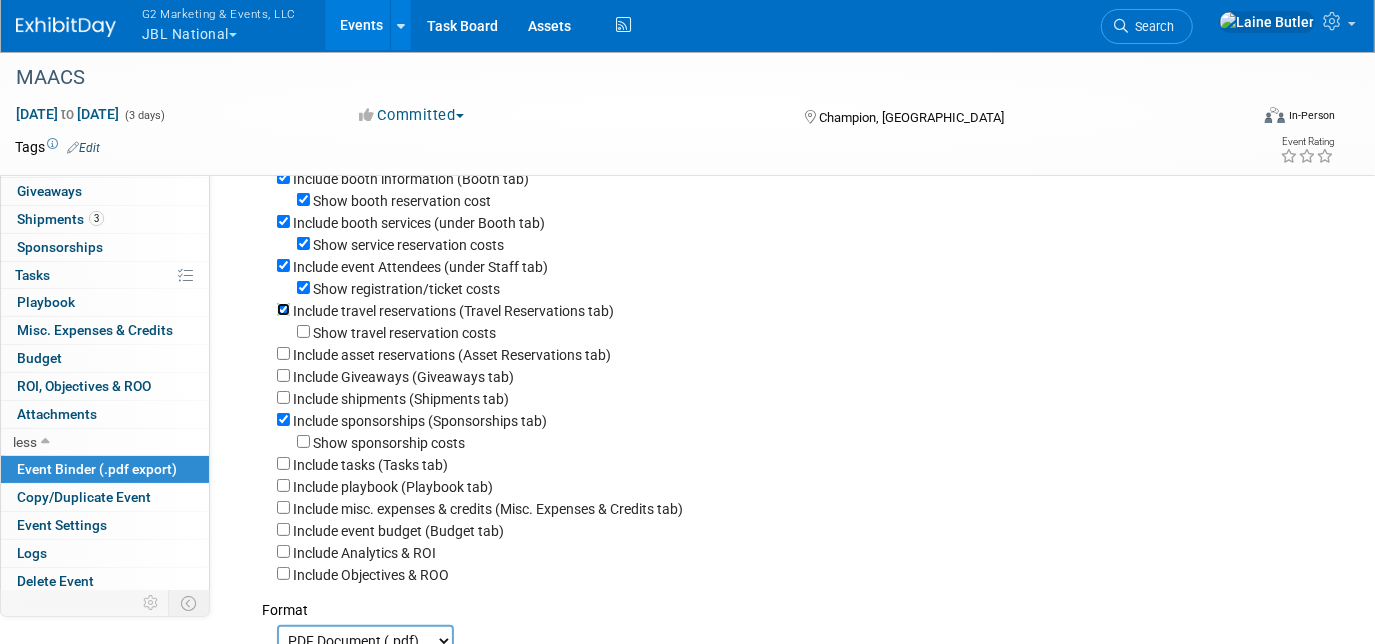 click on "Include travel reservations (Travel Reservations tab)" at bounding box center [283, 309] 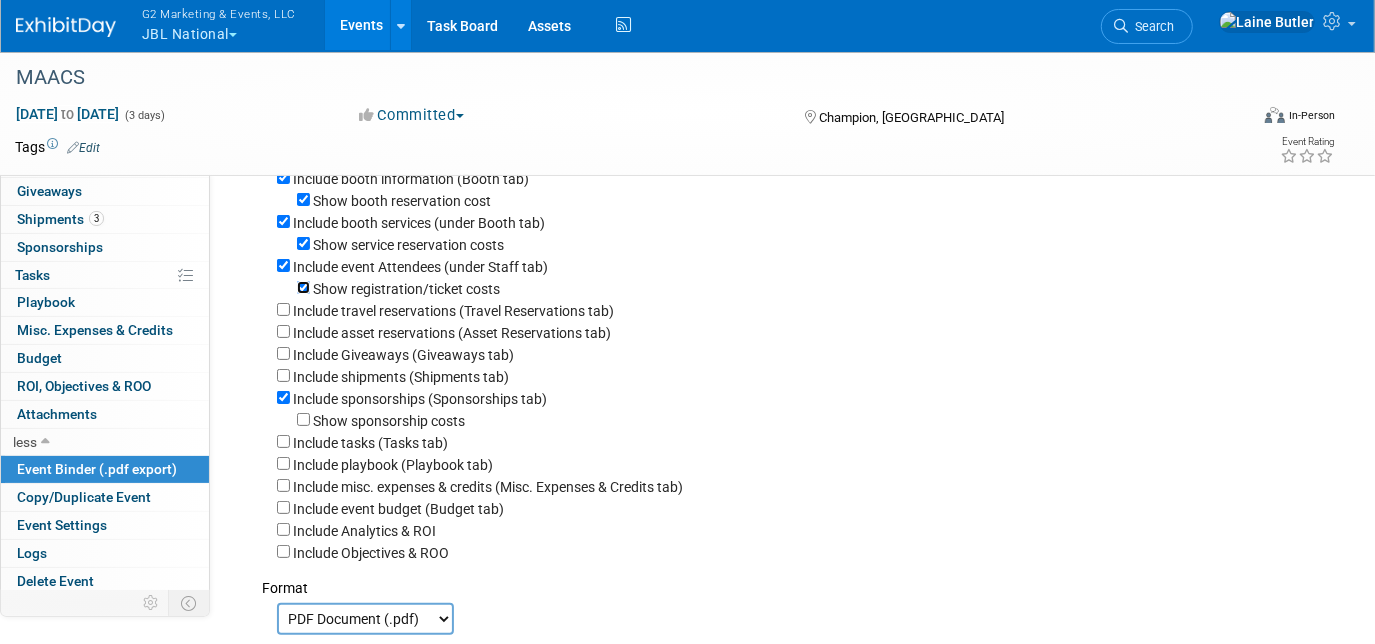 click on "Show registration/ticket costs" at bounding box center (303, 287) 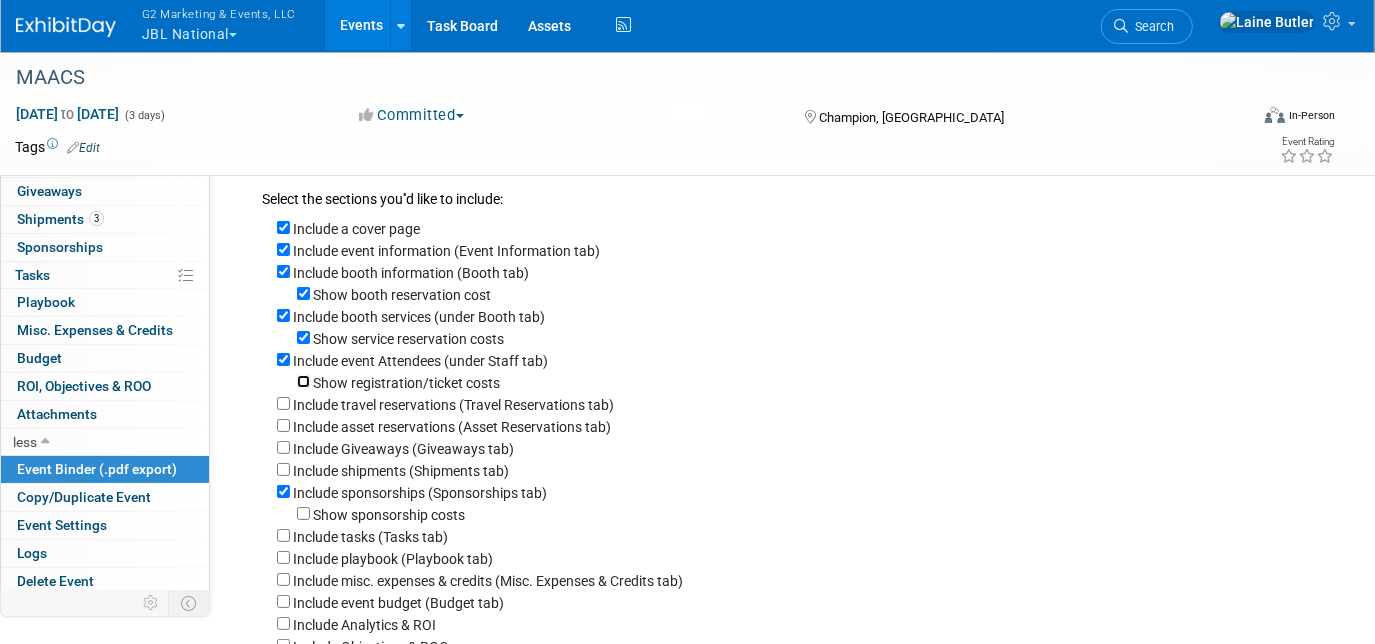 scroll, scrollTop: 47, scrollLeft: 0, axis: vertical 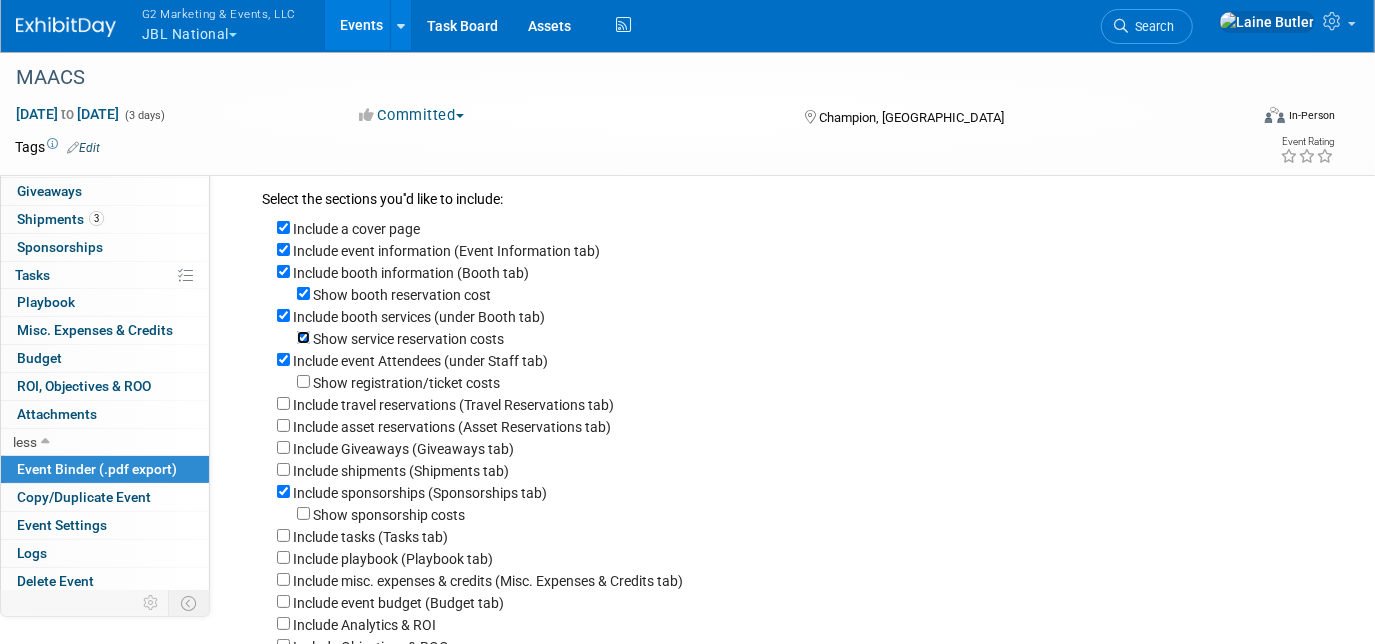 click on "Show service reservation costs" at bounding box center [303, 337] 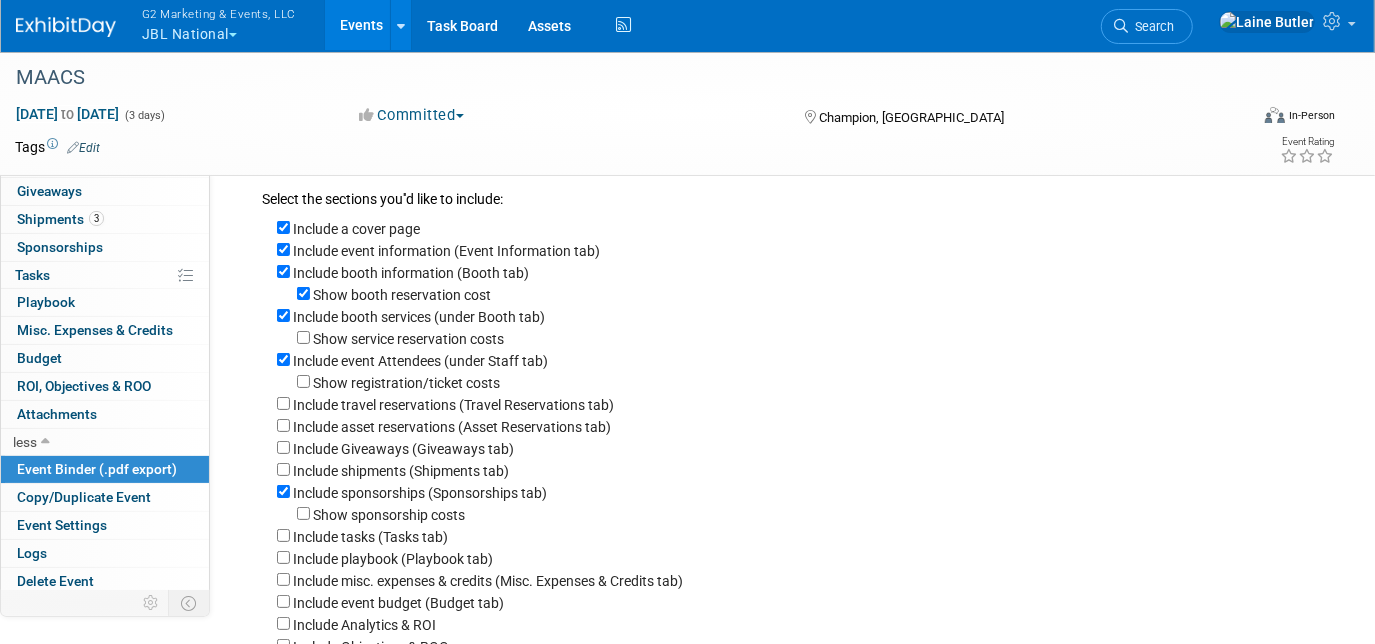 click on "Include booth services (under Booth tab)" at bounding box center (798, 316) 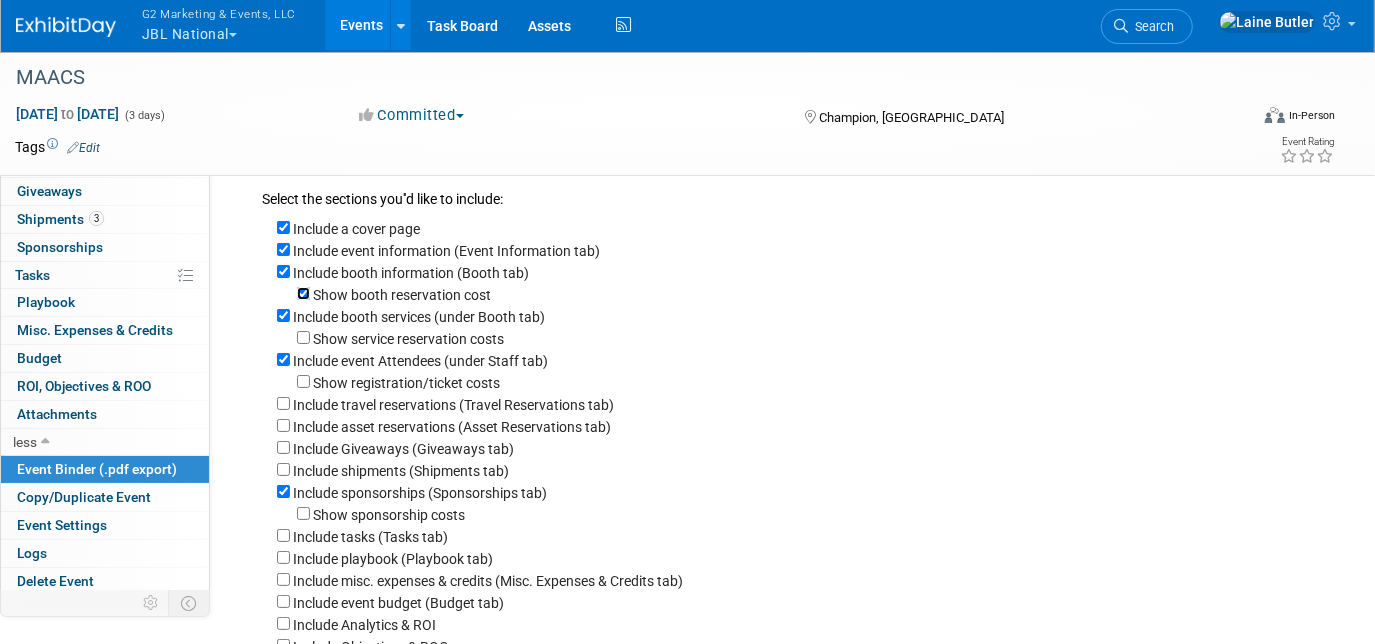 click on "Show booth reservation cost" at bounding box center [303, 293] 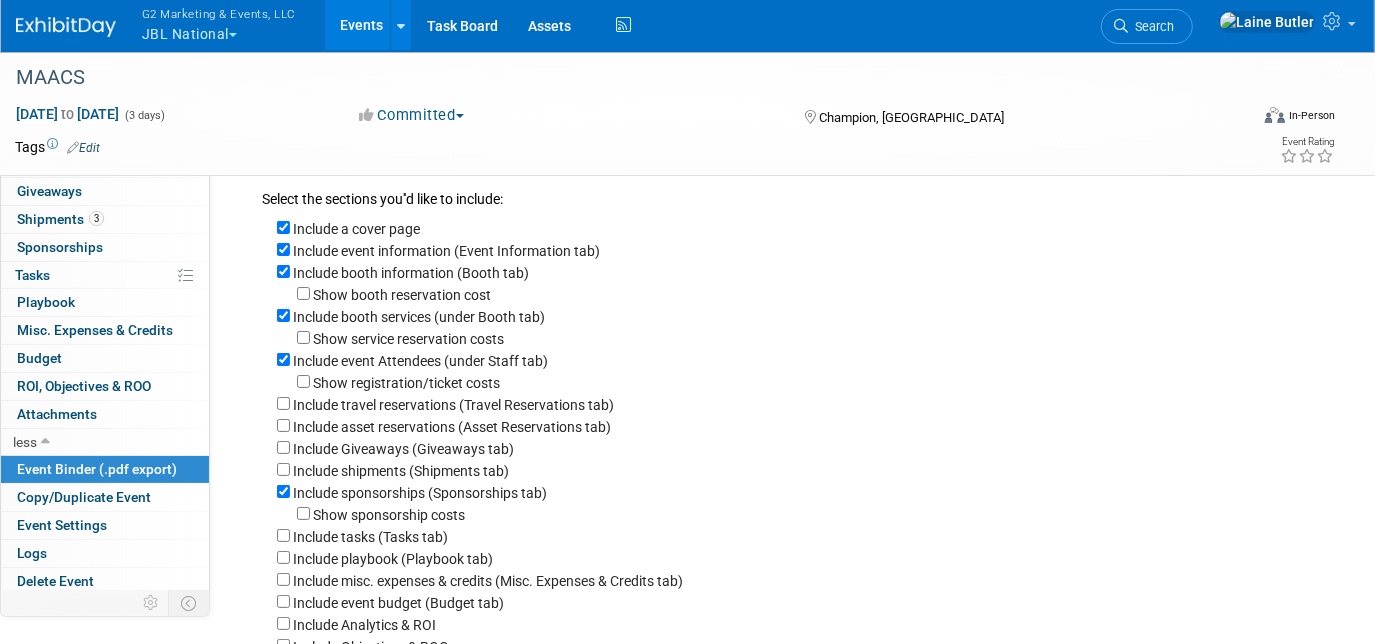 click on "Include booth services (under Booth tab)" at bounding box center (798, 316) 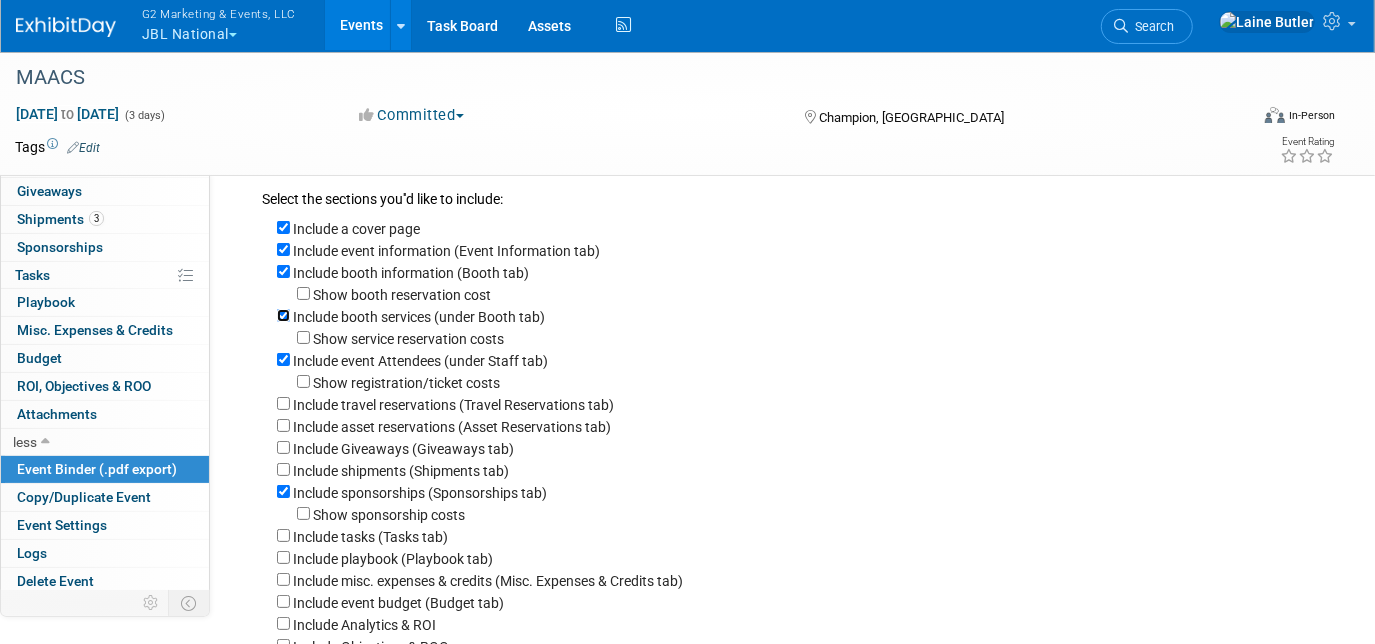 click on "Include booth services (under Booth tab)" at bounding box center (283, 315) 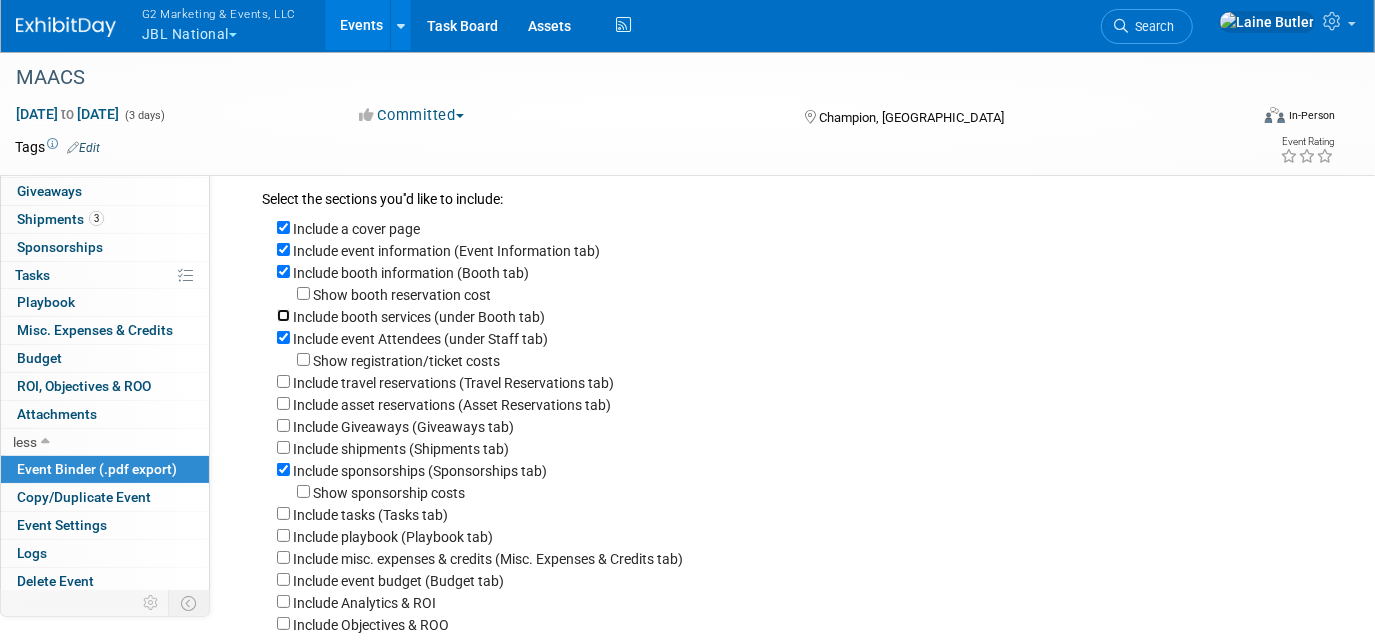 scroll, scrollTop: 256, scrollLeft: 0, axis: vertical 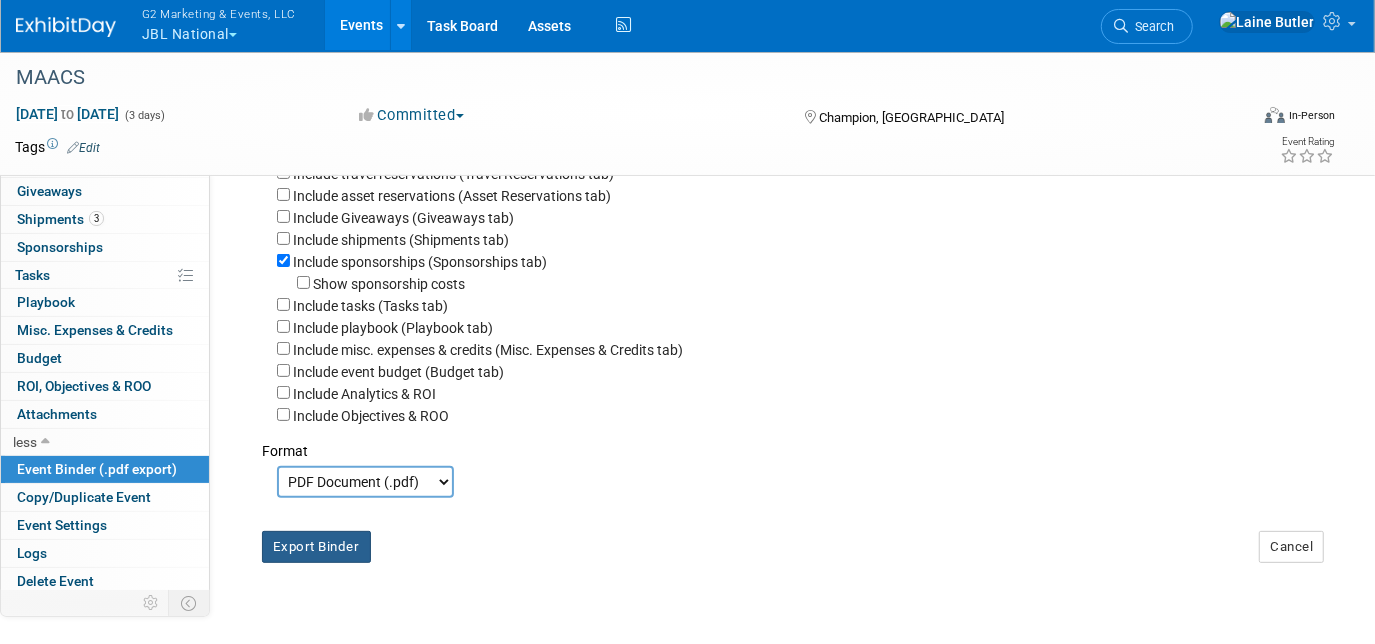 click on "Export Binder" at bounding box center (316, 547) 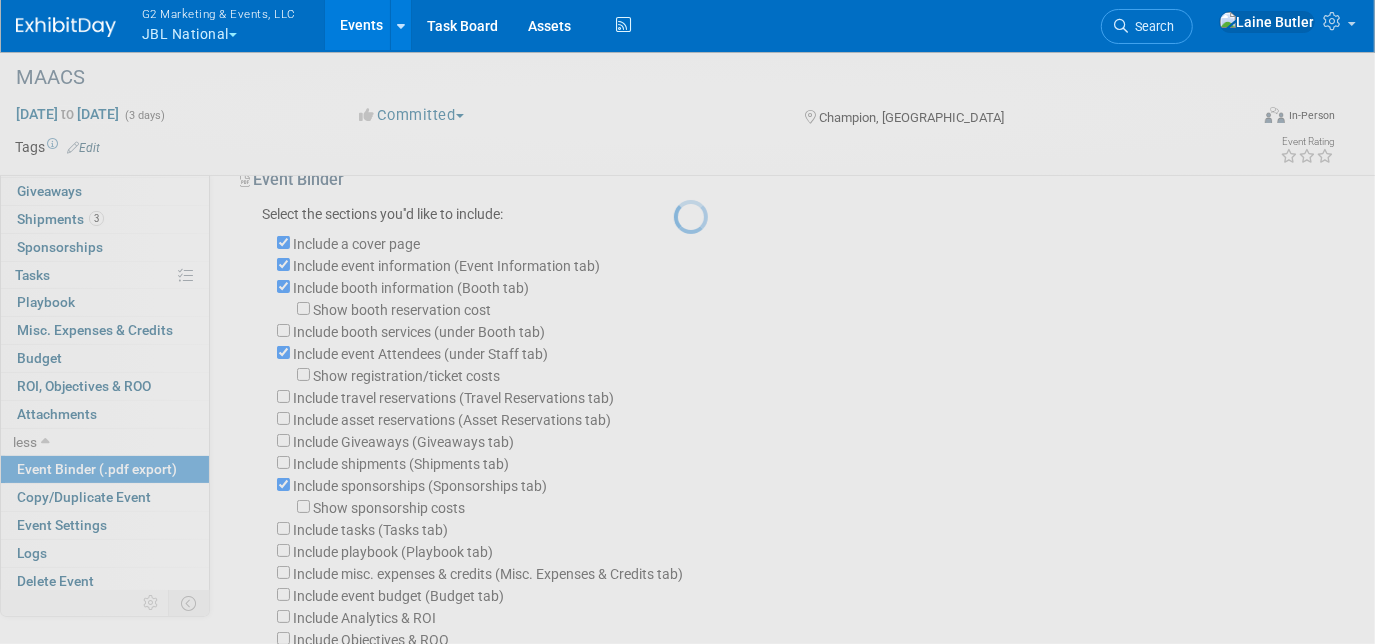 scroll, scrollTop: 32, scrollLeft: 0, axis: vertical 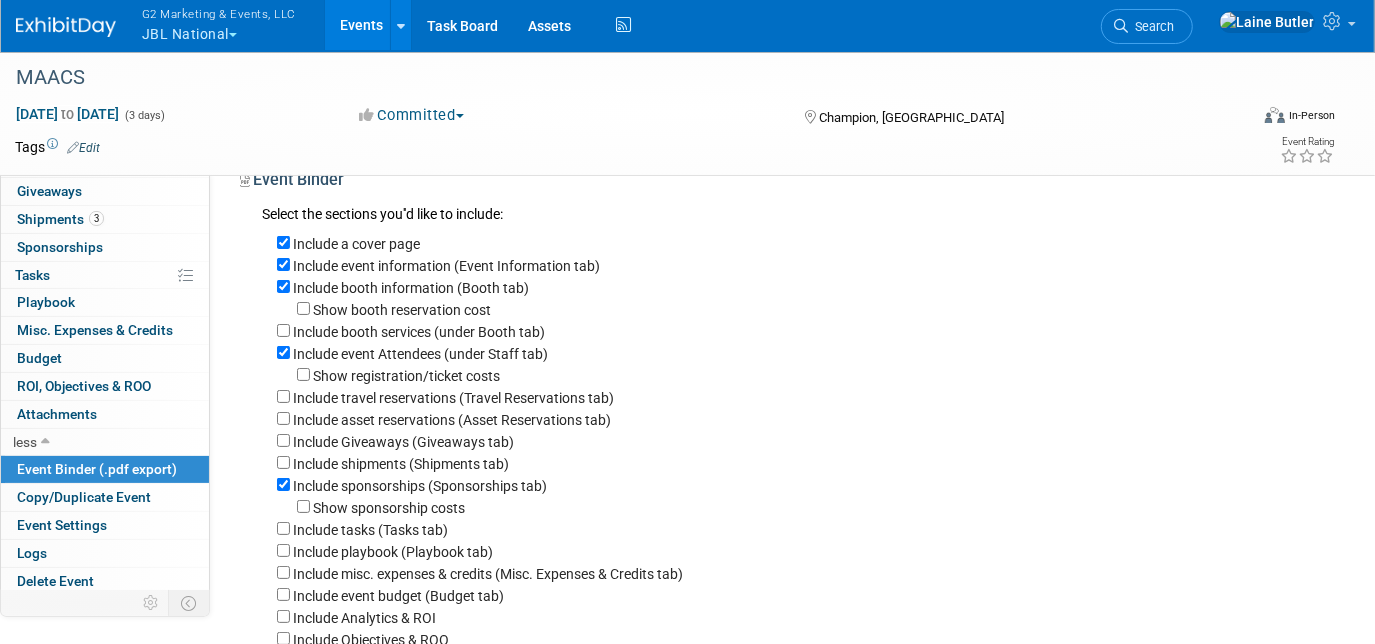 click on "G2 Marketing & Events, LLC
JBL National" at bounding box center (230, 26) 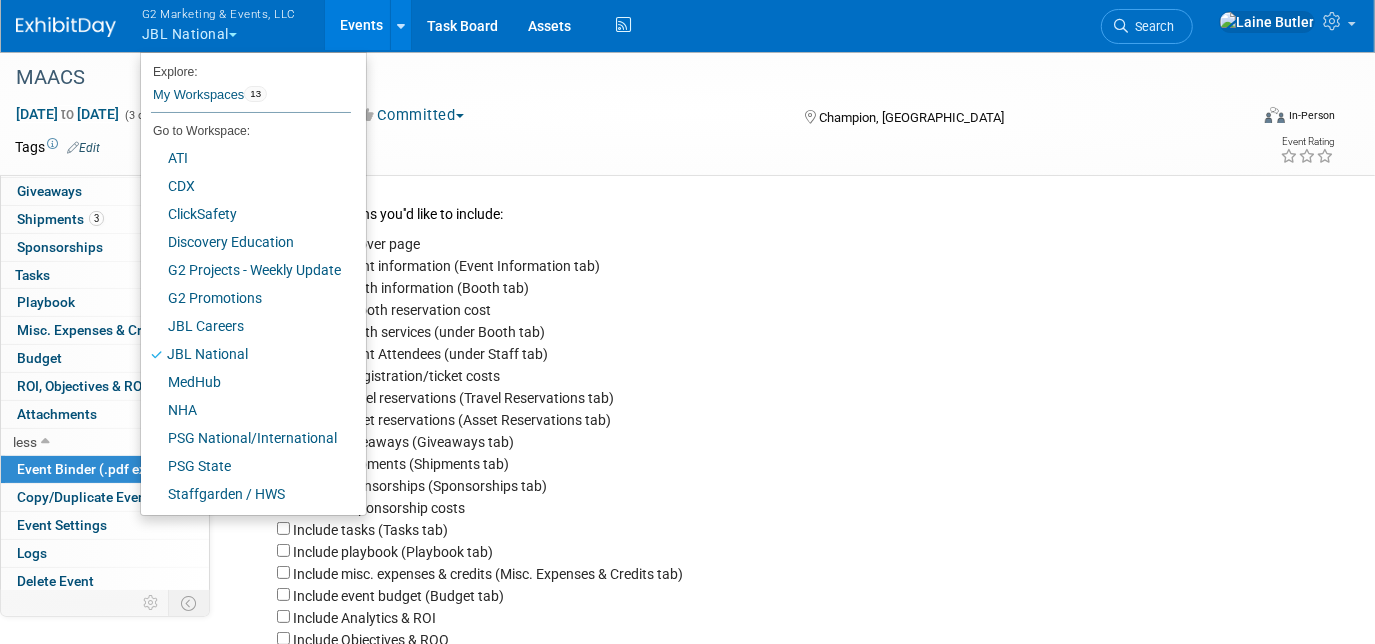 click on "Committed
Committed
Considering
Not Going
Cancelled
Postponed
Moved to Virtual" at bounding box center (563, 116) 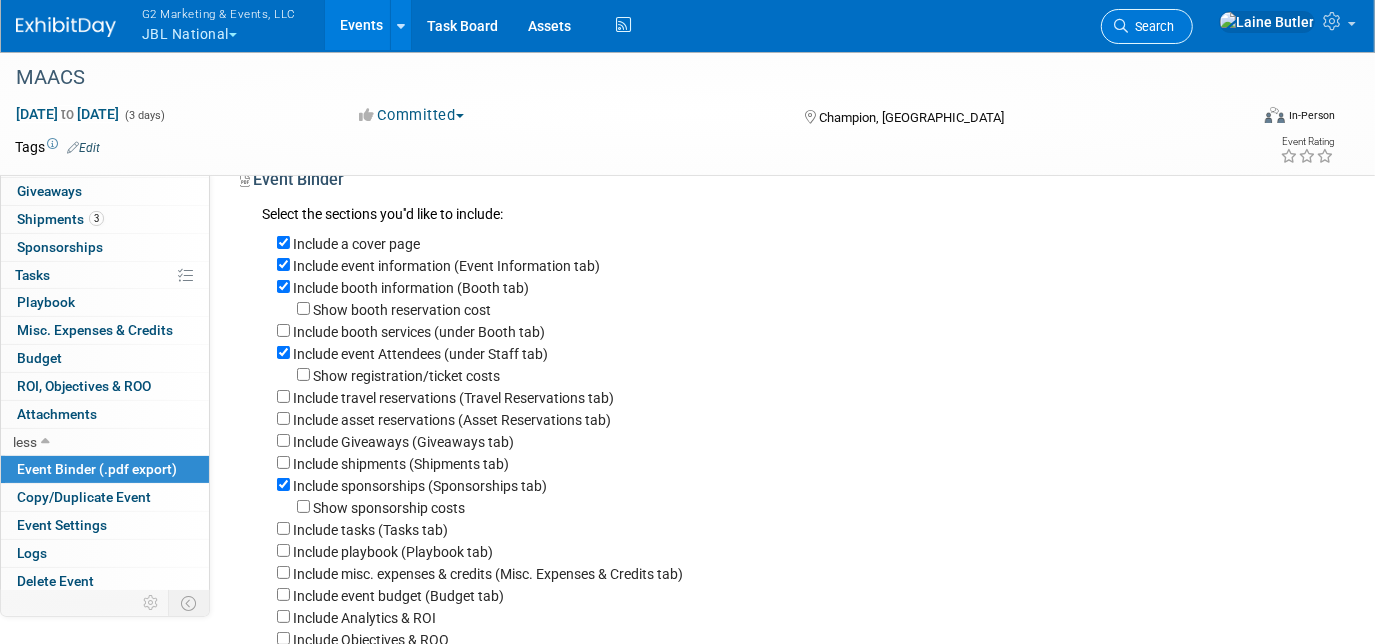 click on "Search" at bounding box center (1151, 26) 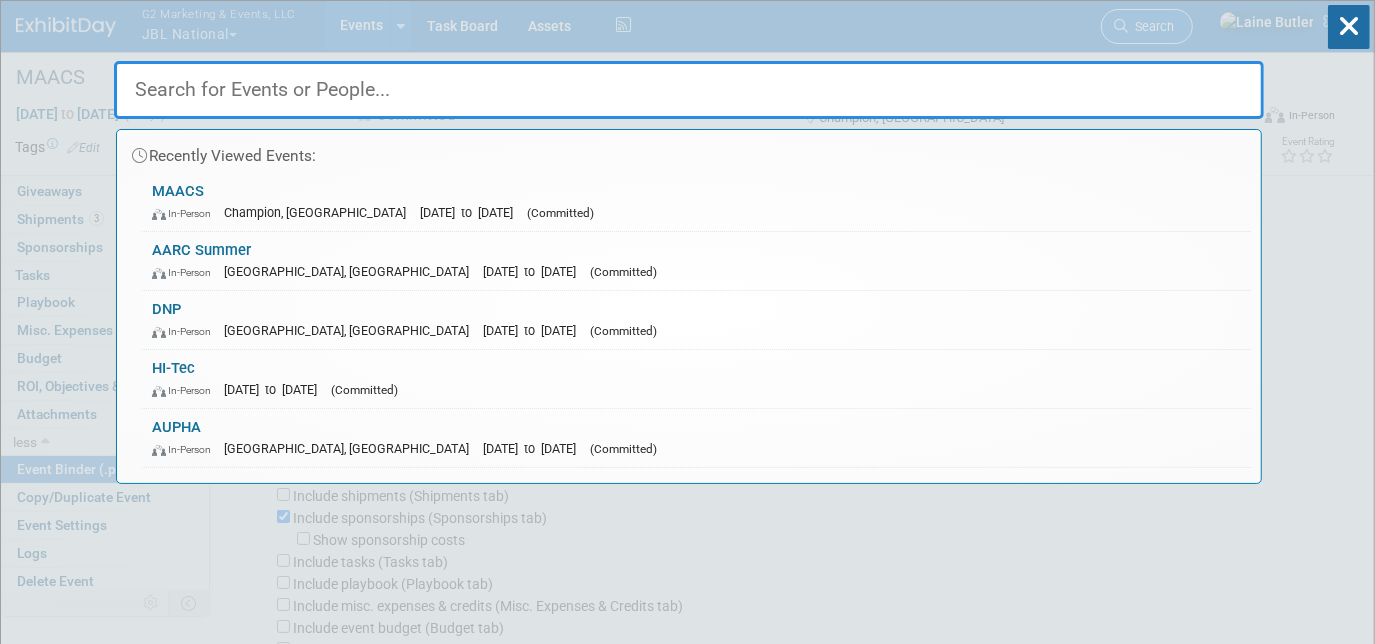 paste on "NAEMSE" 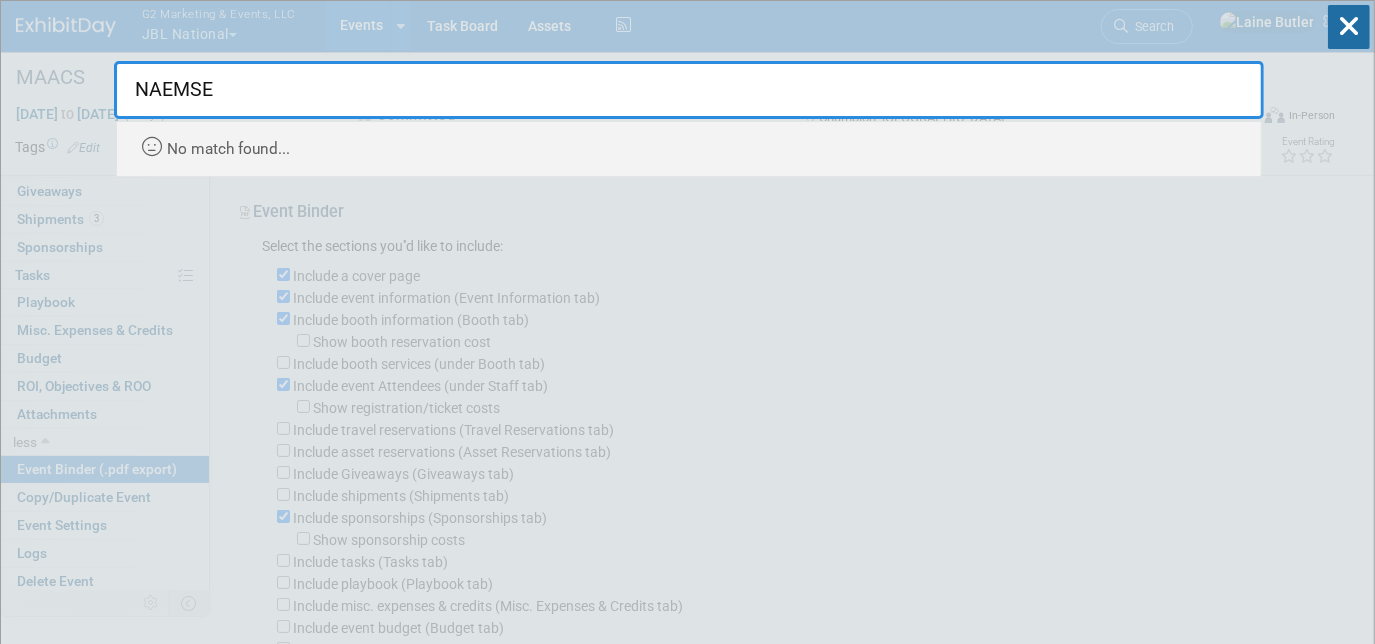 type on "NAEMSE" 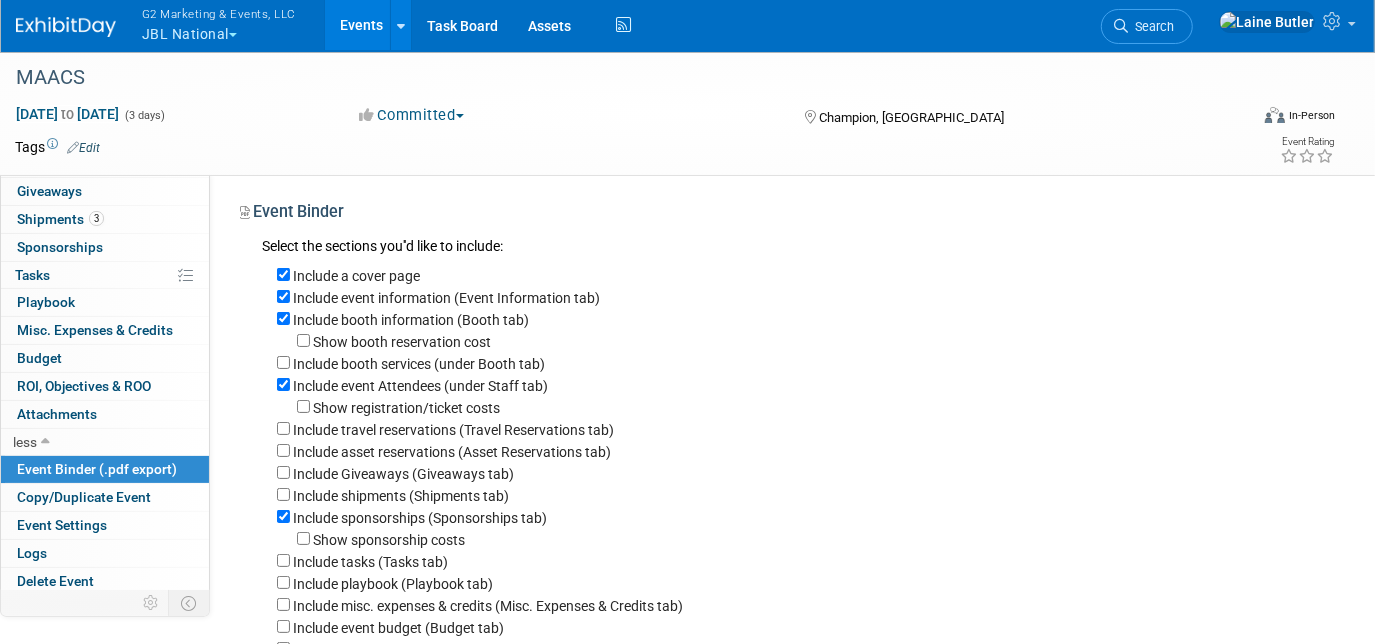 click at bounding box center (233, 35) 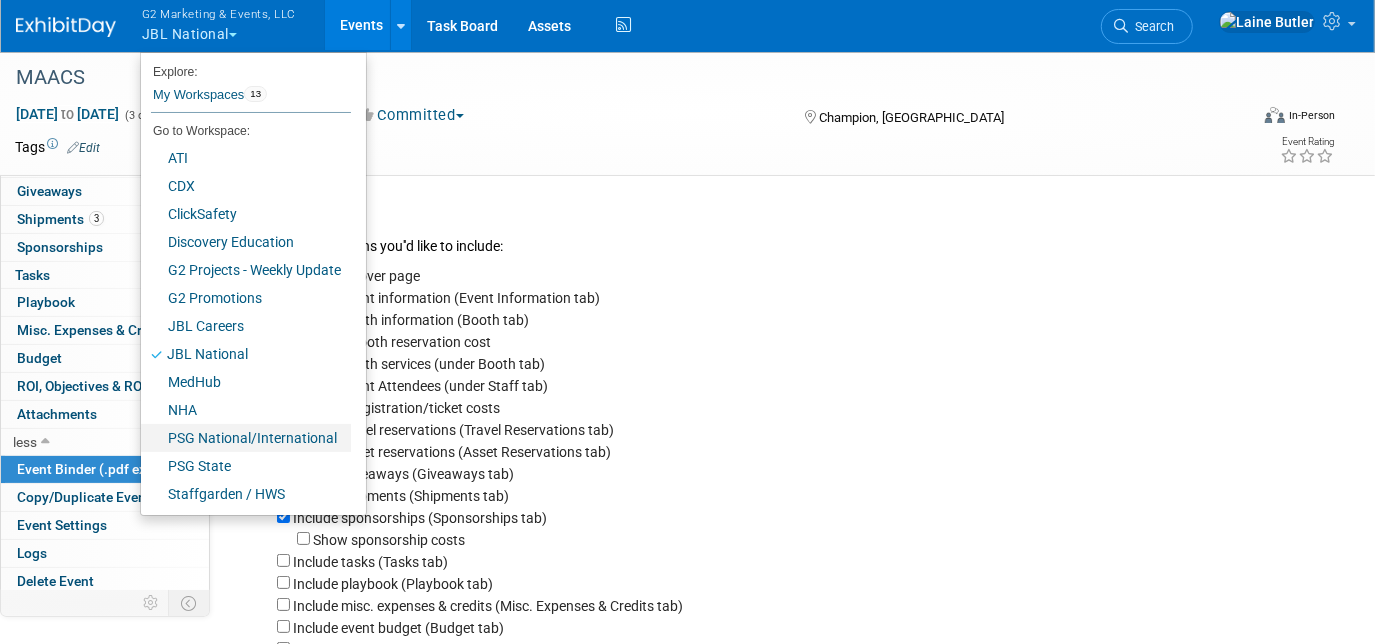 click on "PSG National/International" at bounding box center [246, 438] 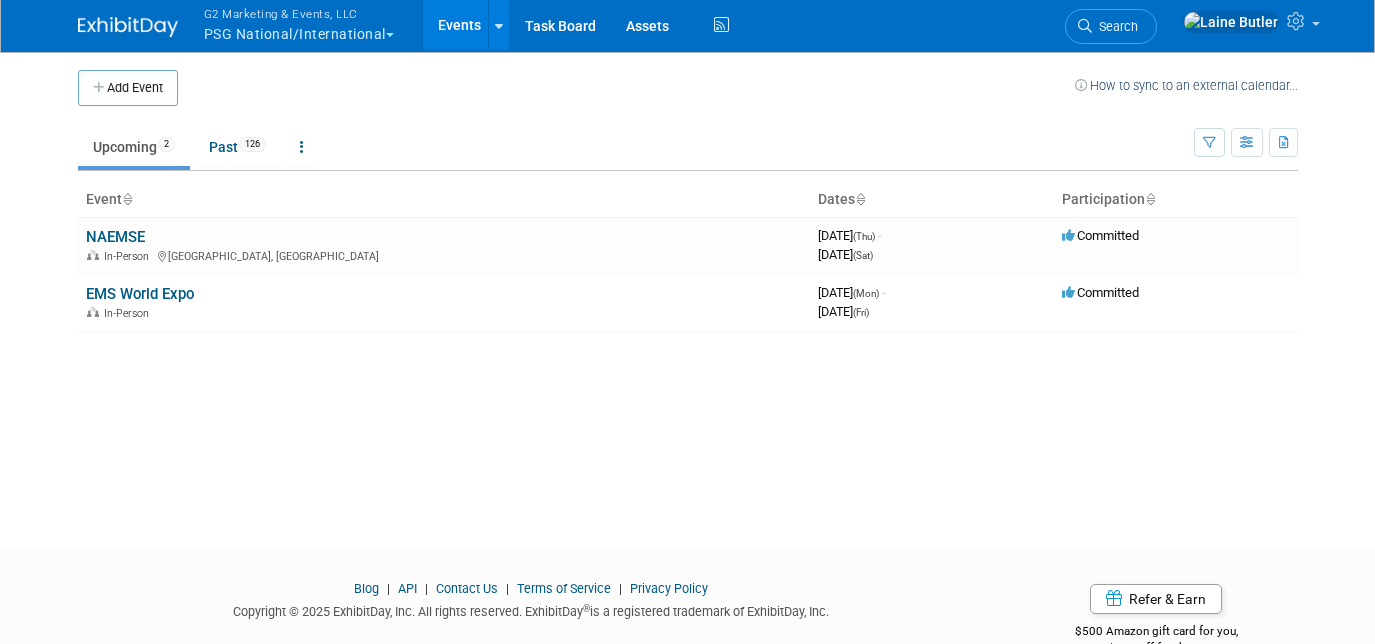 scroll, scrollTop: 0, scrollLeft: 0, axis: both 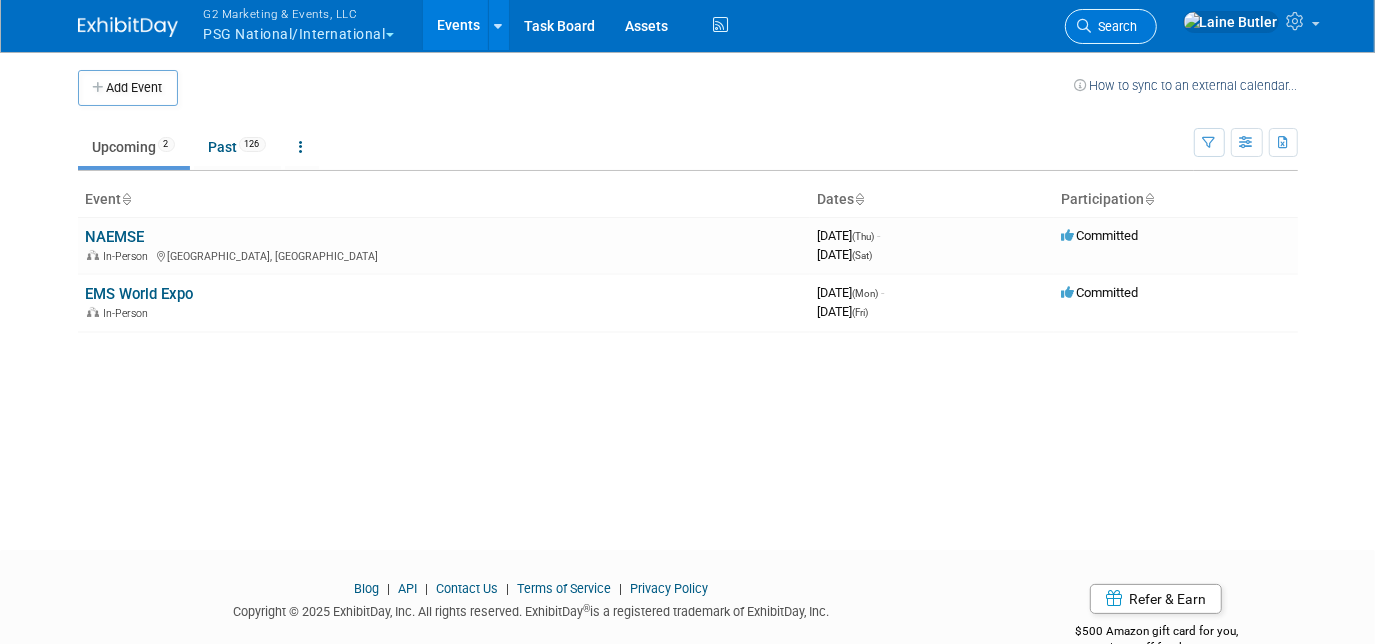 click on "Search" at bounding box center [1111, 26] 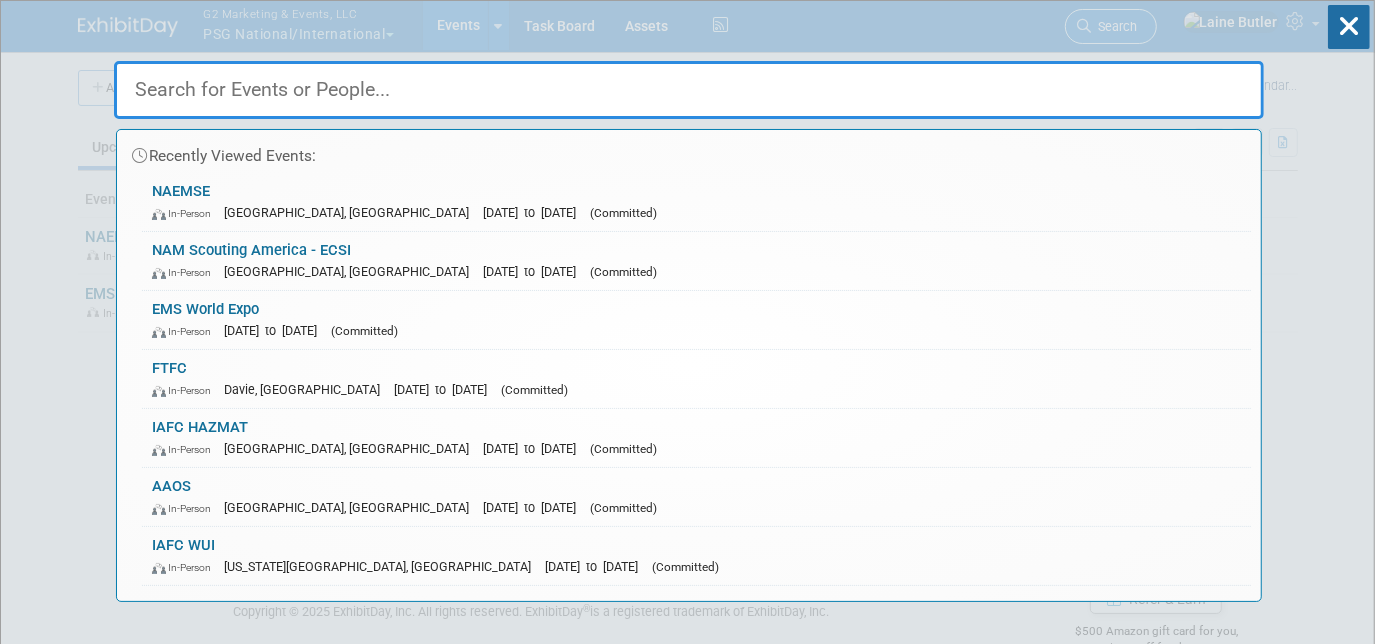 paste on "NAEMSE" 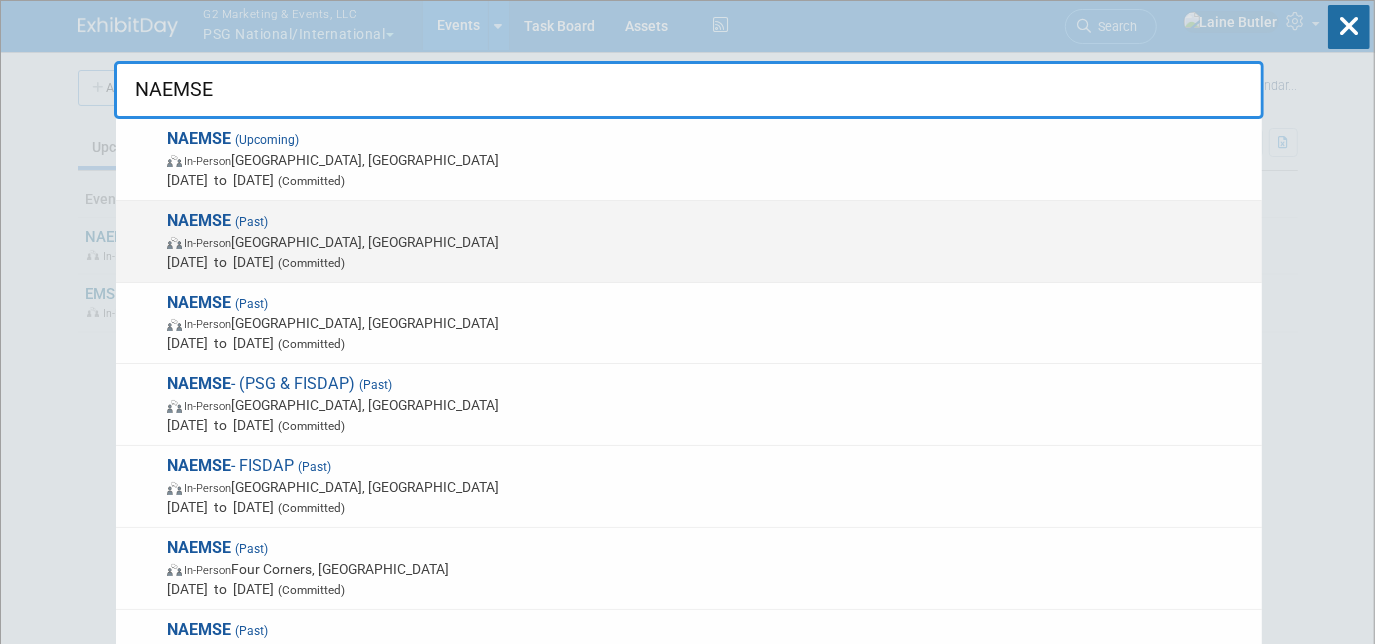 type on "NAEMSE" 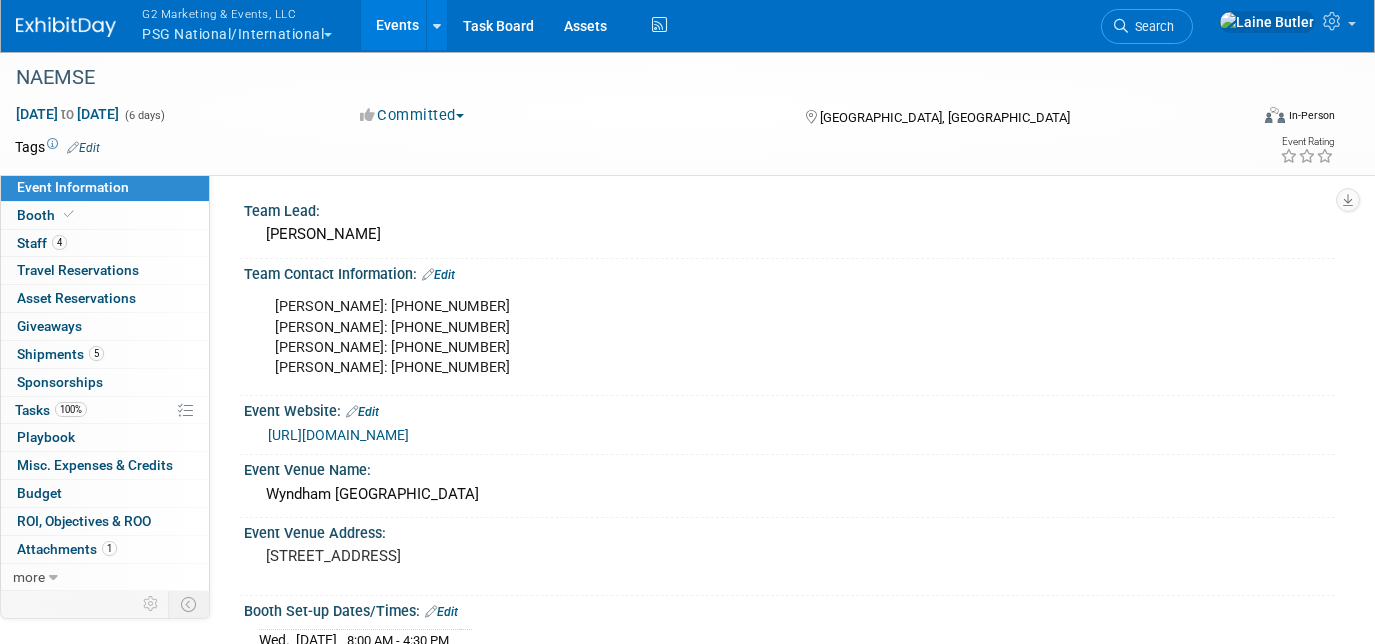 scroll, scrollTop: 0, scrollLeft: 0, axis: both 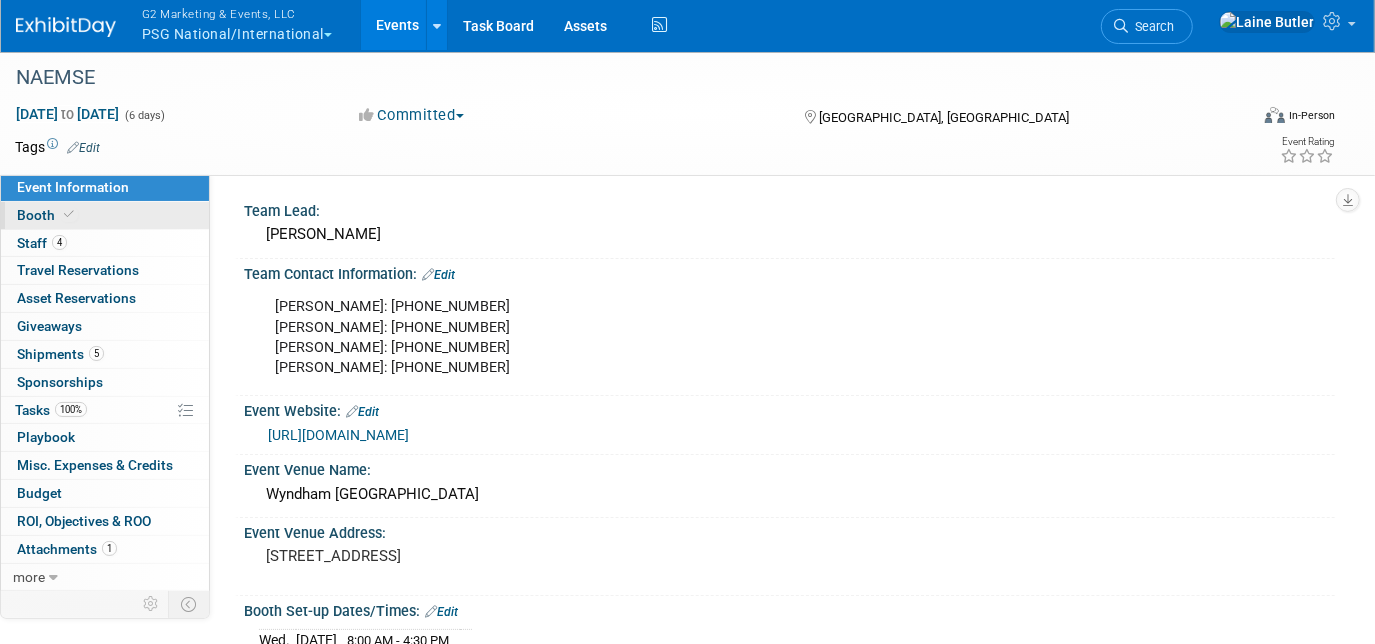 click on "Booth" at bounding box center [105, 215] 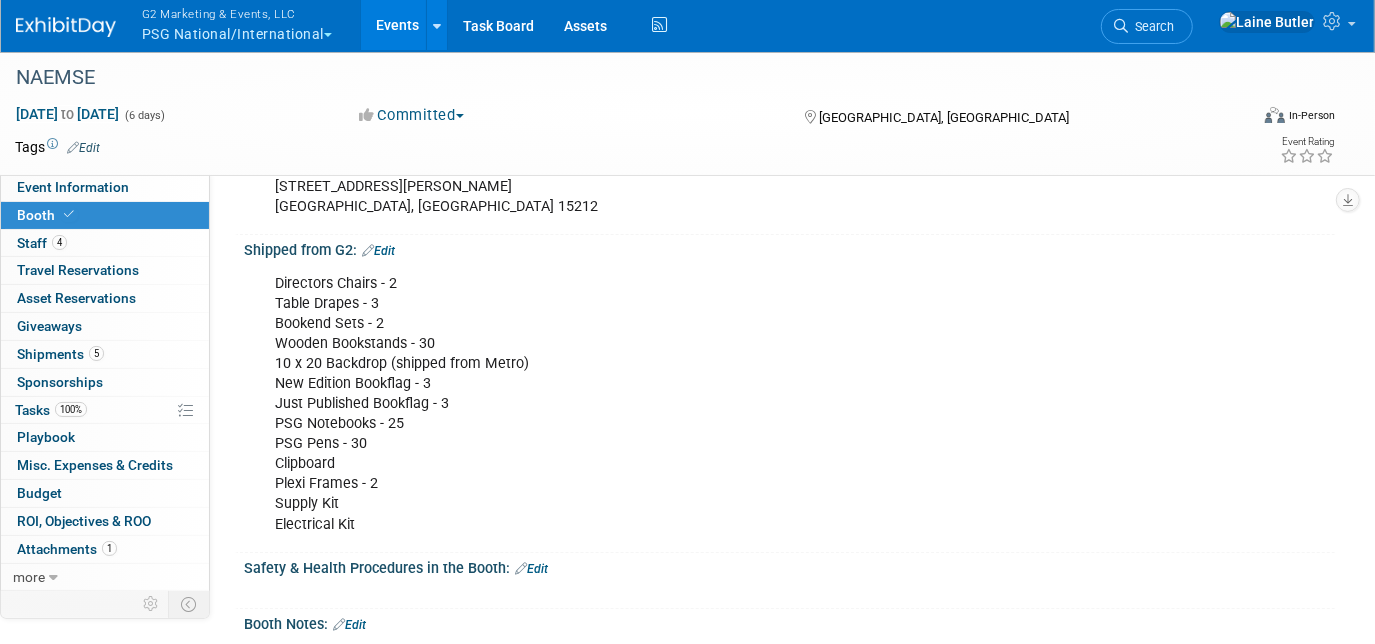 scroll, scrollTop: 446, scrollLeft: 0, axis: vertical 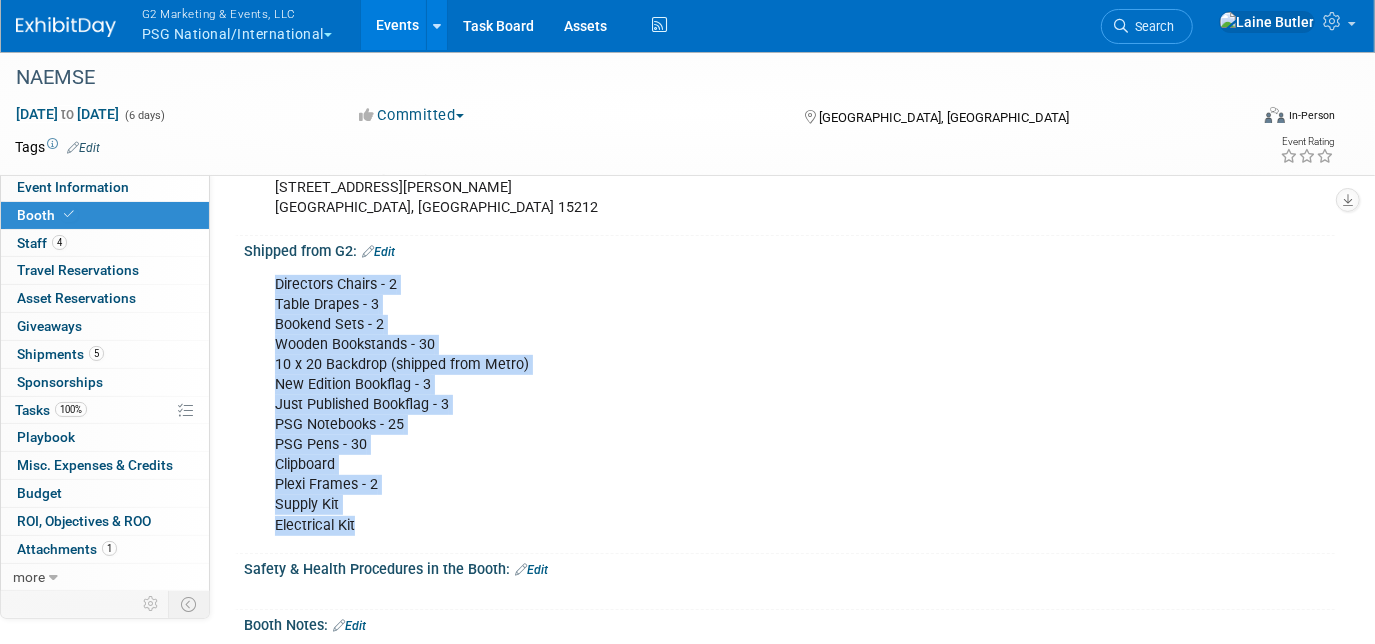 drag, startPoint x: 375, startPoint y: 520, endPoint x: 268, endPoint y: 272, distance: 270.09814 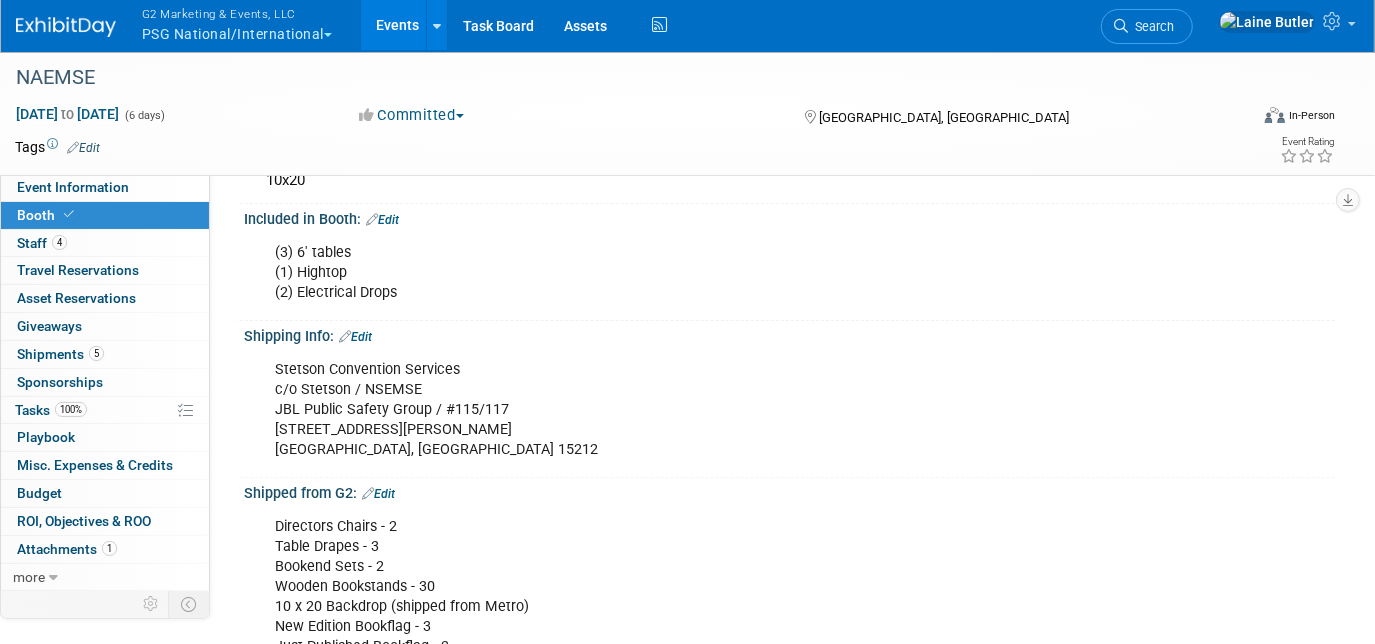 scroll, scrollTop: 203, scrollLeft: 0, axis: vertical 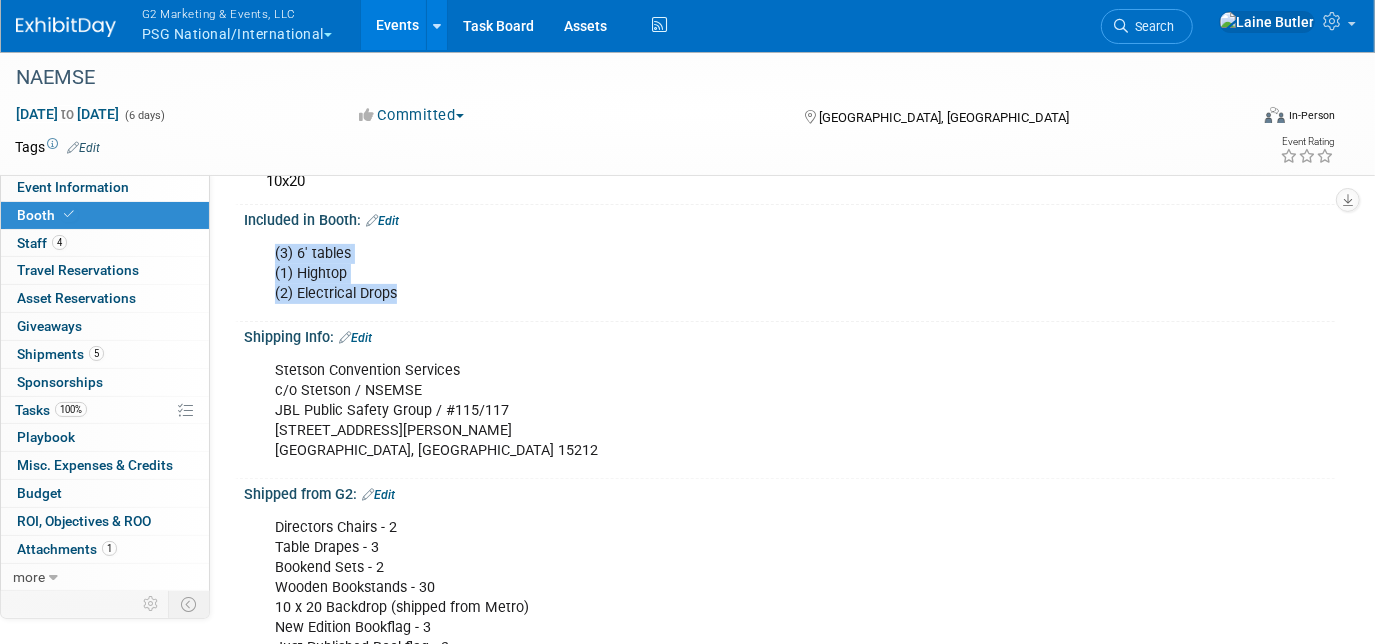 drag, startPoint x: 407, startPoint y: 288, endPoint x: 273, endPoint y: 237, distance: 143.37712 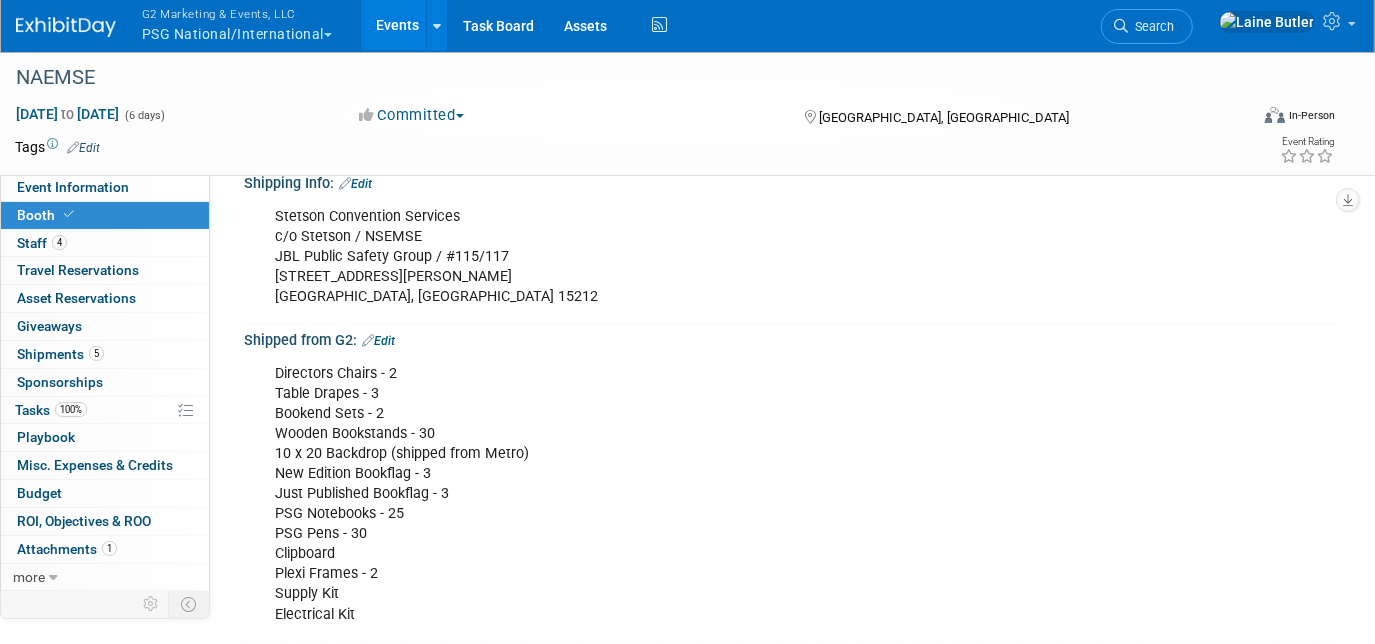 scroll, scrollTop: 357, scrollLeft: 0, axis: vertical 